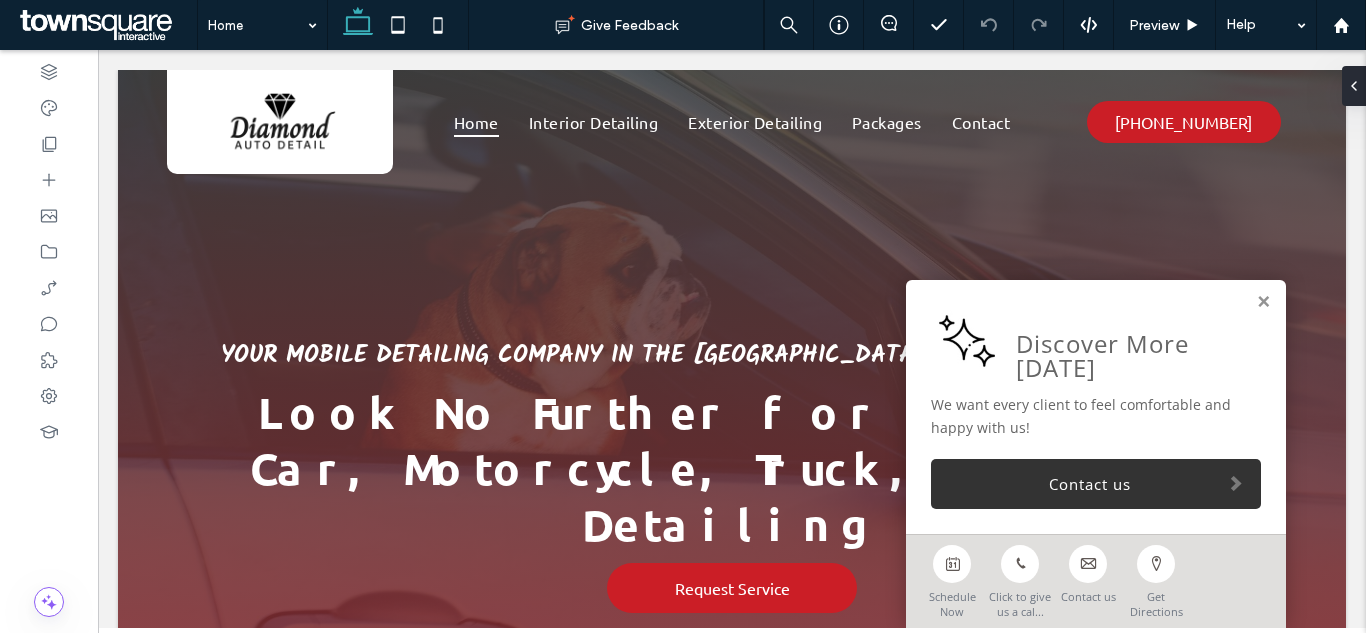 scroll, scrollTop: 0, scrollLeft: 0, axis: both 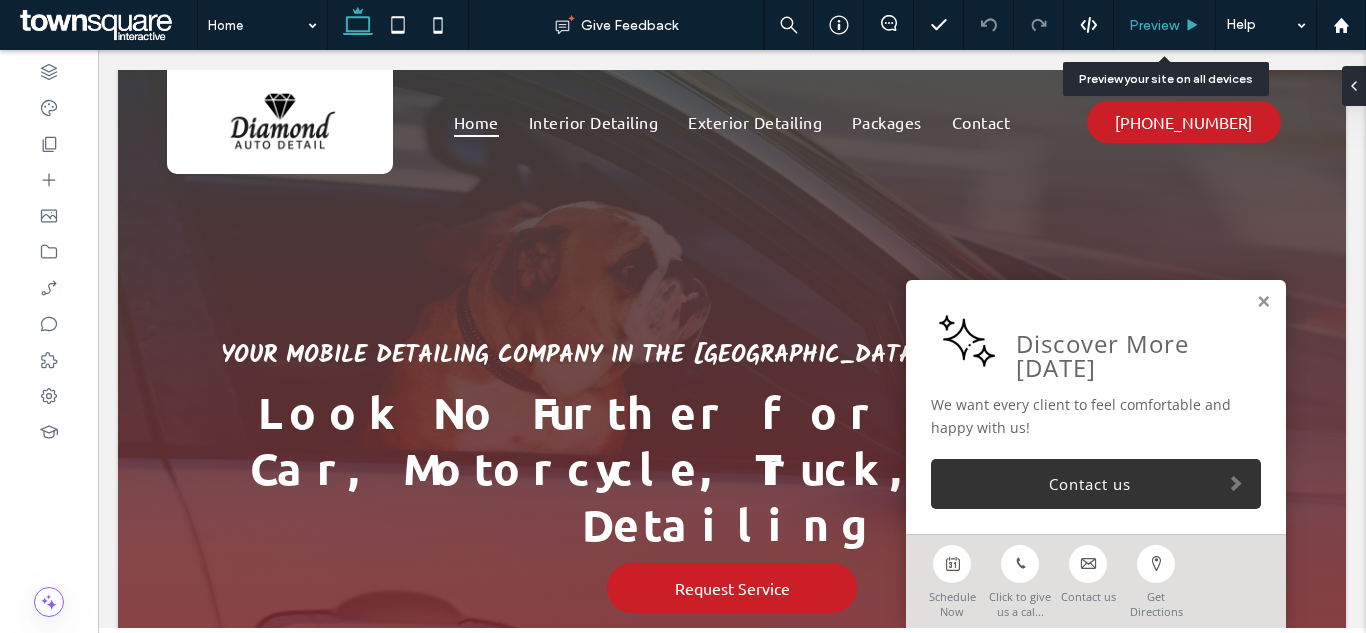 click on "Preview" at bounding box center (1154, 25) 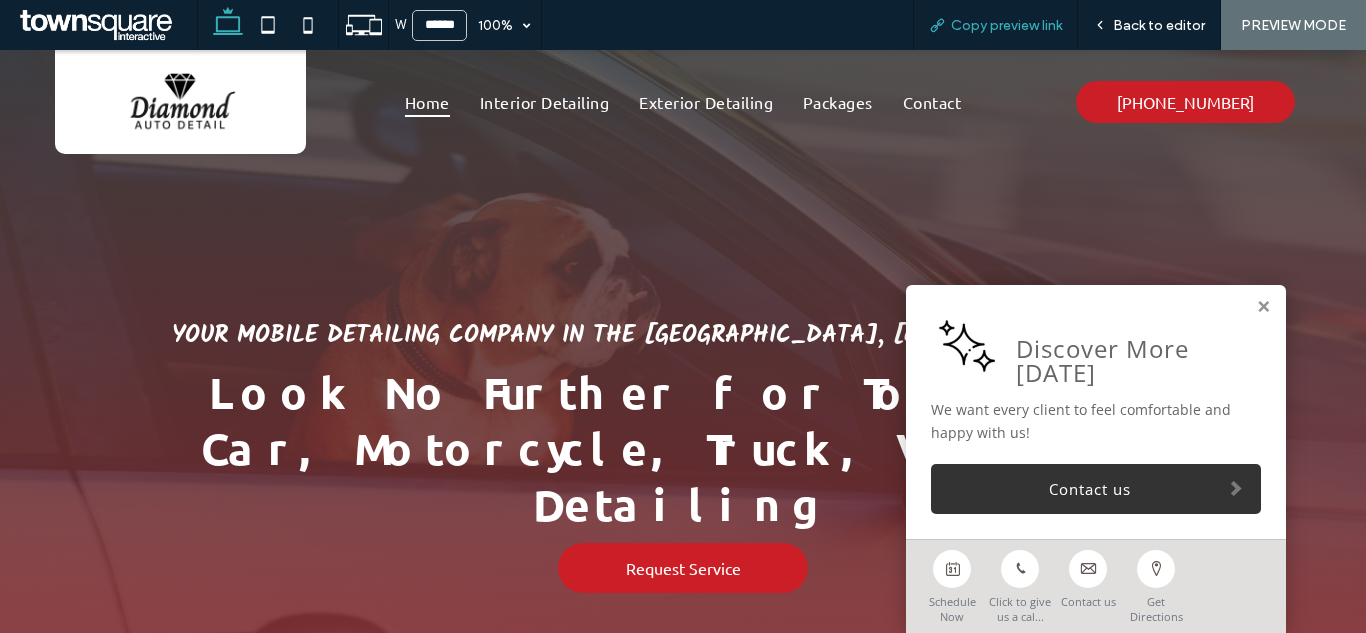 click on "Copy preview link" at bounding box center [1006, 25] 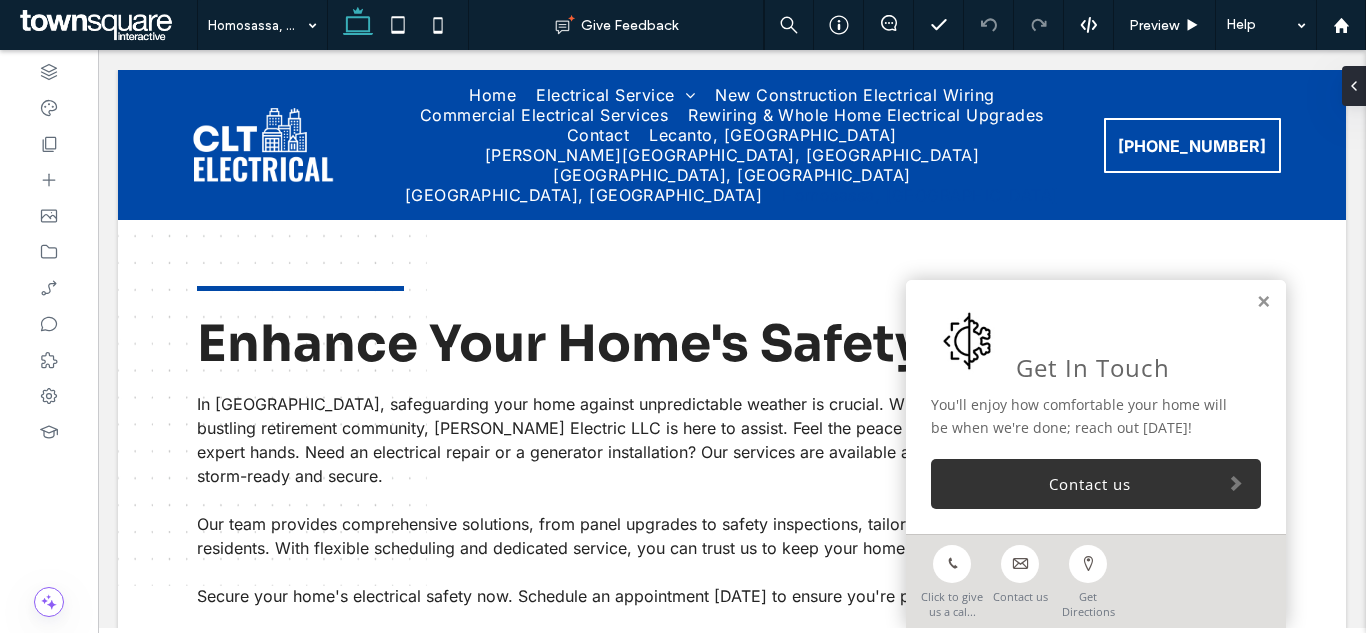 scroll, scrollTop: 0, scrollLeft: 0, axis: both 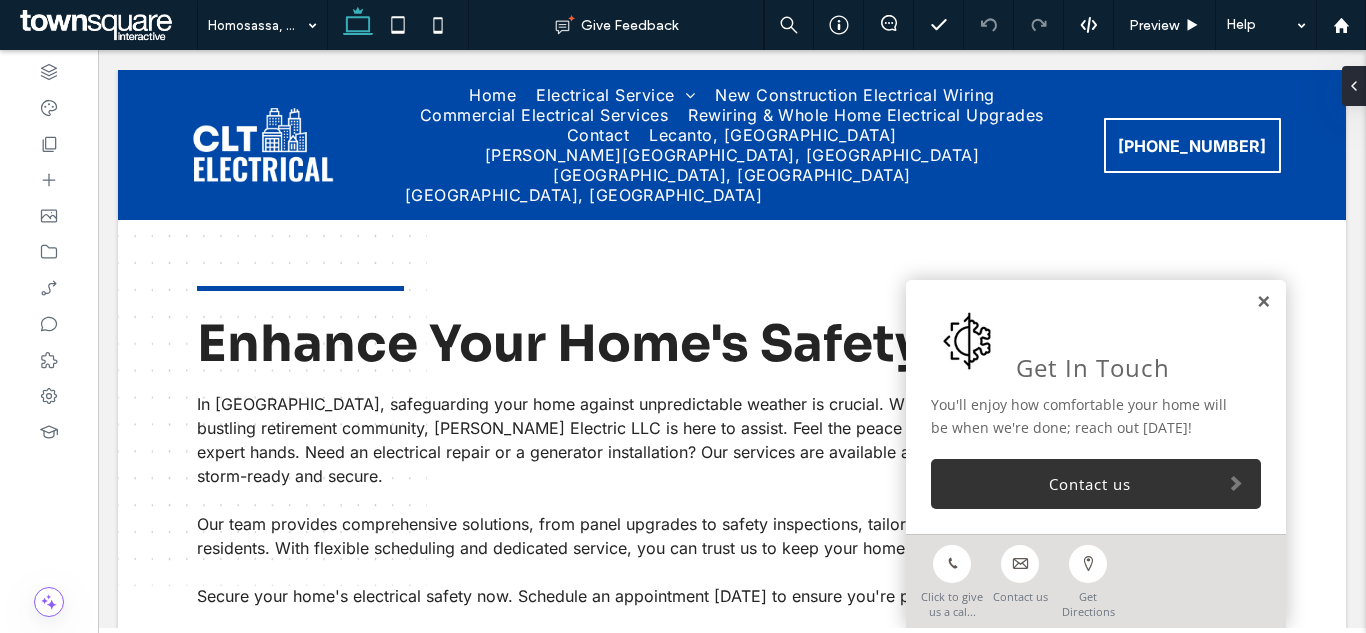 click at bounding box center [1263, 302] 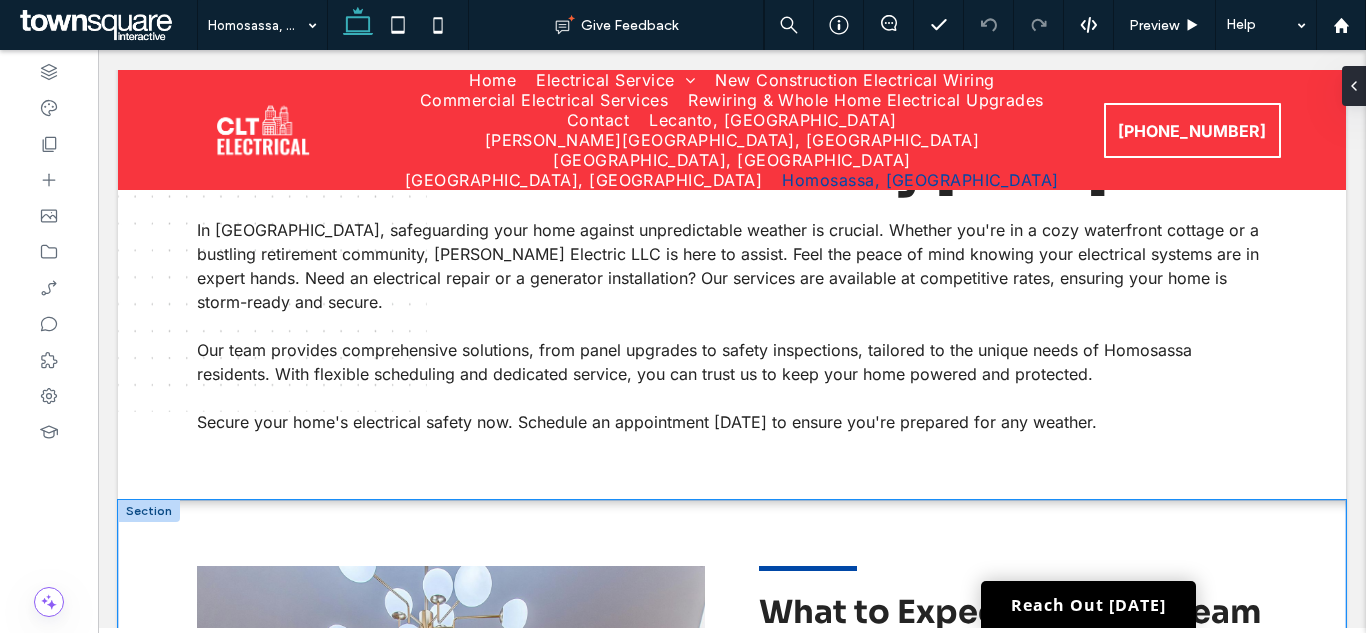 scroll, scrollTop: 0, scrollLeft: 0, axis: both 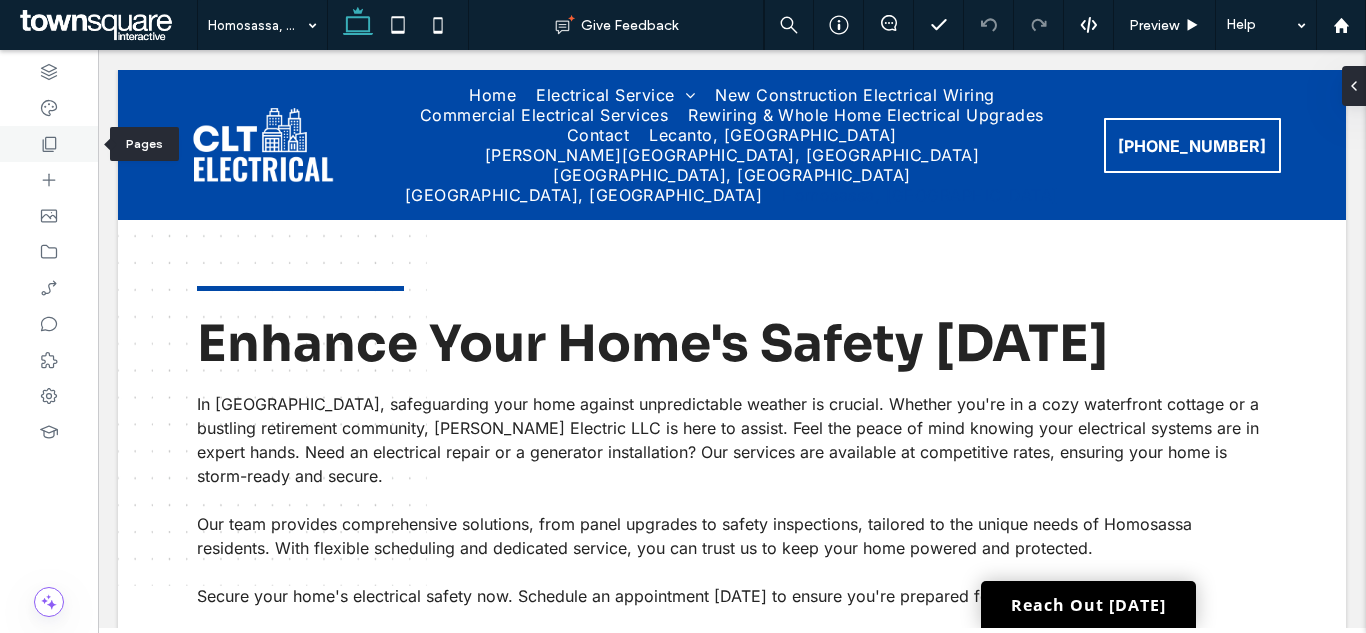 click 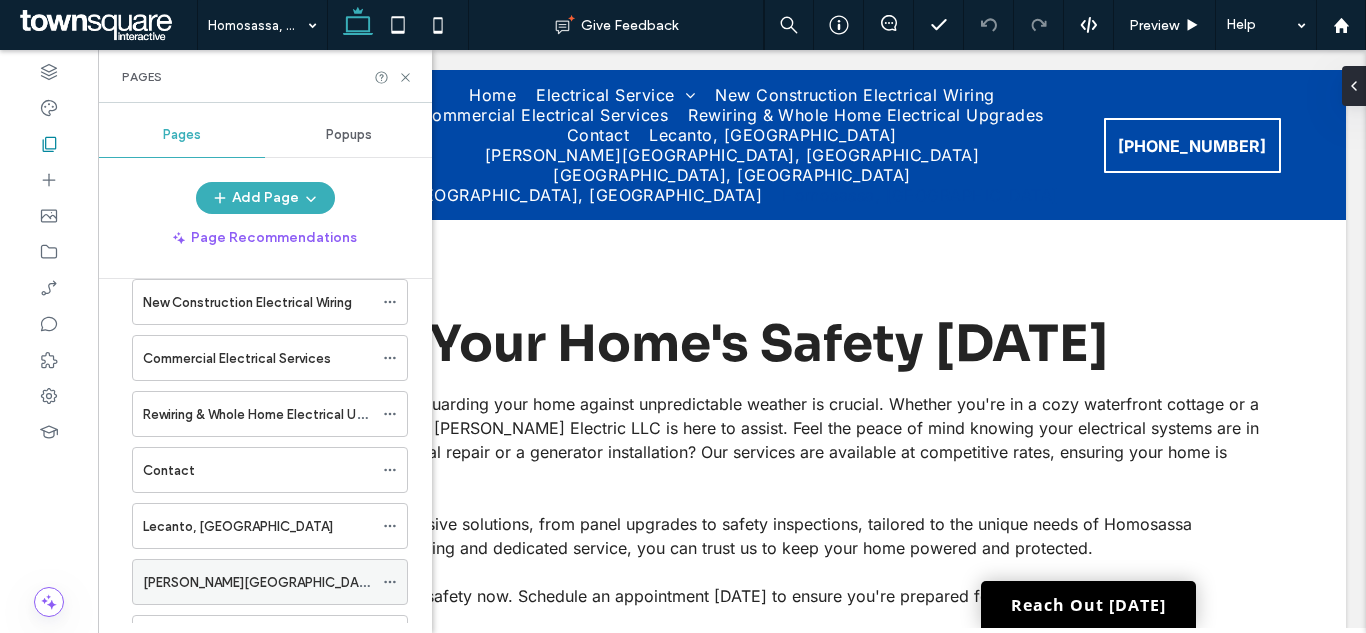 scroll, scrollTop: 346, scrollLeft: 0, axis: vertical 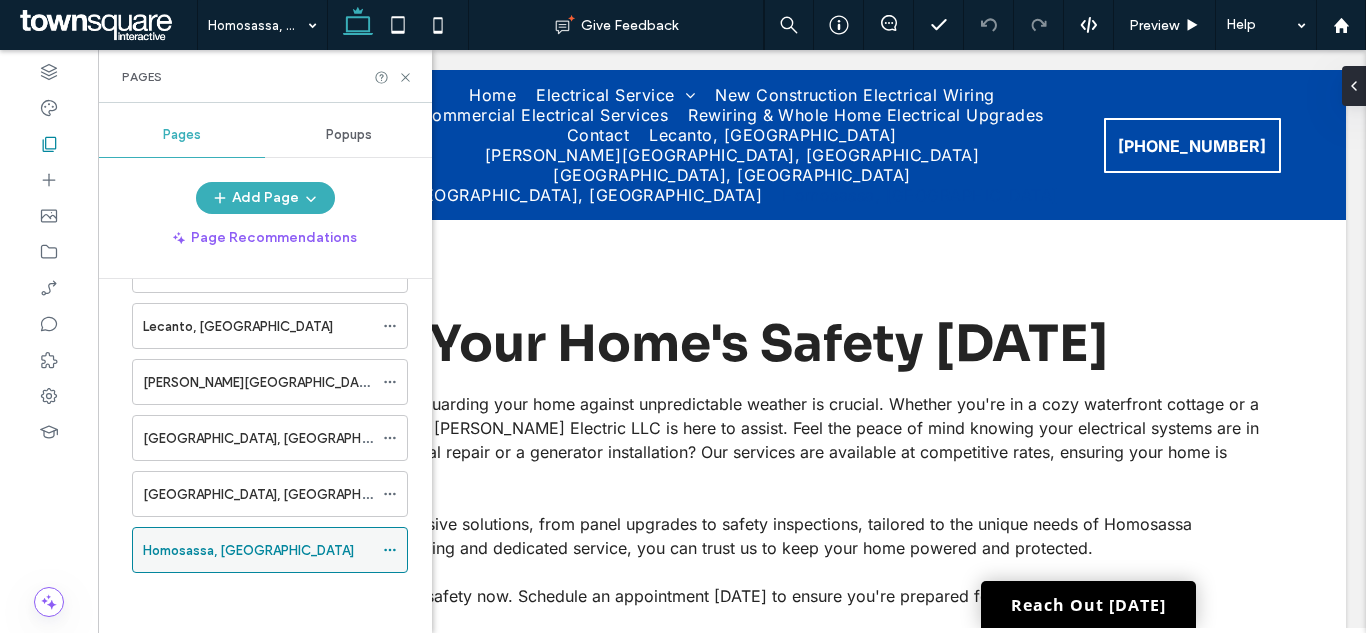 click 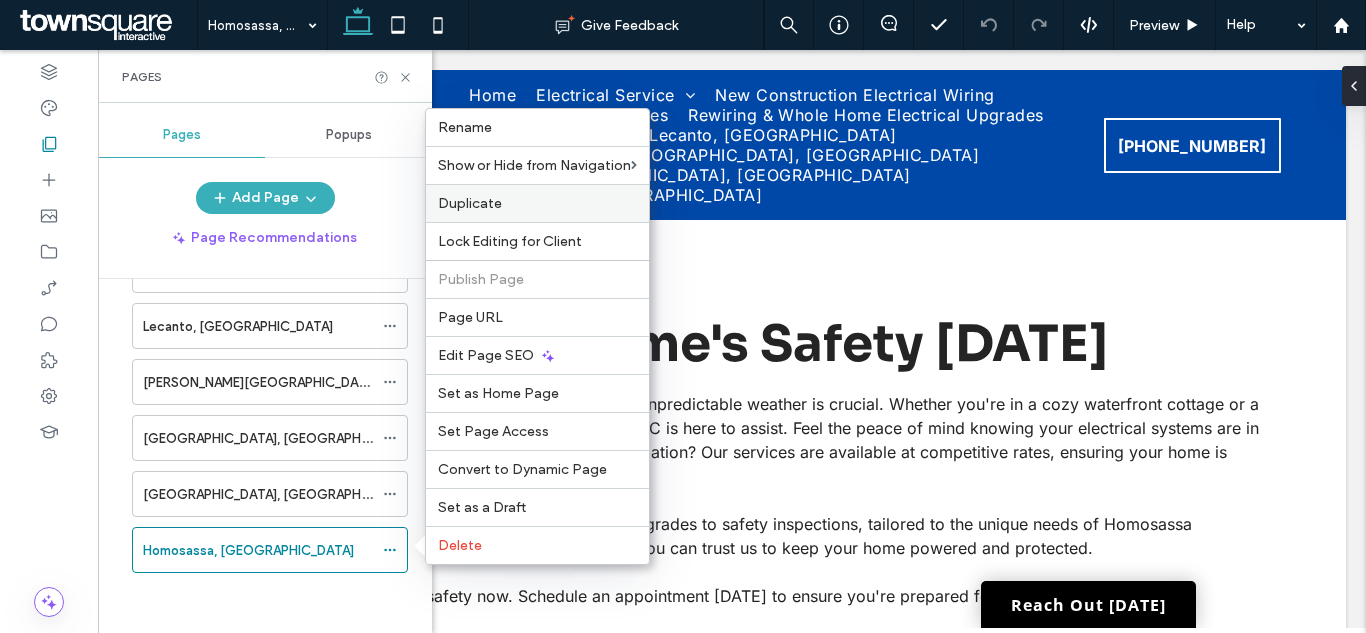 click on "Duplicate" at bounding box center (537, 203) 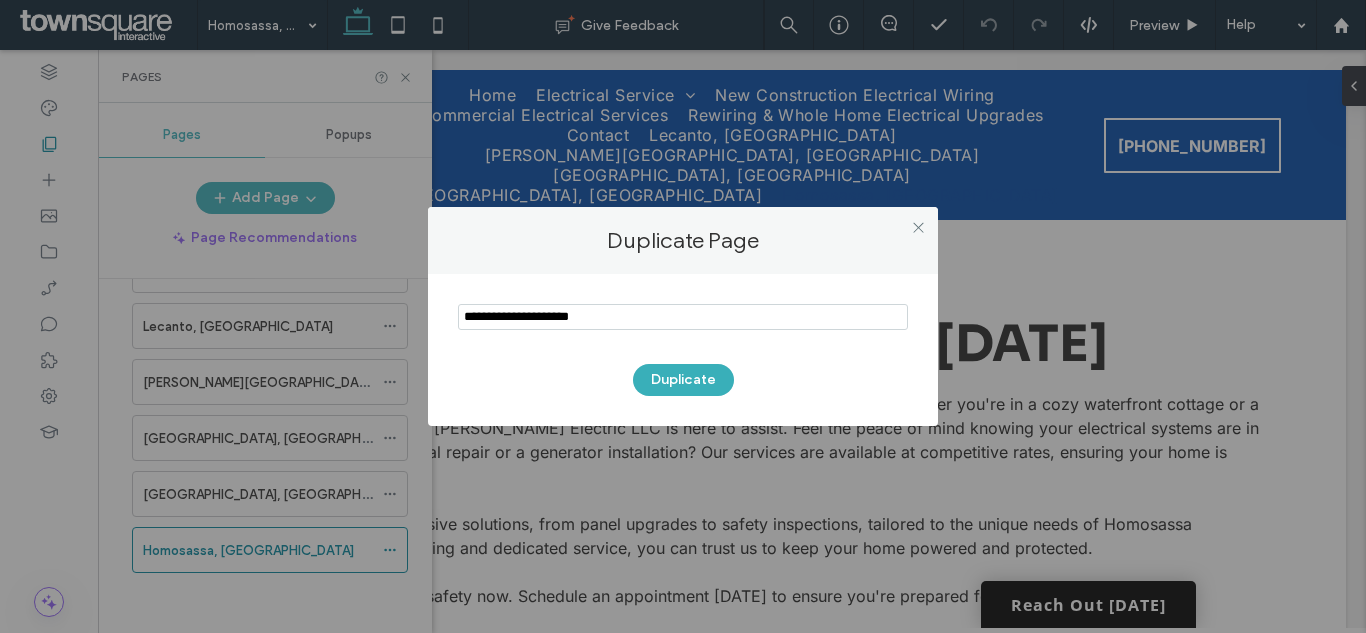 click at bounding box center (683, 317) 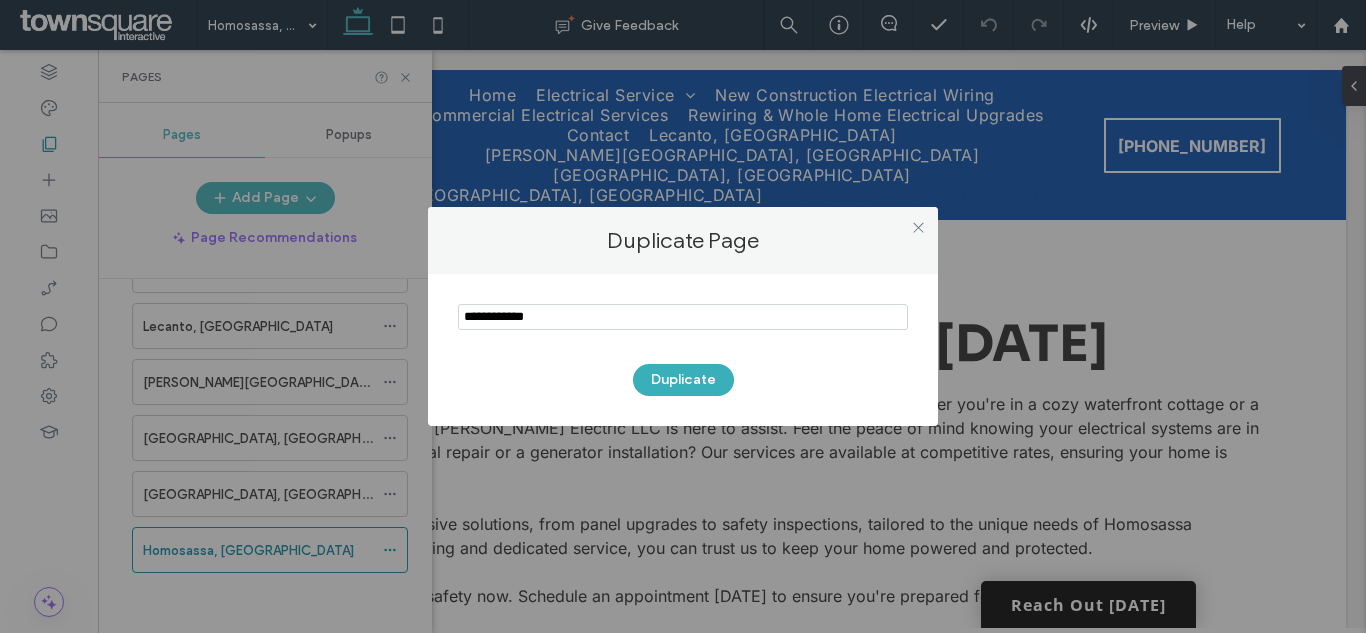 type on "**********" 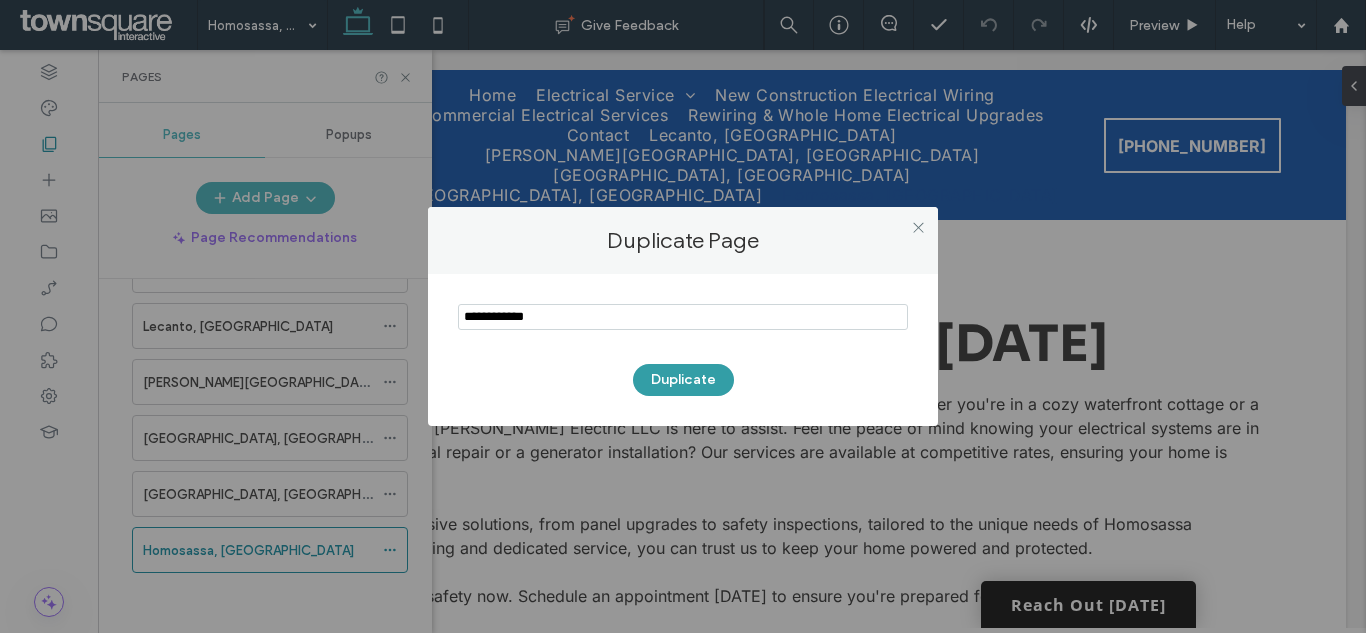 click on "Duplicate" at bounding box center (683, 380) 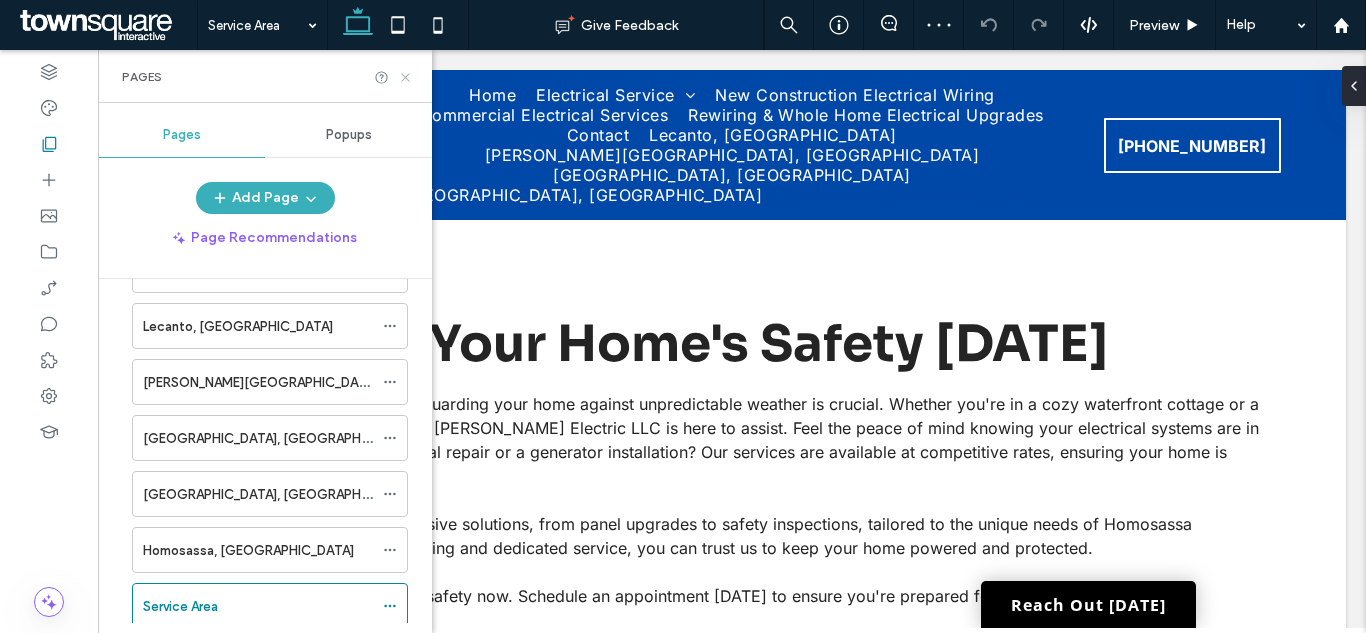 click 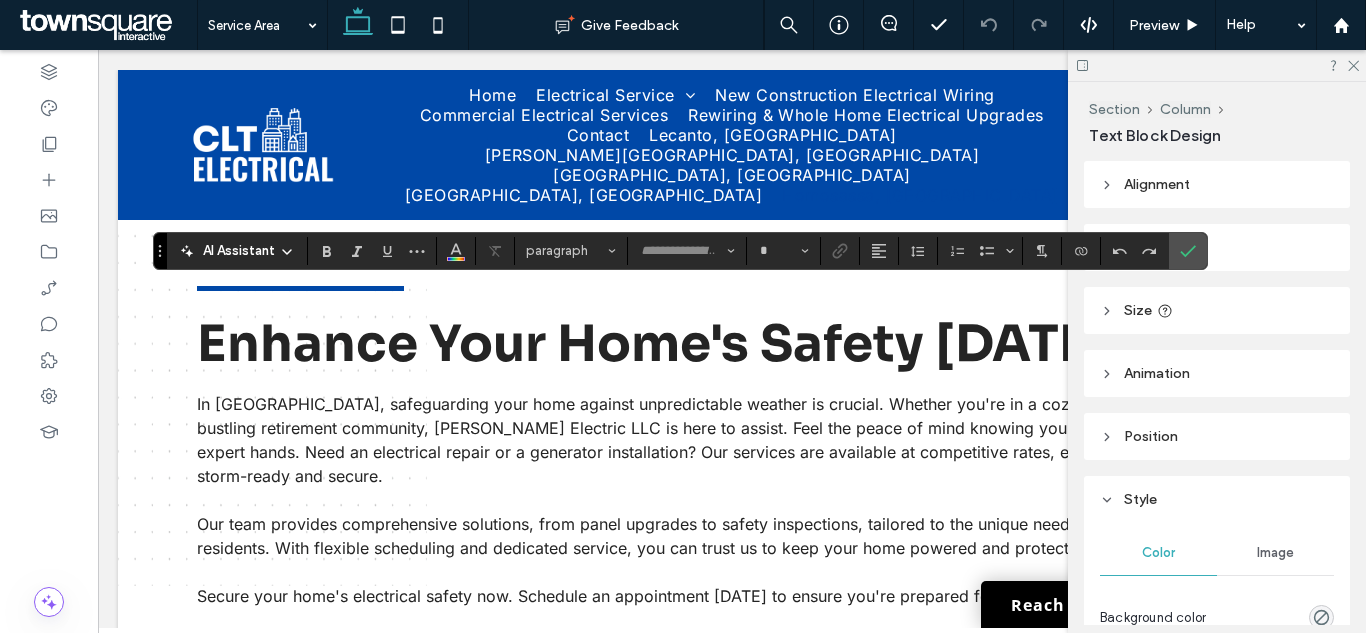 type on "****" 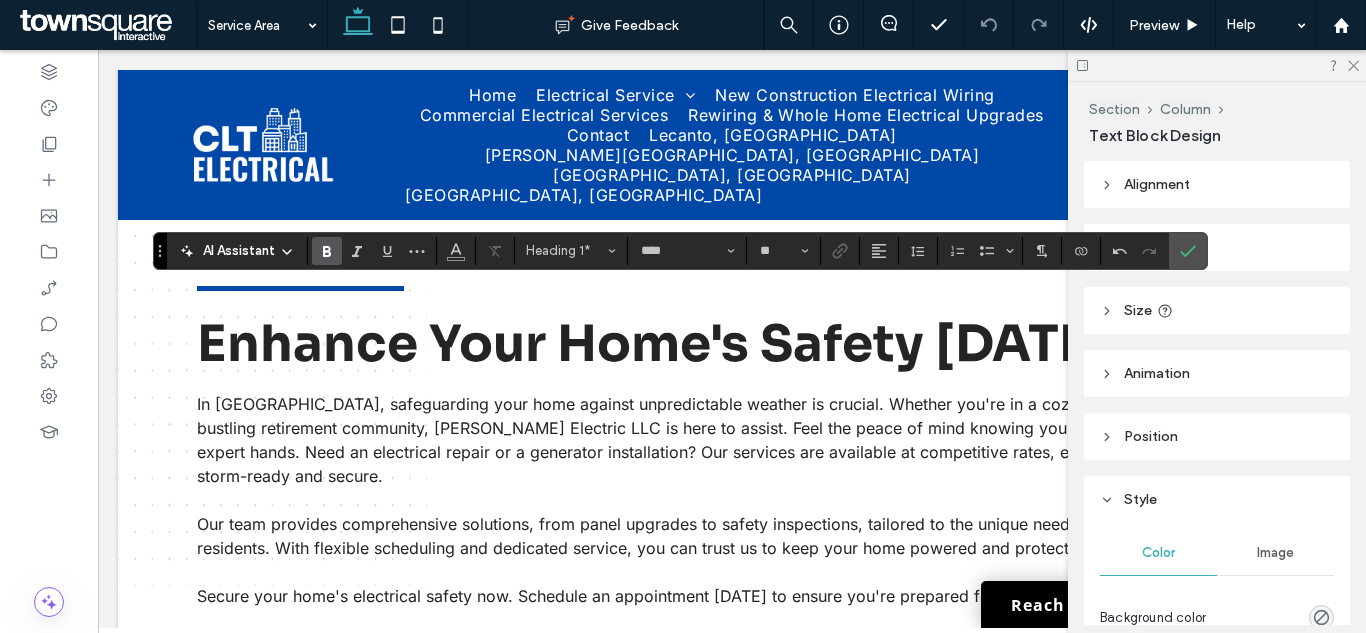type on "*****" 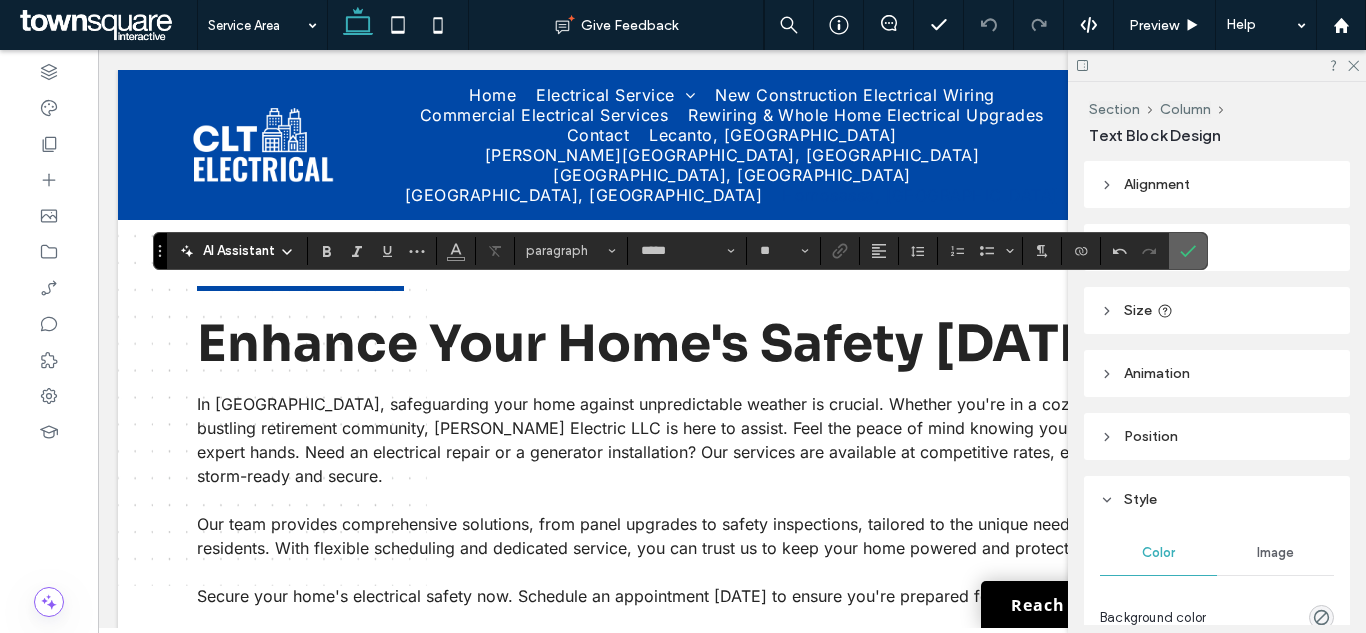 click 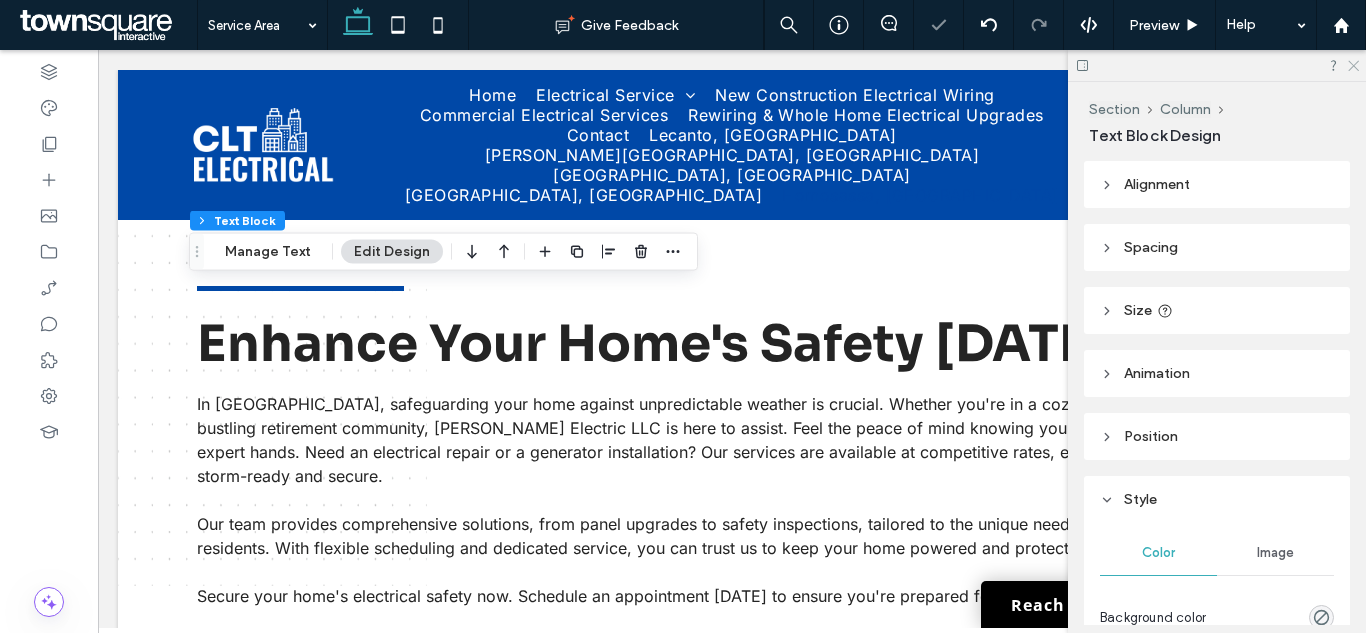 click 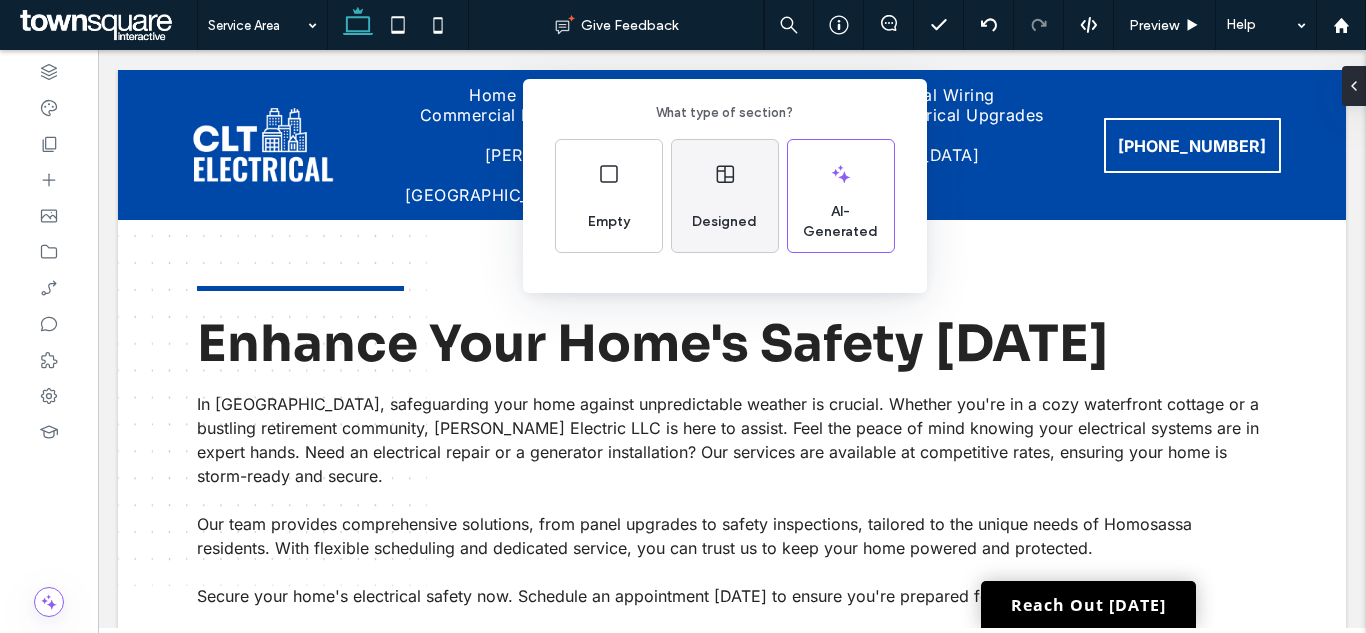 click on "Designed" at bounding box center (724, 222) 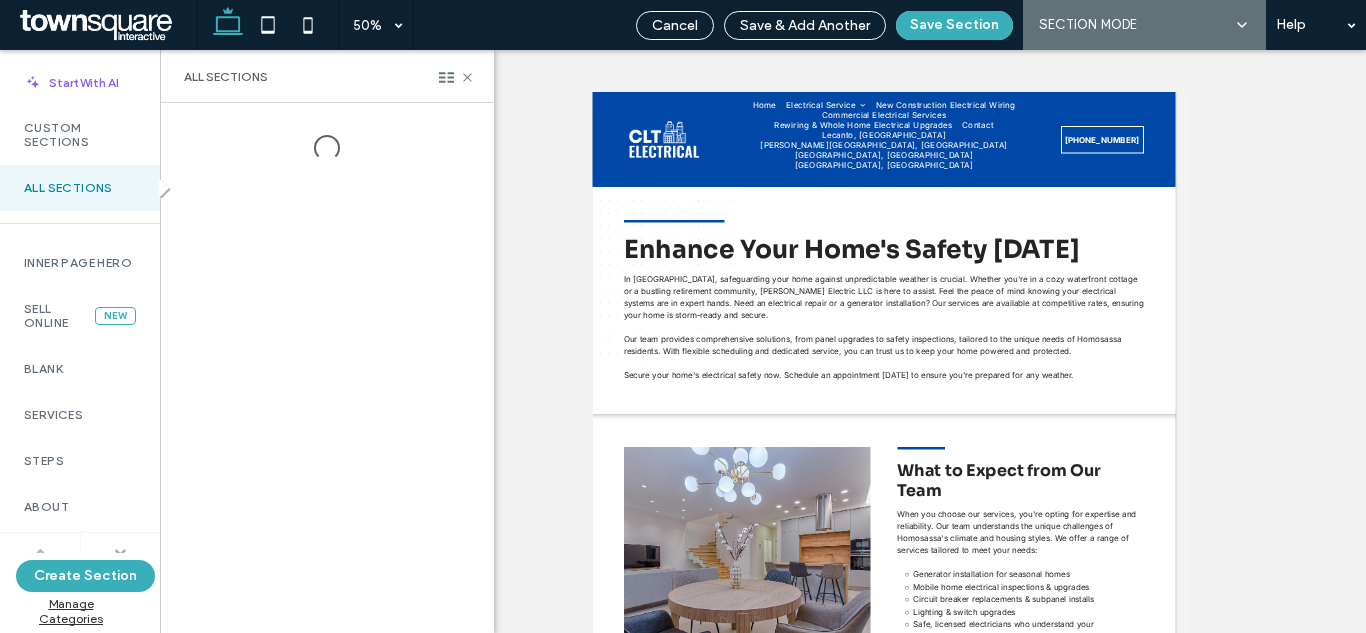 click at bounding box center (120, 552) 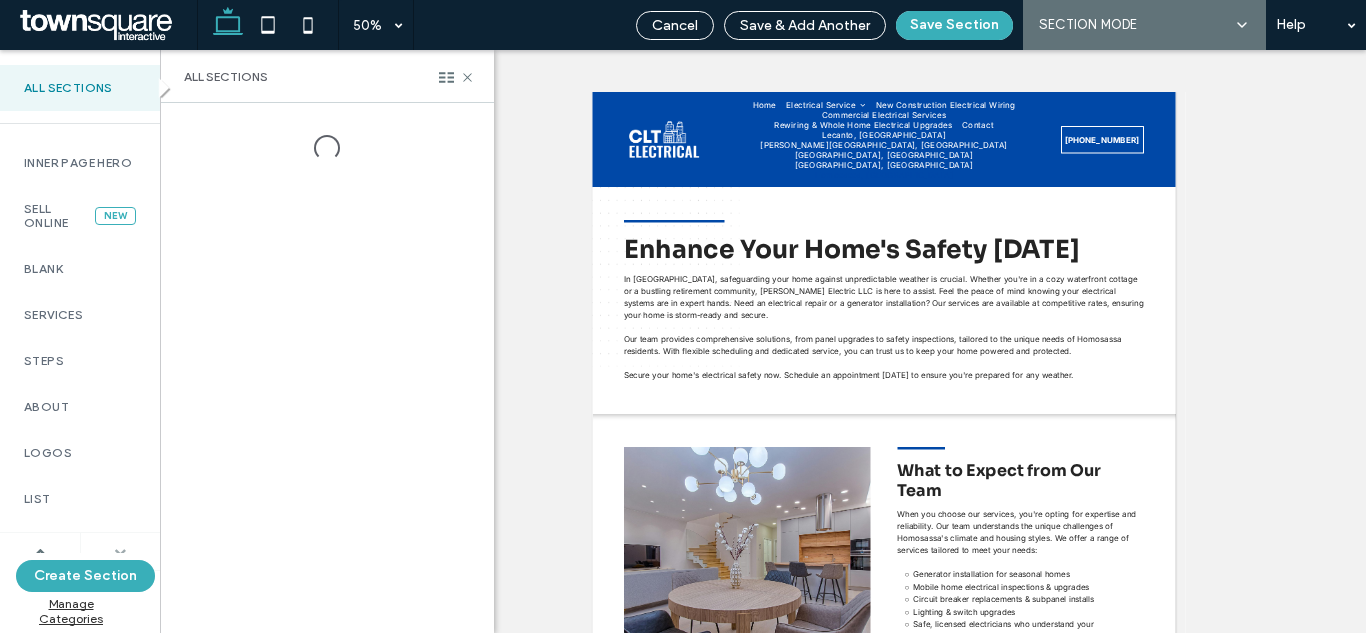 click at bounding box center (120, 552) 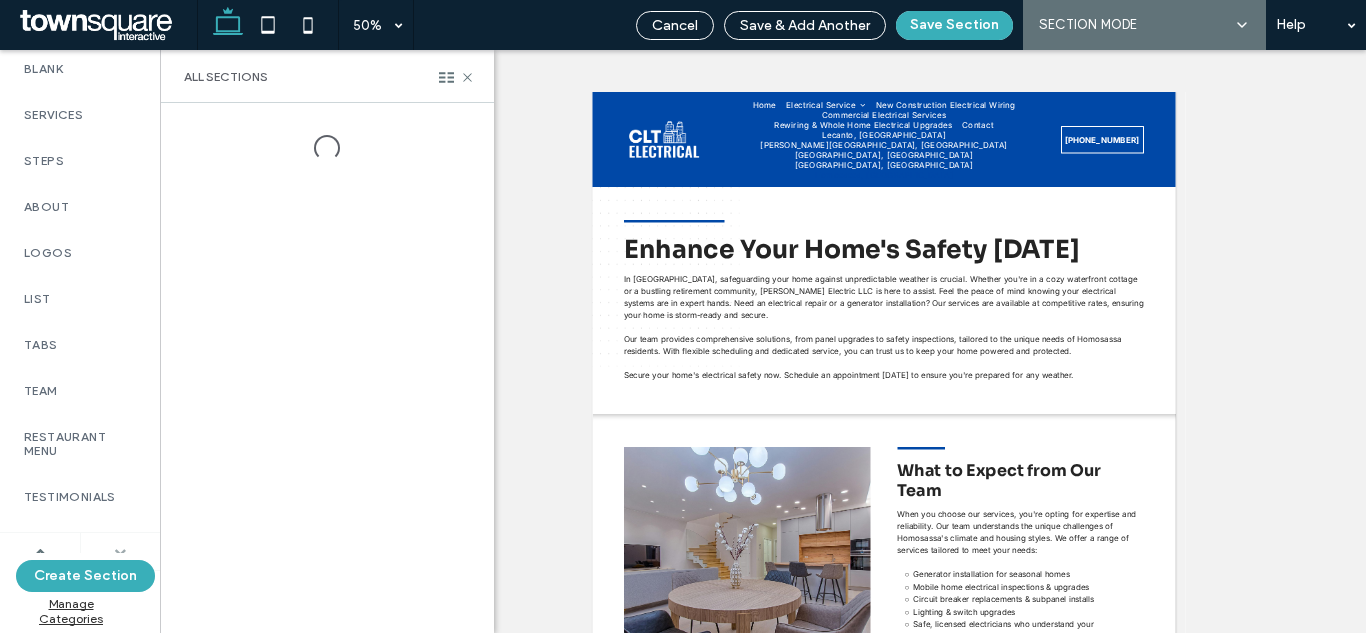 click at bounding box center [120, 552] 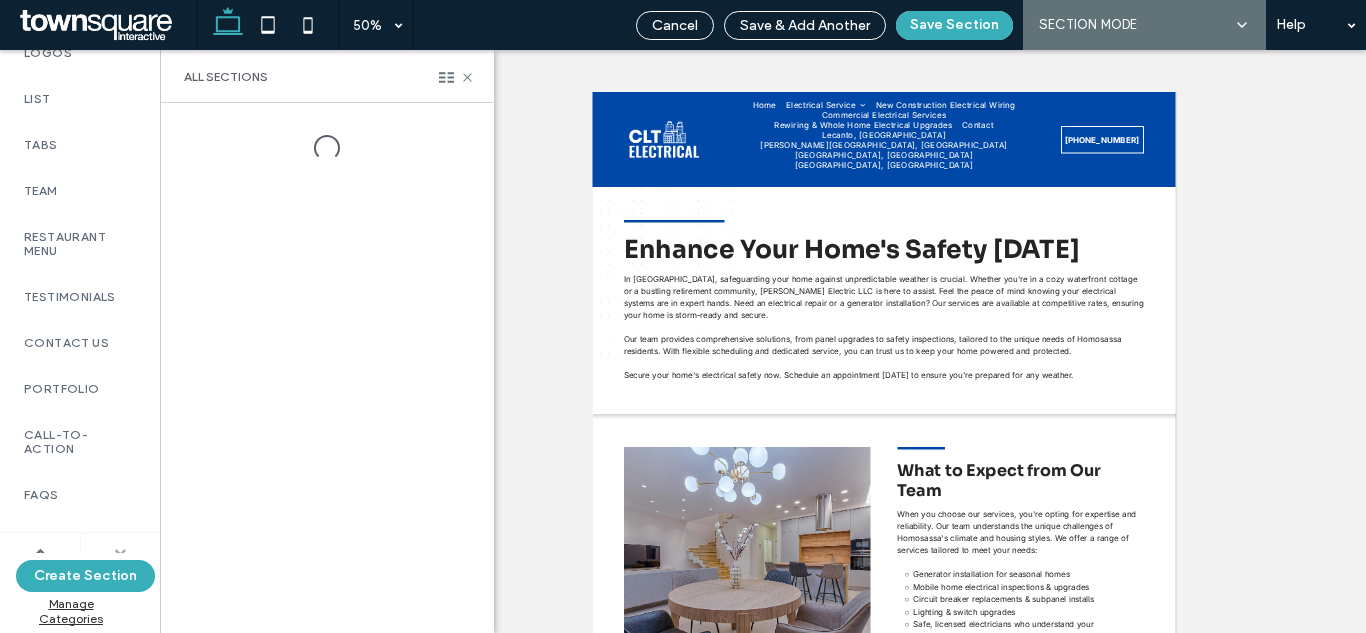 click at bounding box center (120, 552) 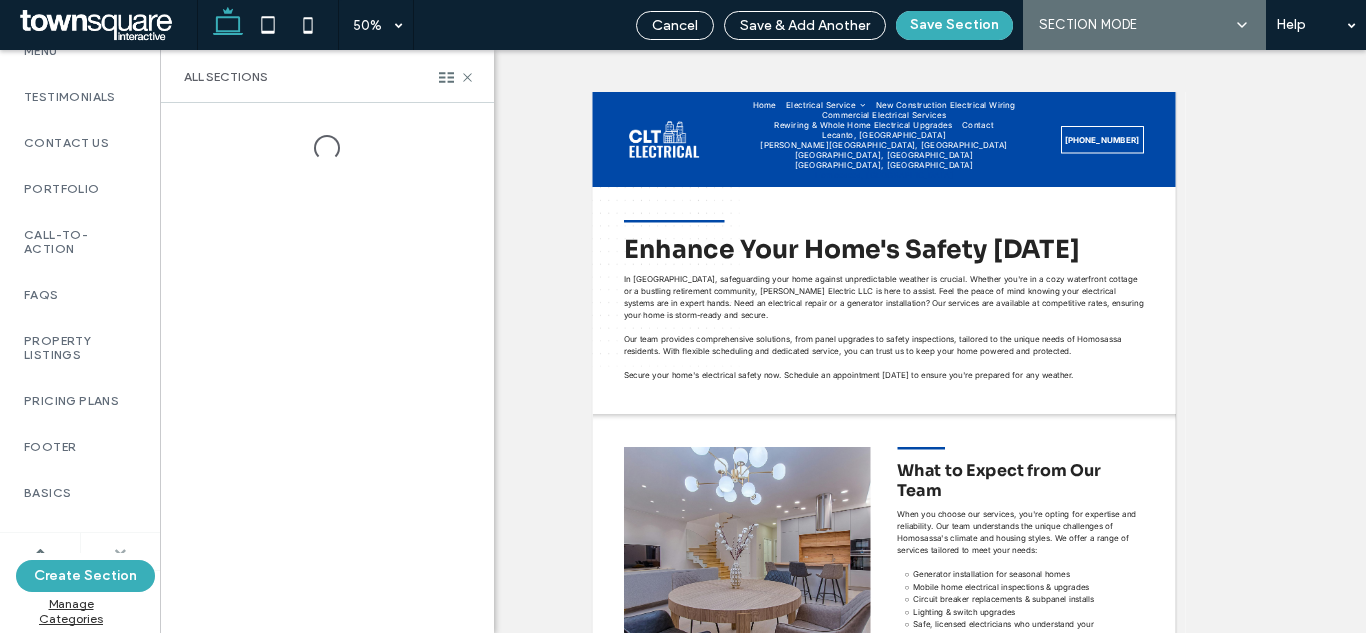 click at bounding box center (120, 552) 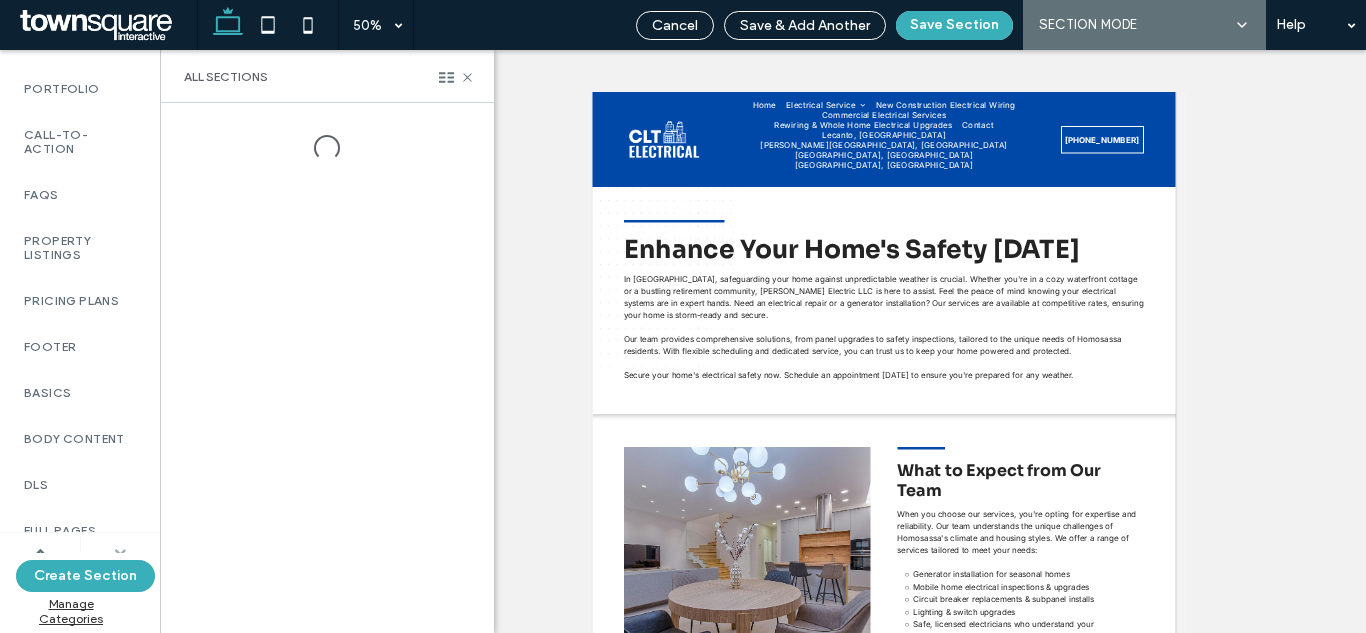 click at bounding box center [120, 552] 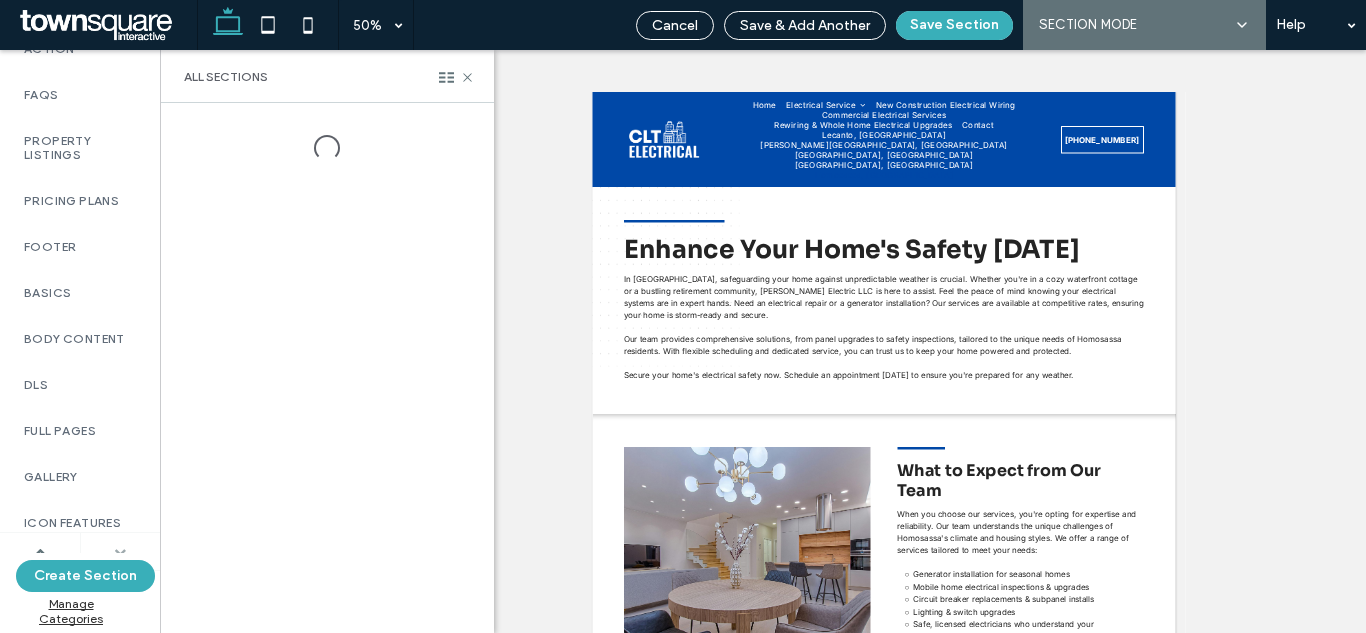 click at bounding box center (120, 552) 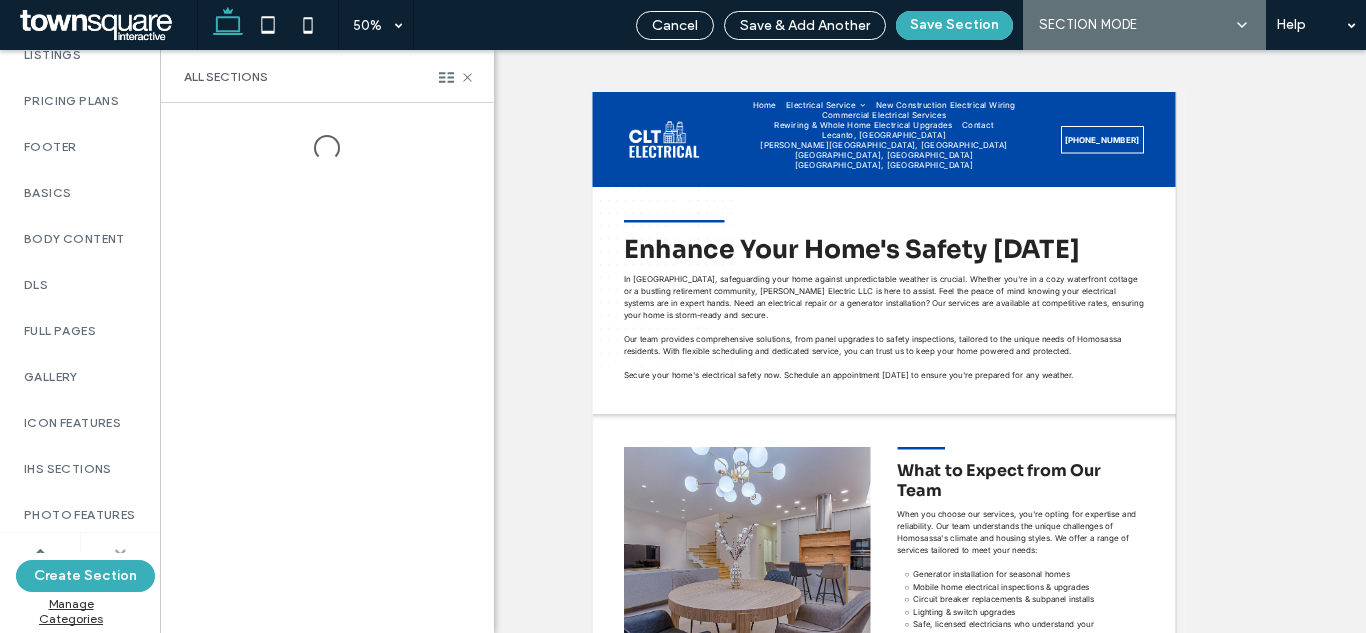 click at bounding box center (120, 552) 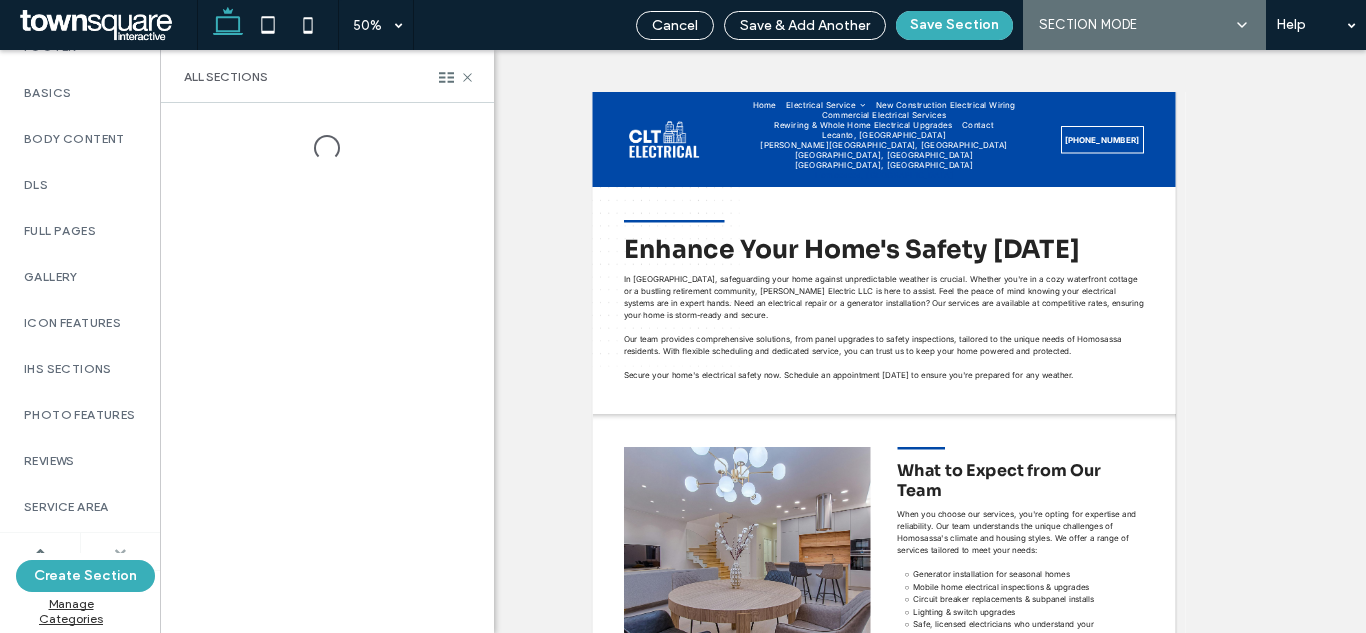click at bounding box center [121, 551] 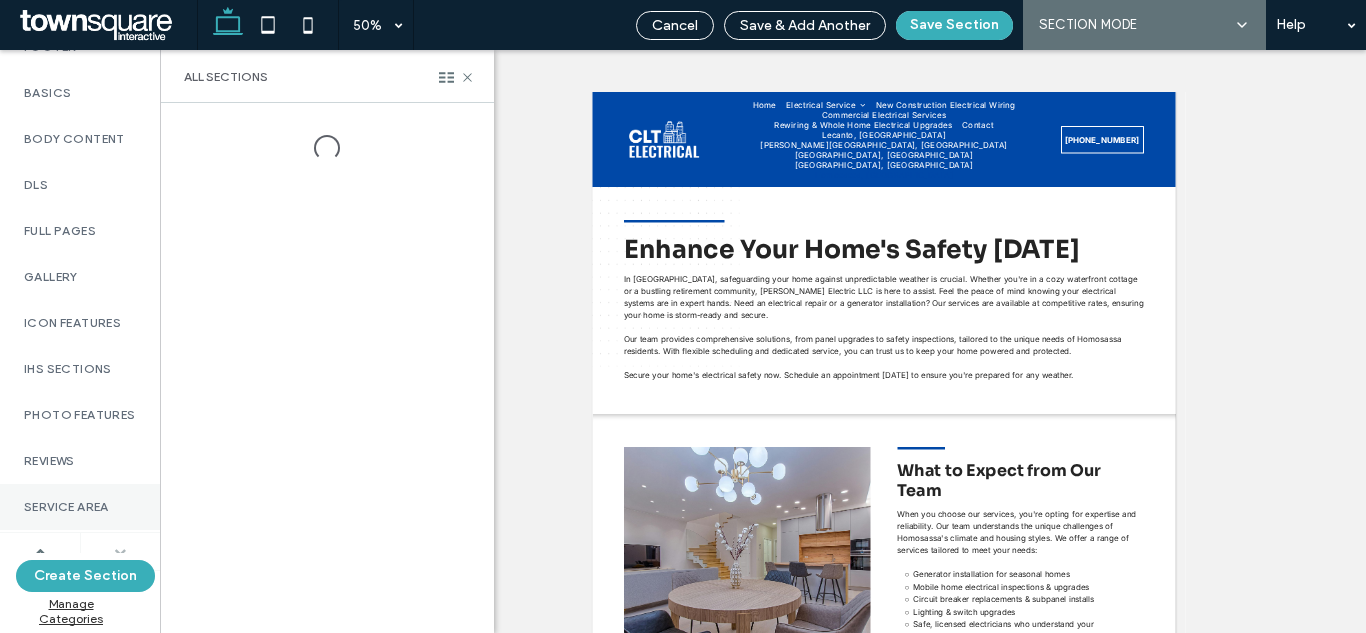 click on "Service Area" at bounding box center (80, 507) 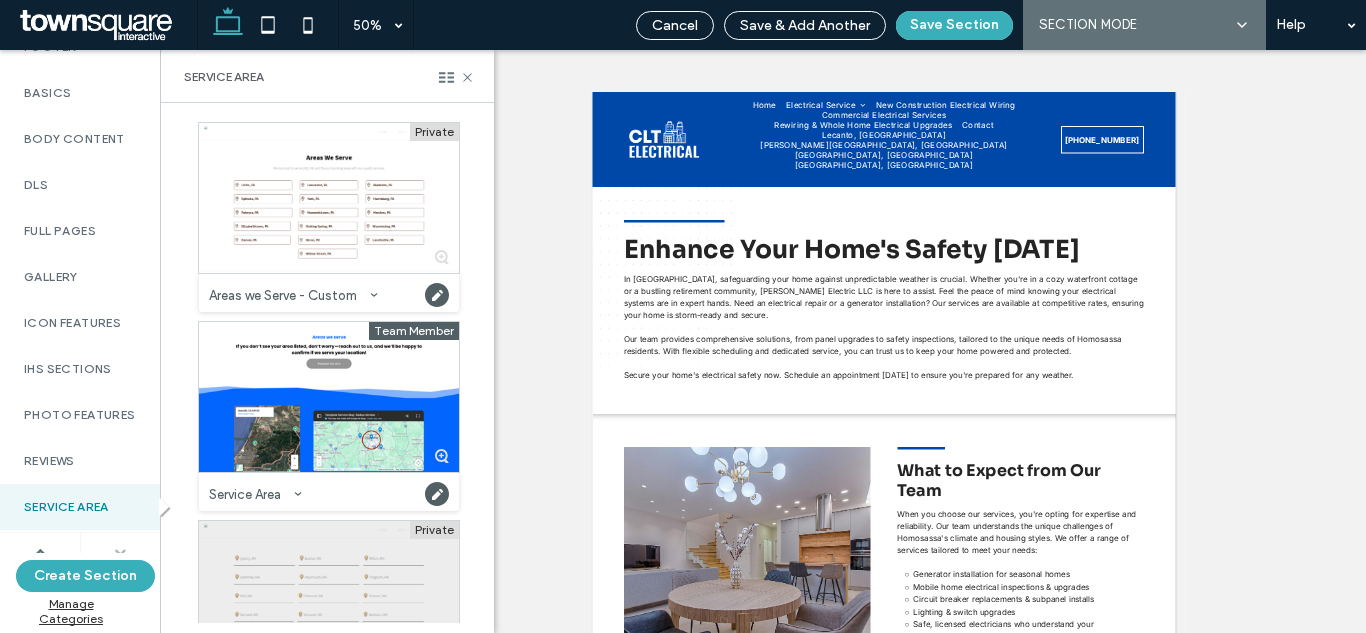 scroll, scrollTop: 100, scrollLeft: 0, axis: vertical 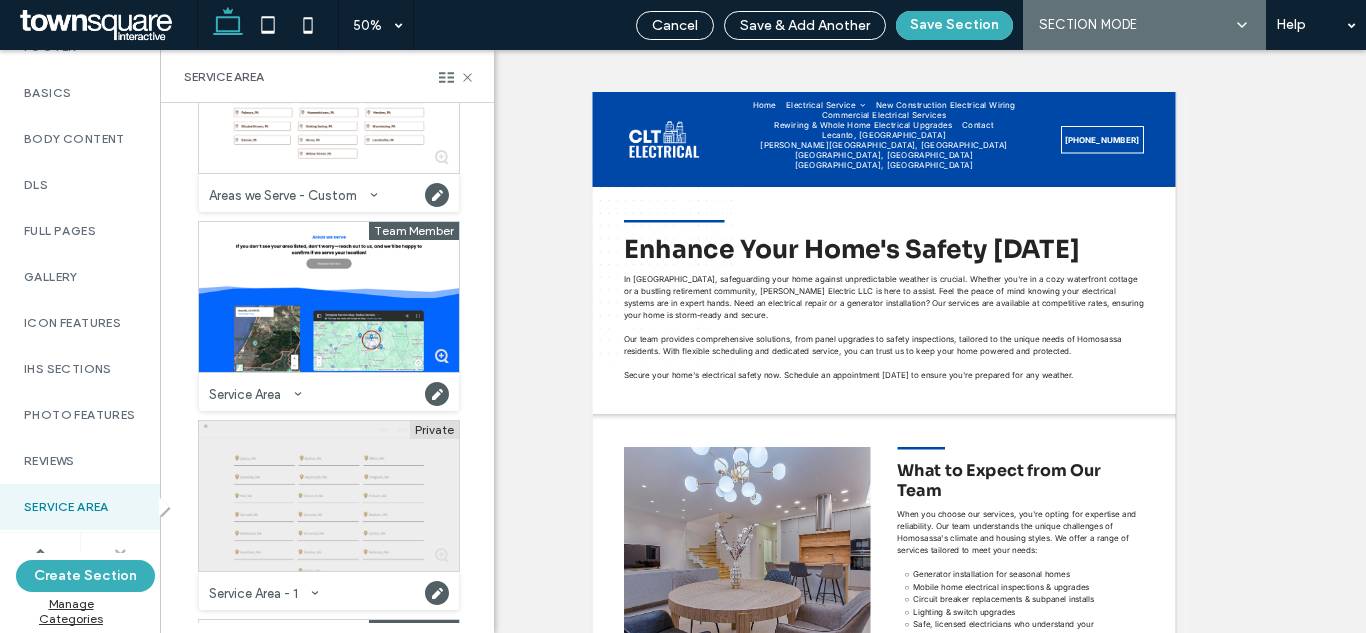 click at bounding box center [329, 496] 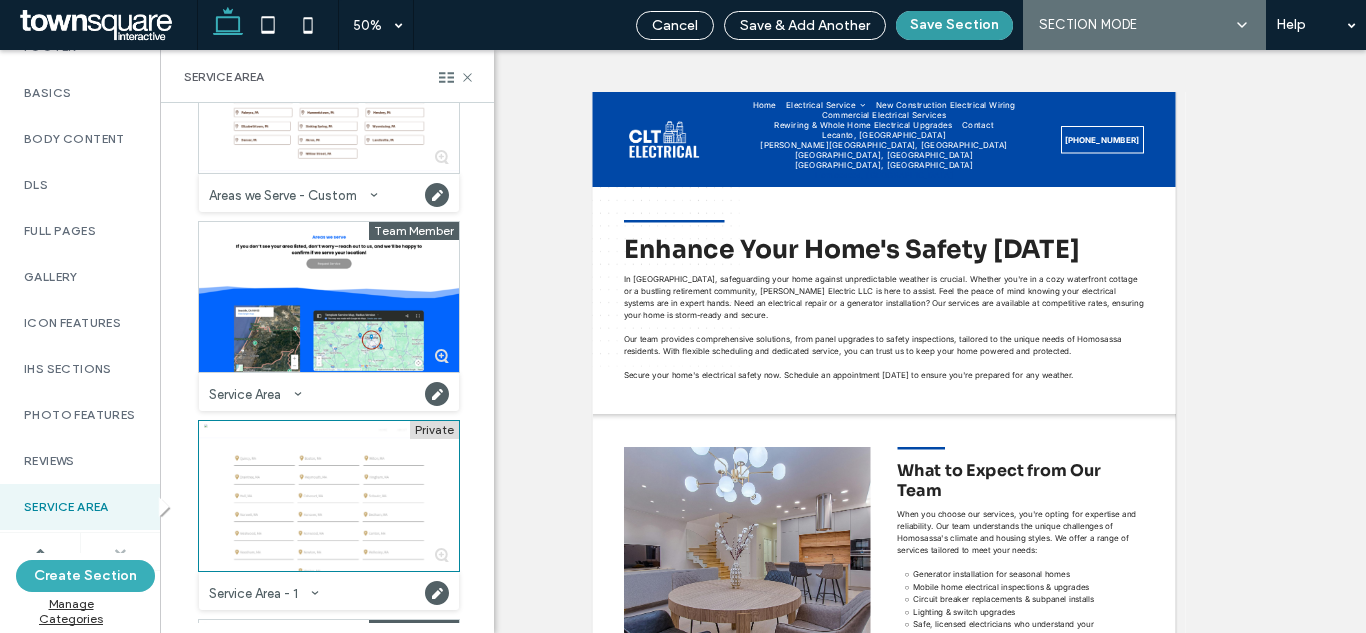 click on "Save Section" at bounding box center (954, 25) 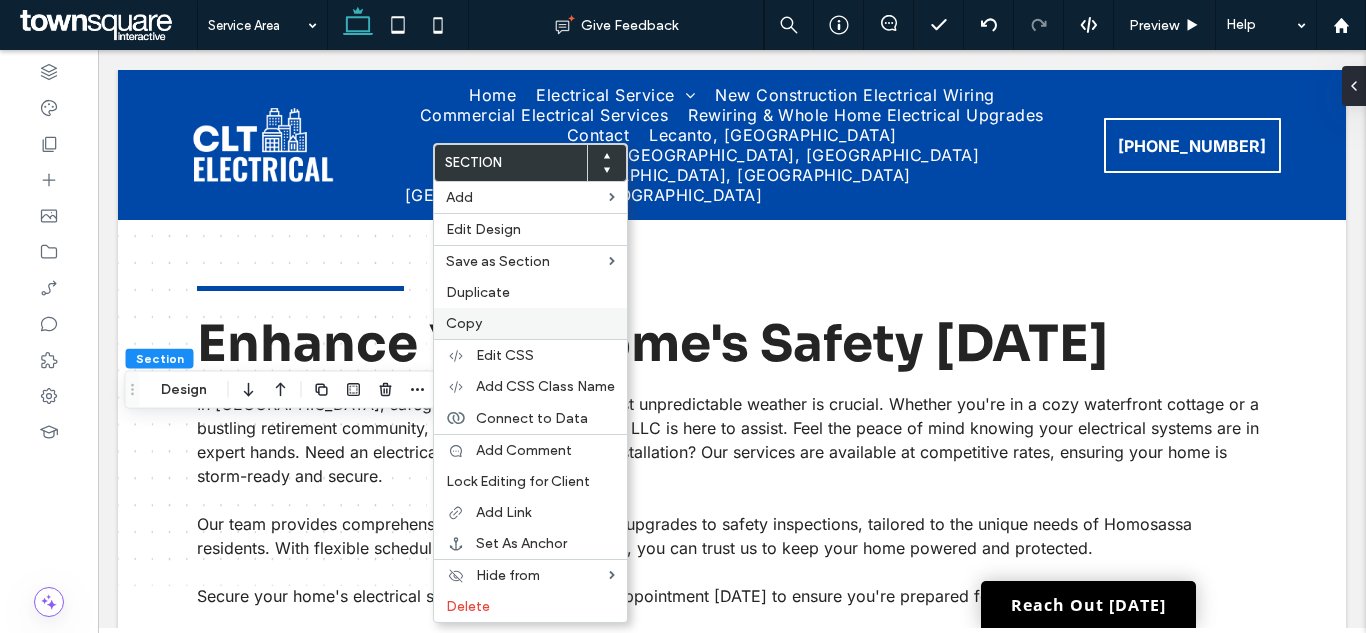 click on "Copy" at bounding box center (464, 323) 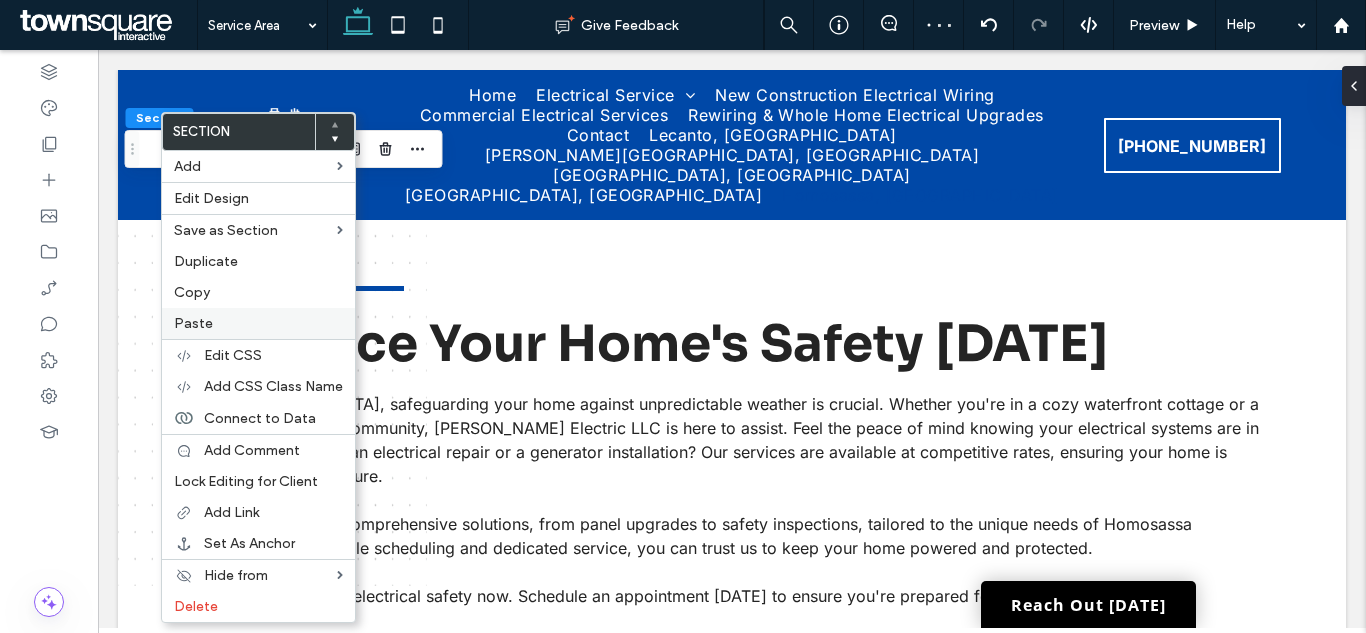 click on "Paste" at bounding box center [258, 323] 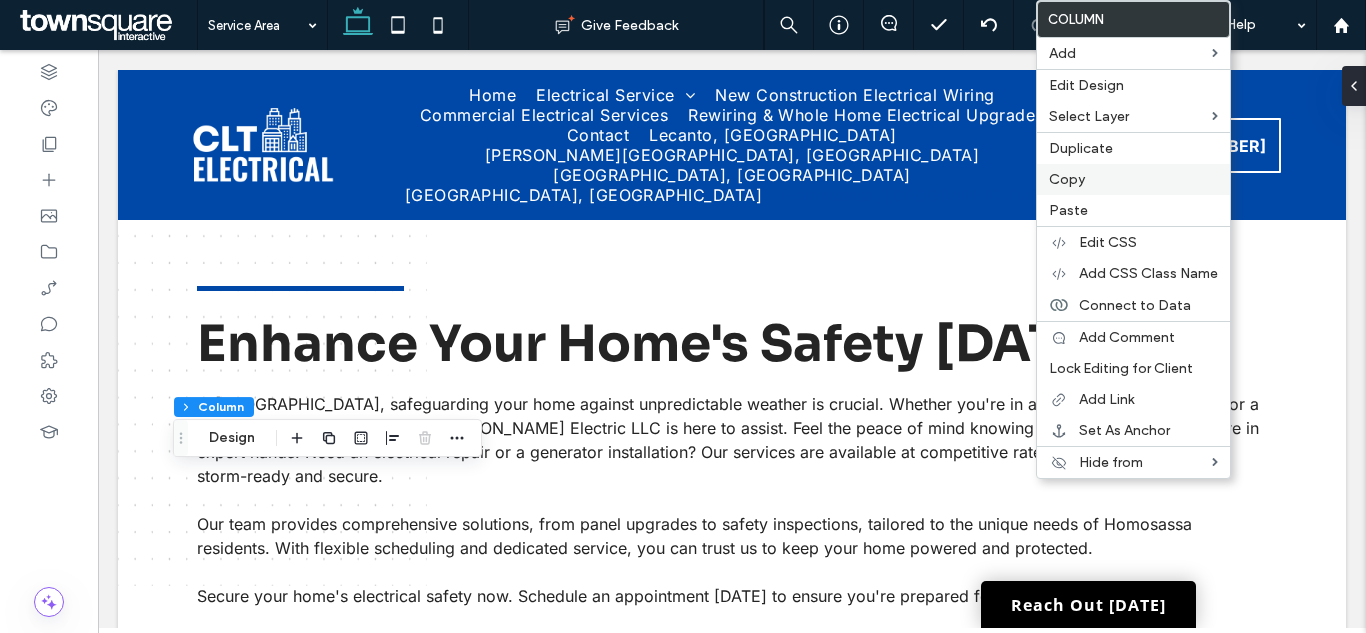 click on "Copy" at bounding box center [1067, 179] 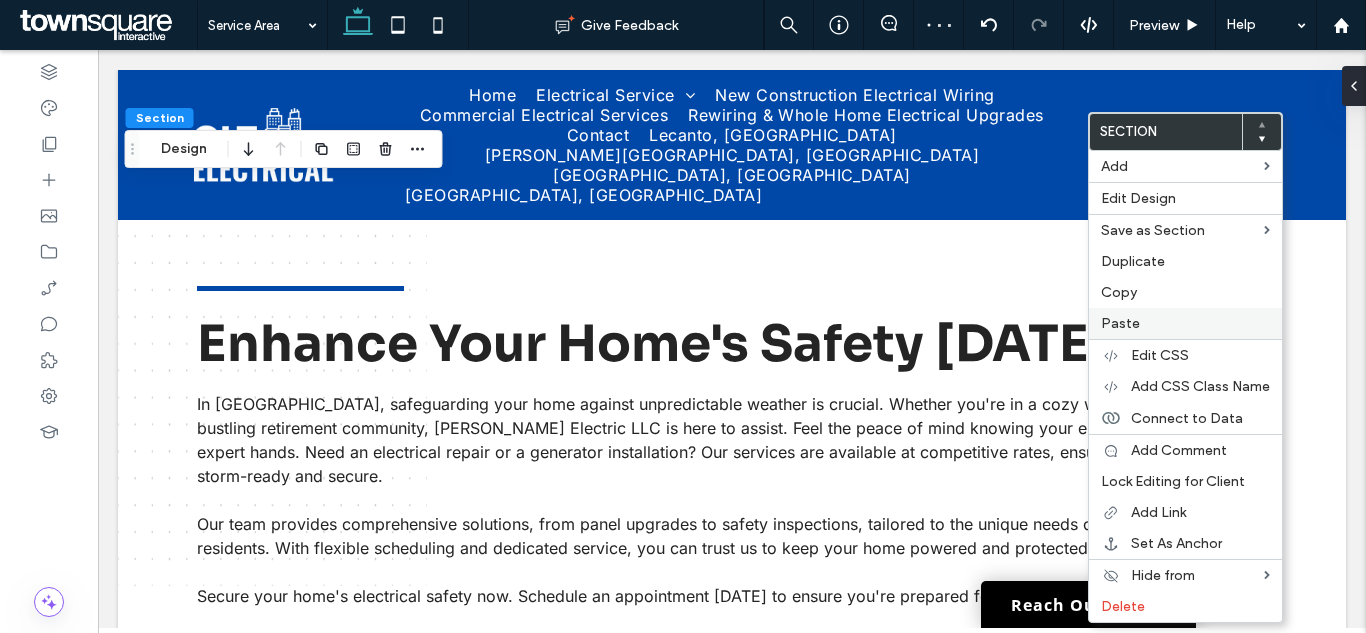 click on "Paste" at bounding box center [1185, 323] 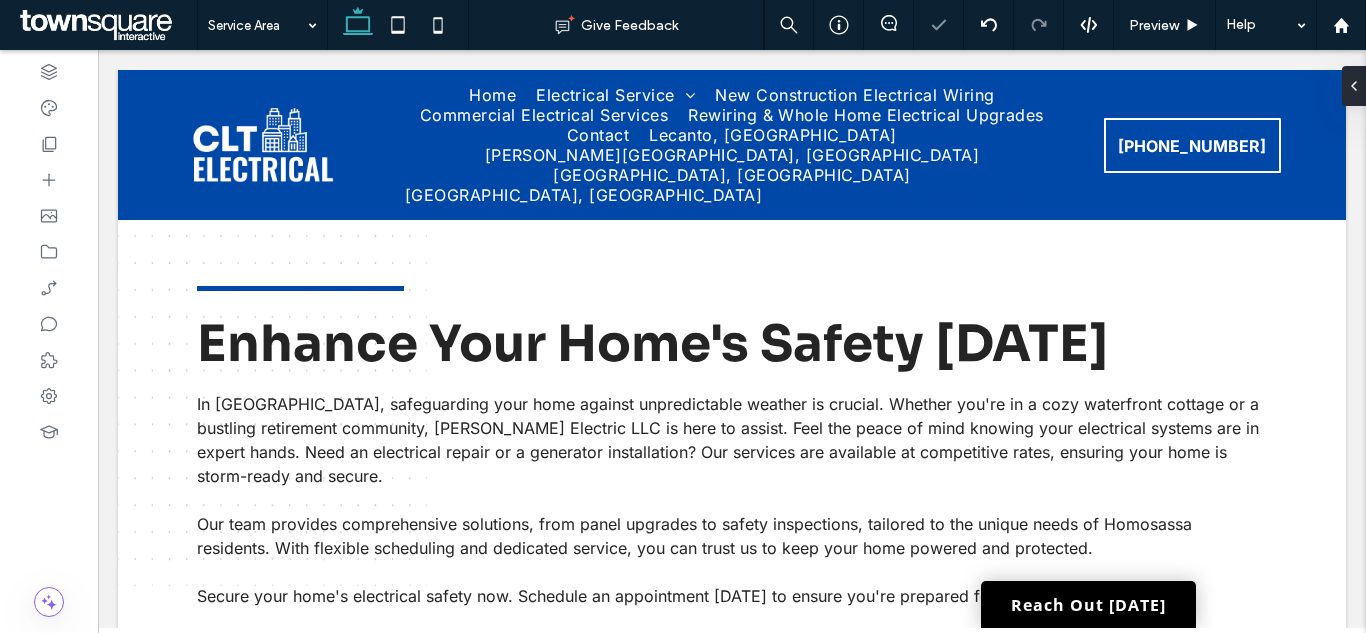 type on "*" 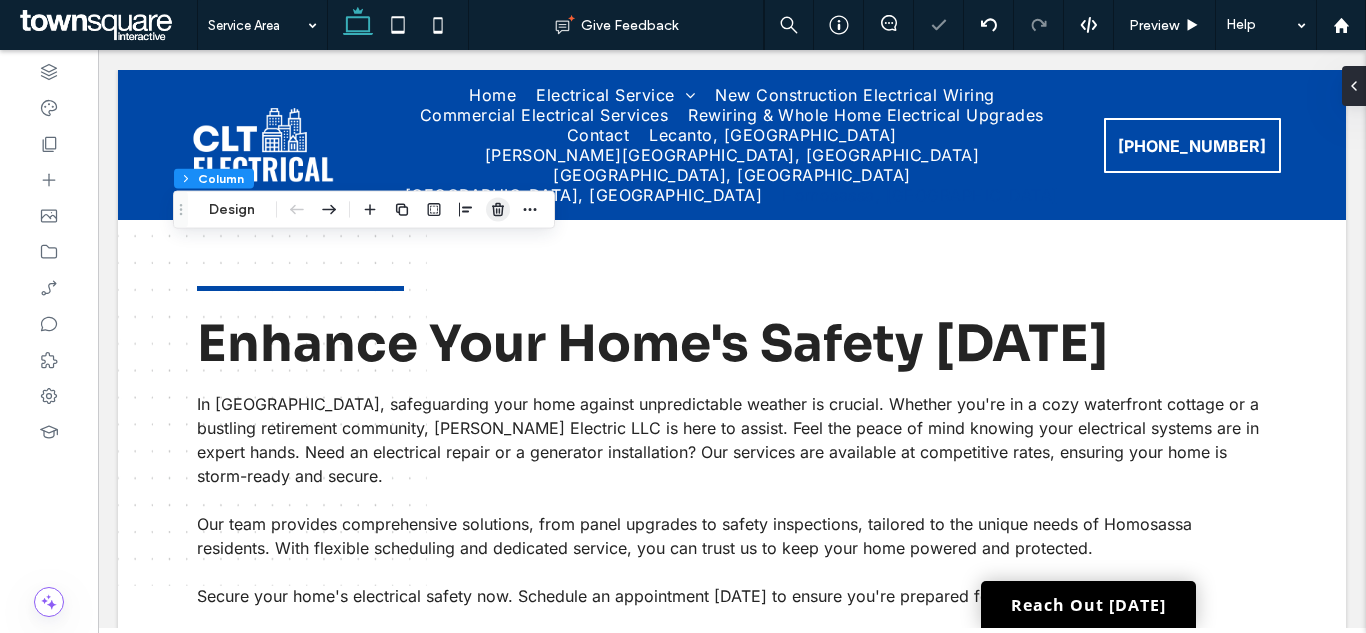 click 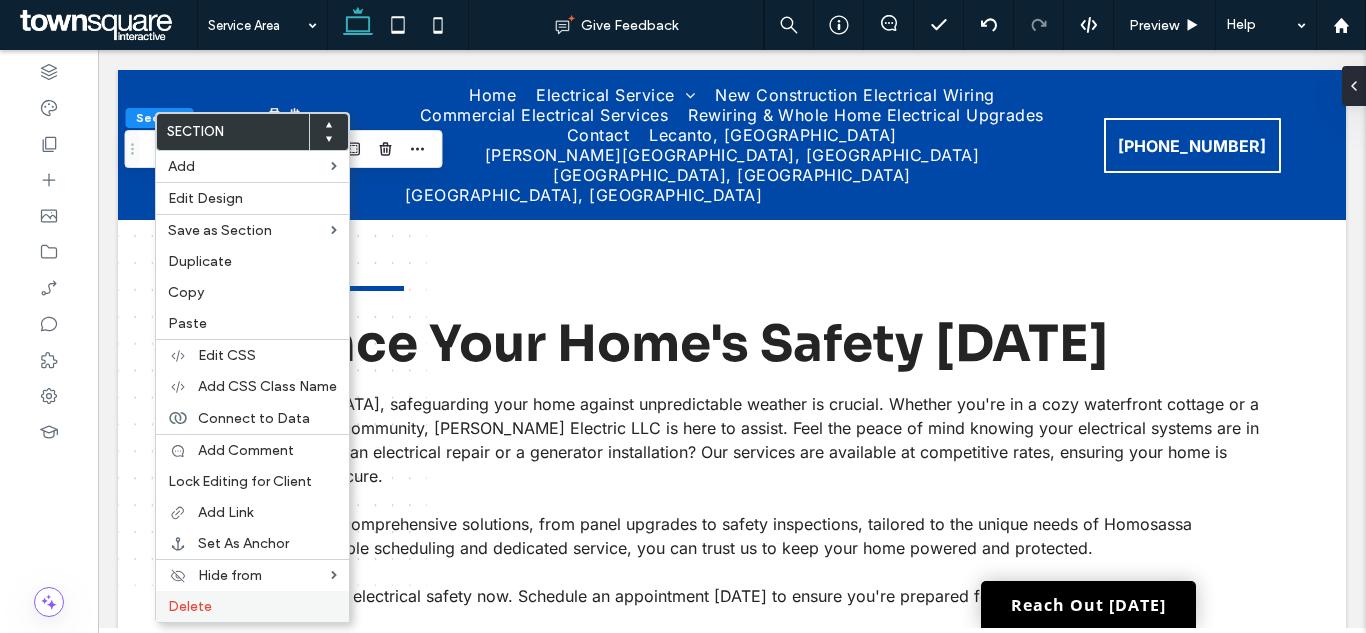 click on "Delete" at bounding box center (252, 606) 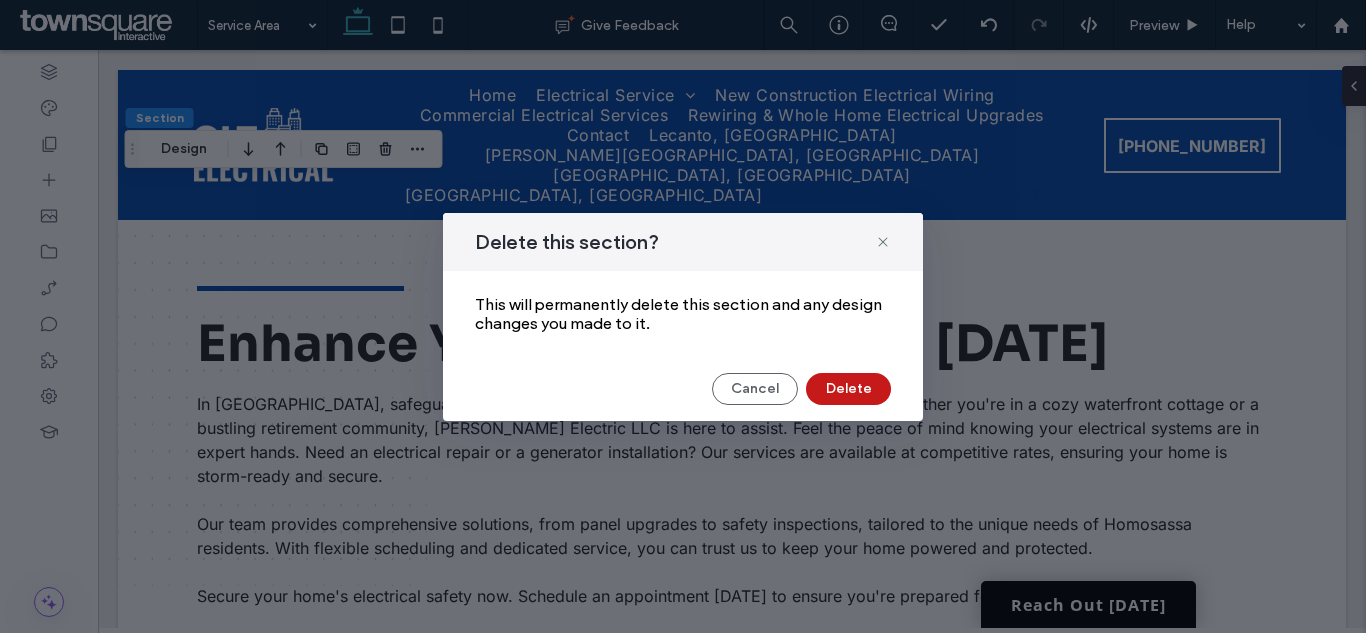 click on "Delete" at bounding box center [848, 389] 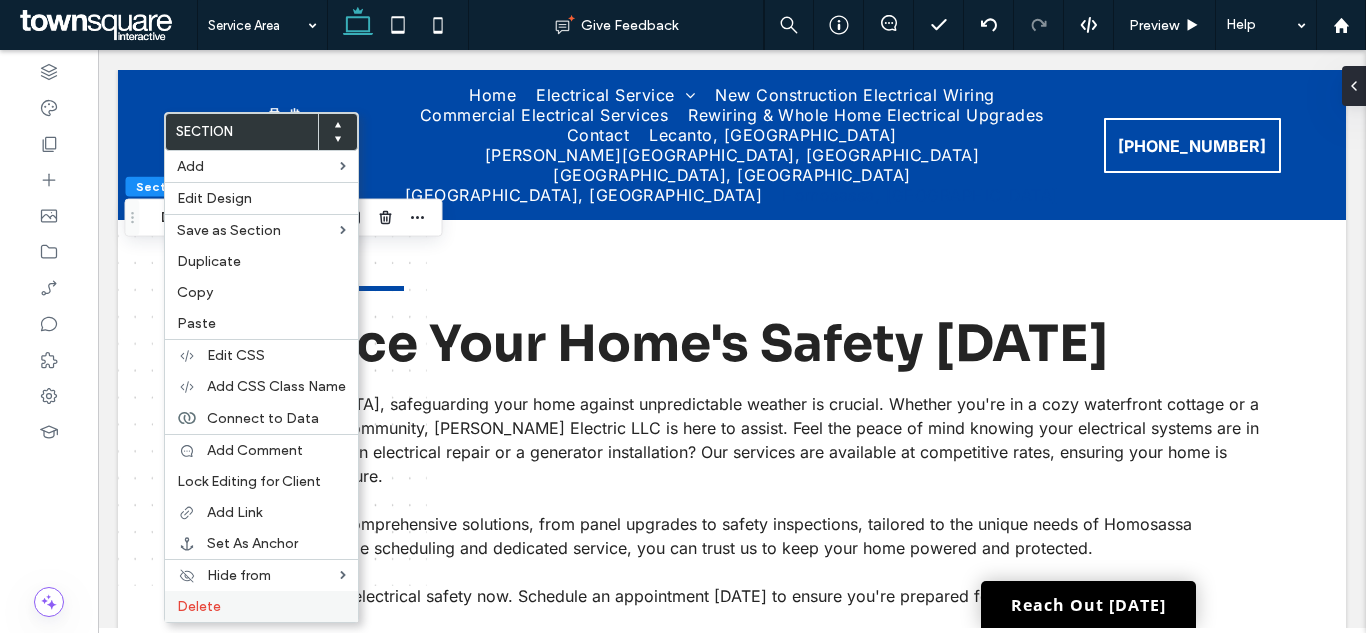 click on "Delete" at bounding box center (261, 606) 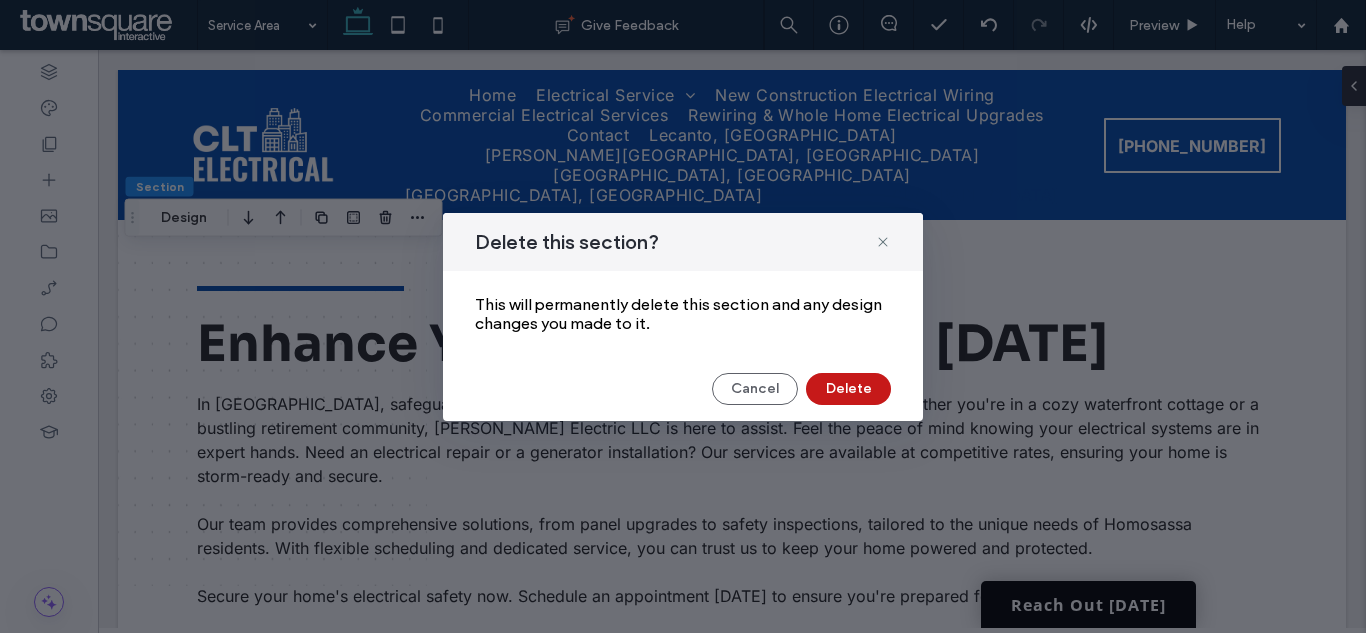 click on "Delete" at bounding box center (848, 389) 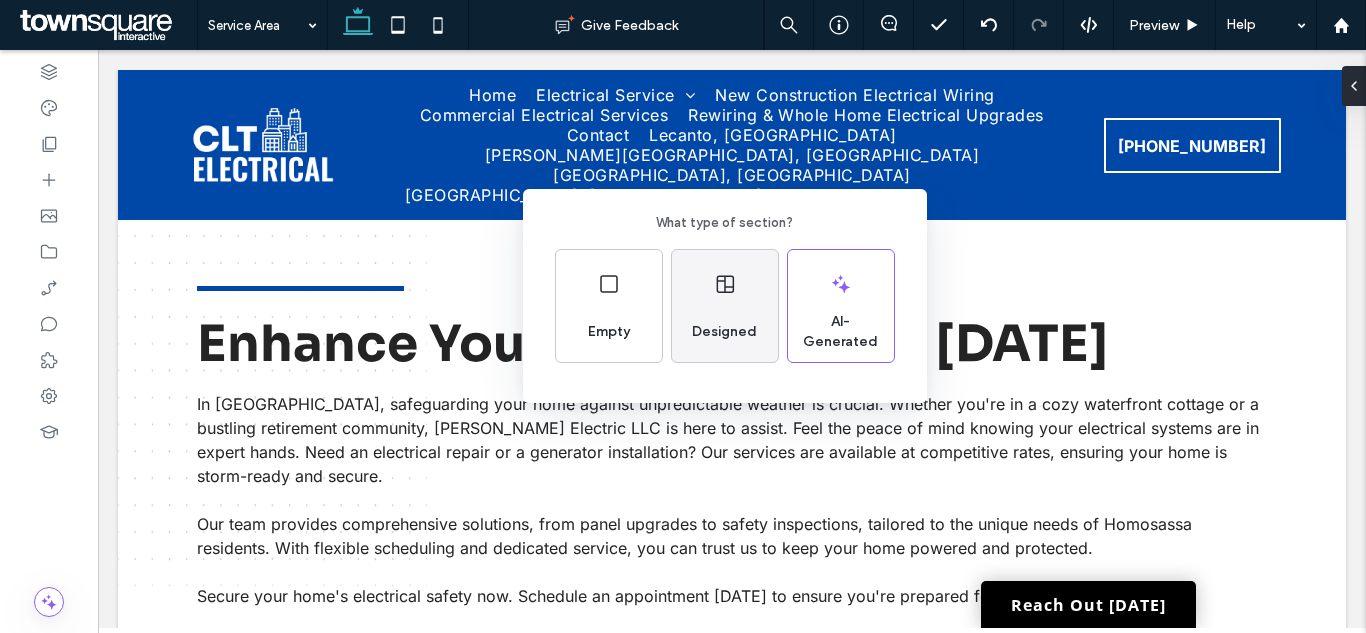 click on "Designed" at bounding box center [725, 306] 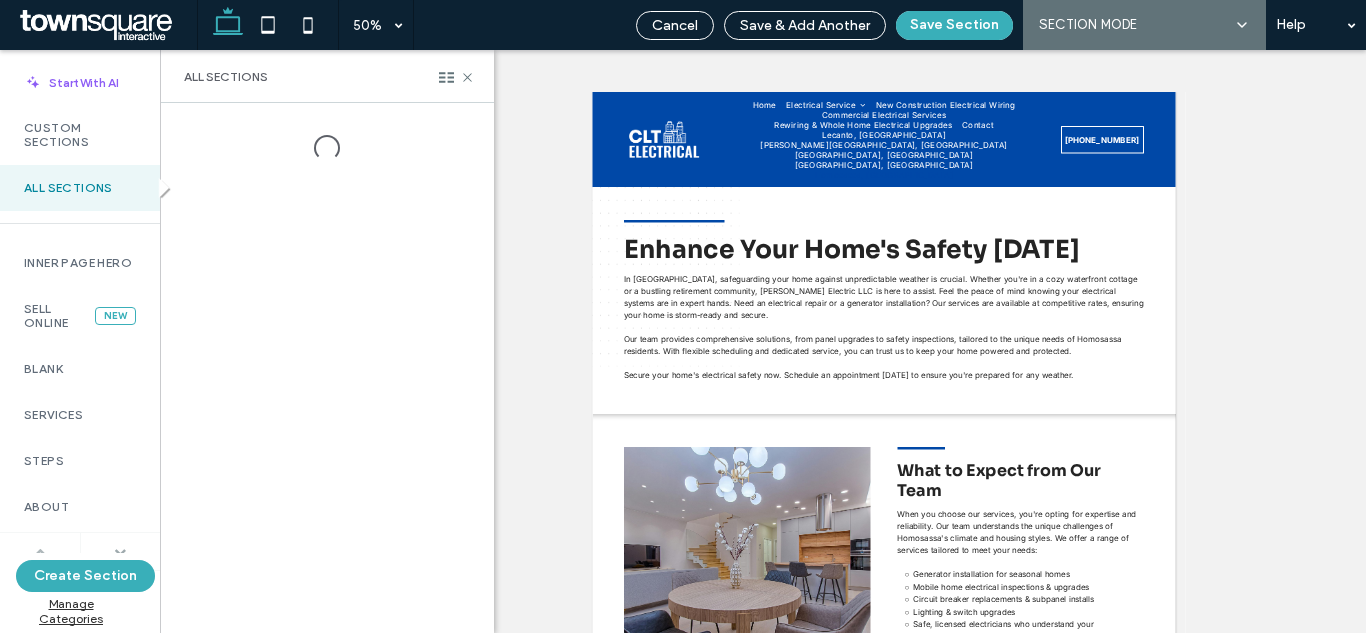 click at bounding box center [120, 552] 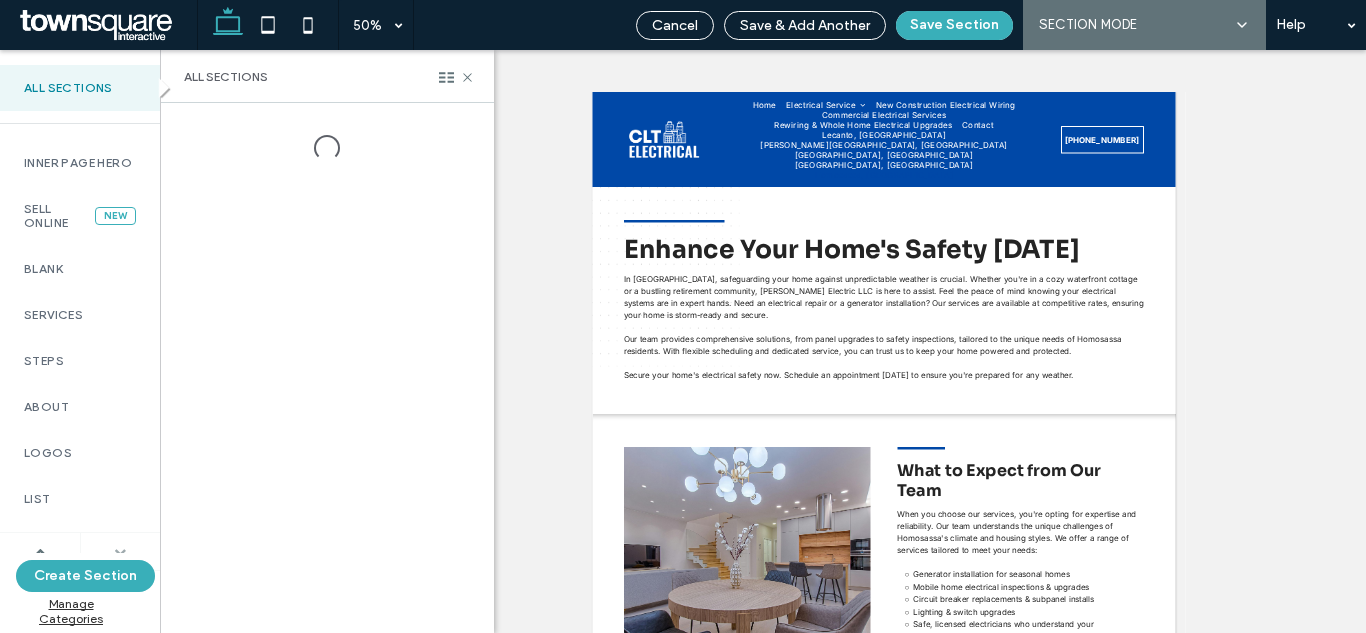 click at bounding box center [120, 552] 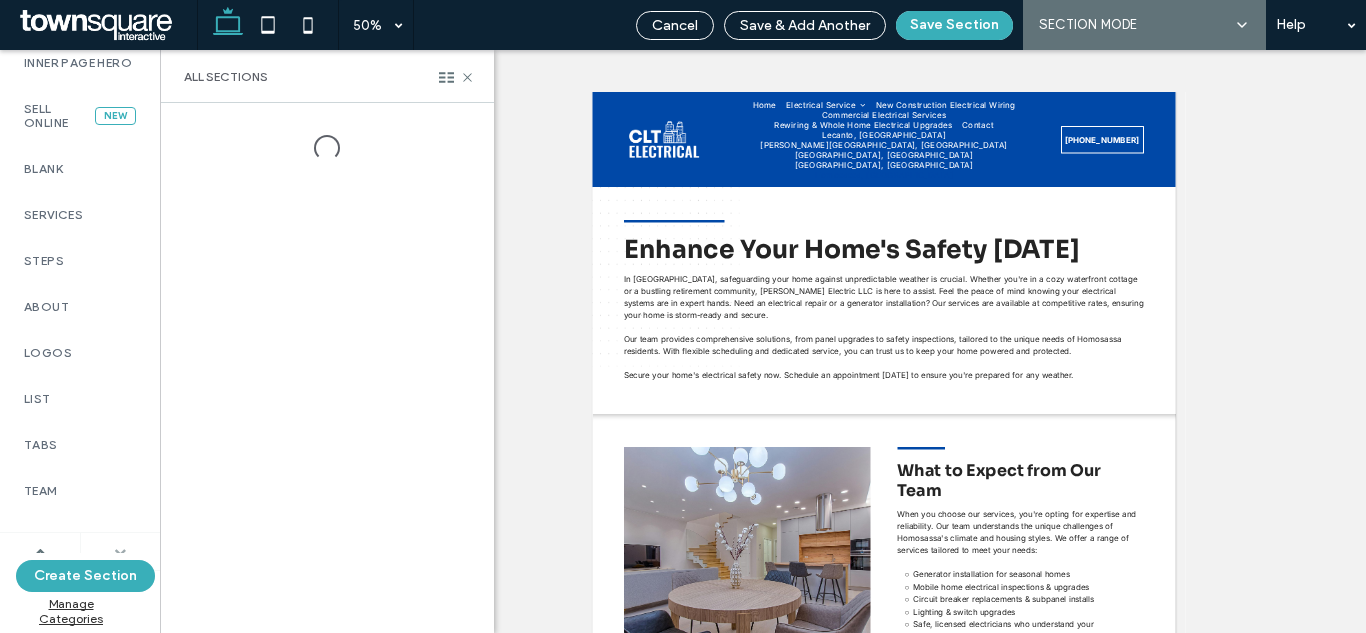 click at bounding box center (120, 552) 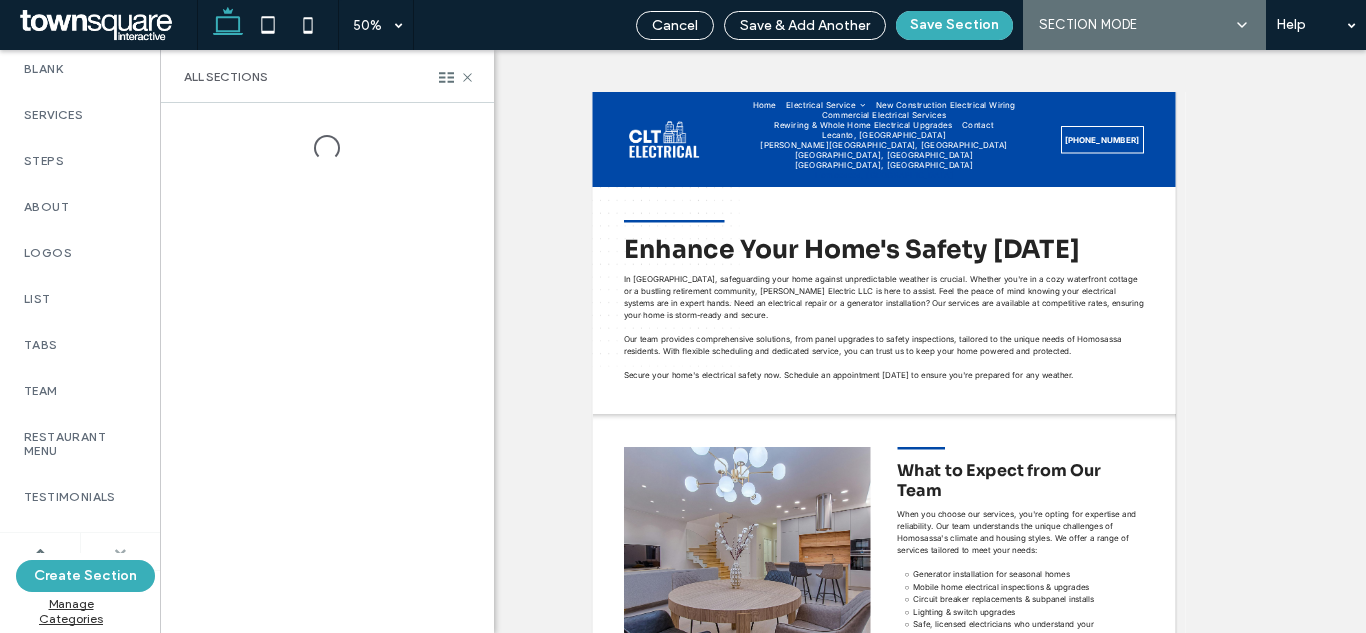 click at bounding box center [120, 552] 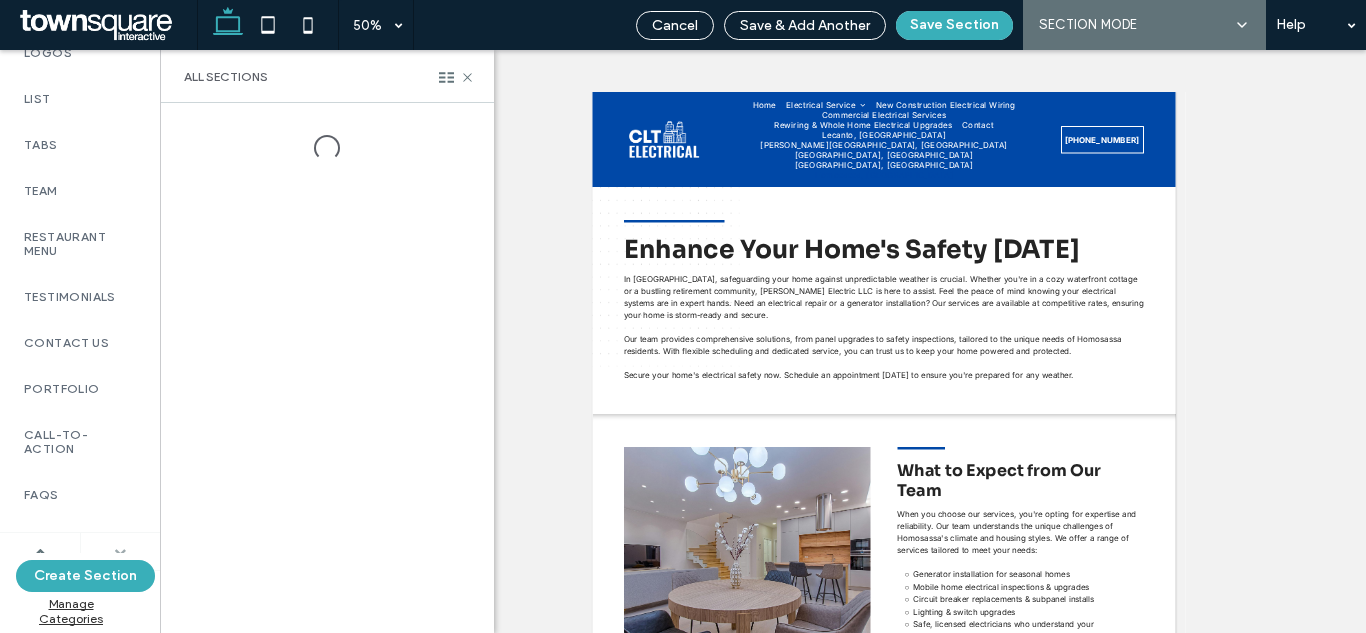 click at bounding box center [120, 552] 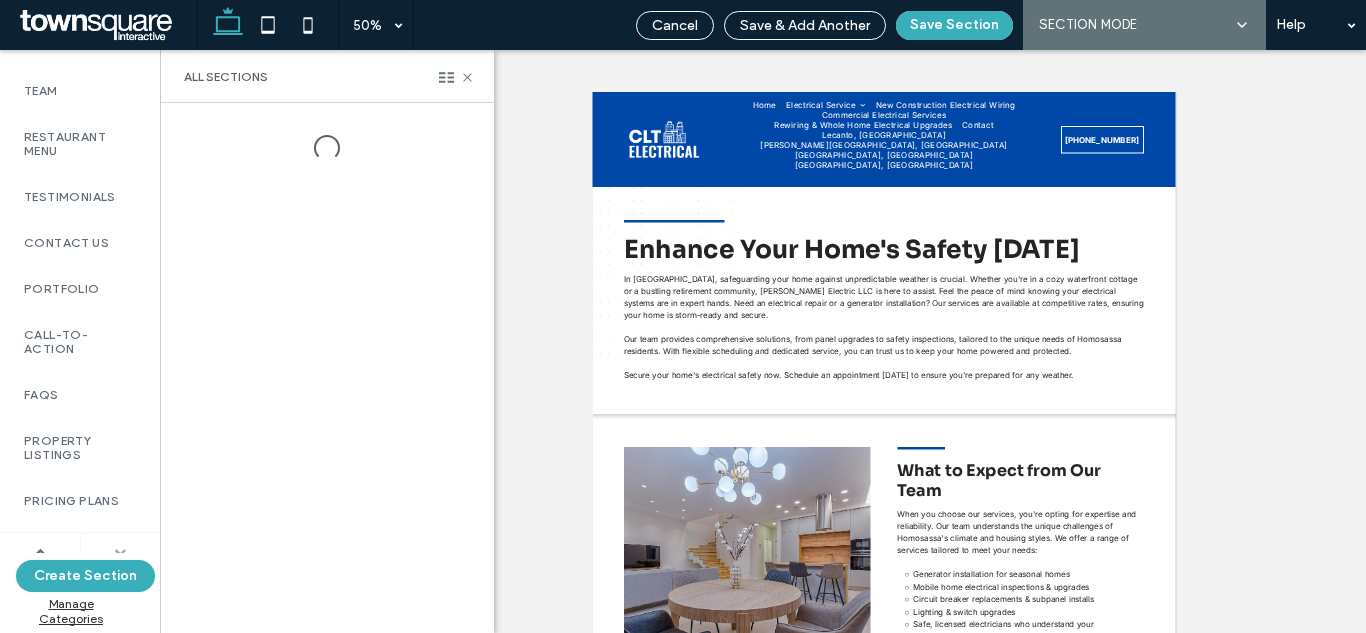 click at bounding box center (120, 552) 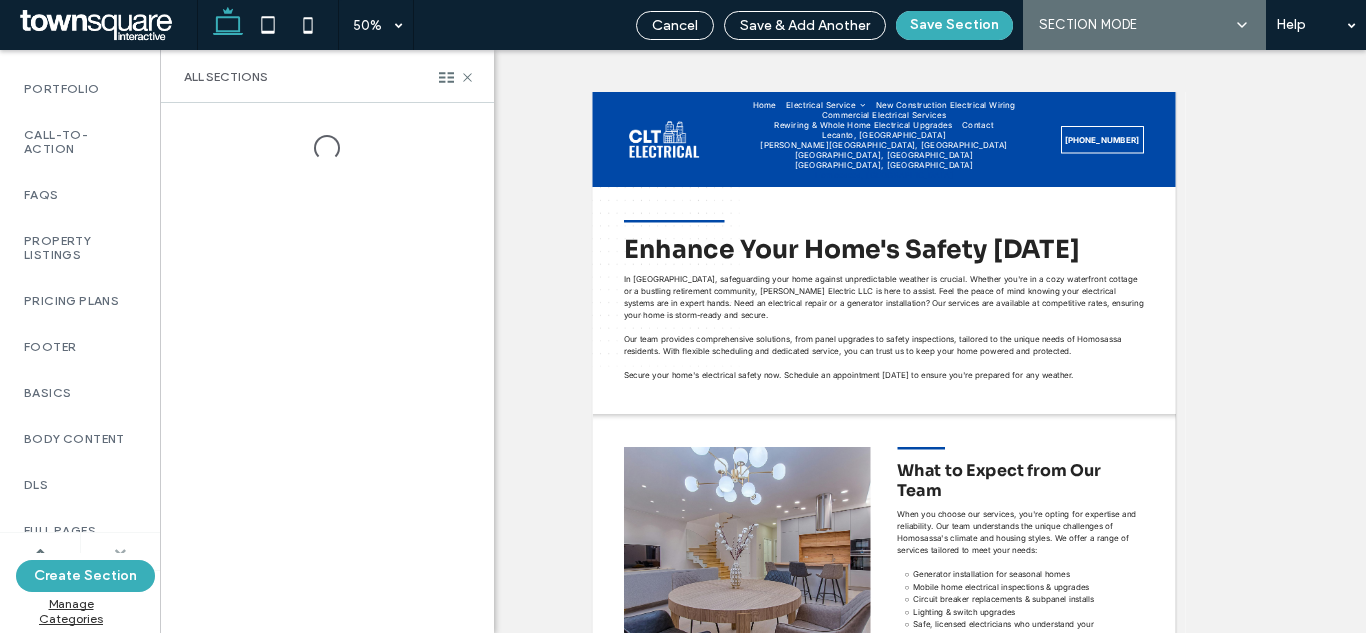 click at bounding box center [120, 552] 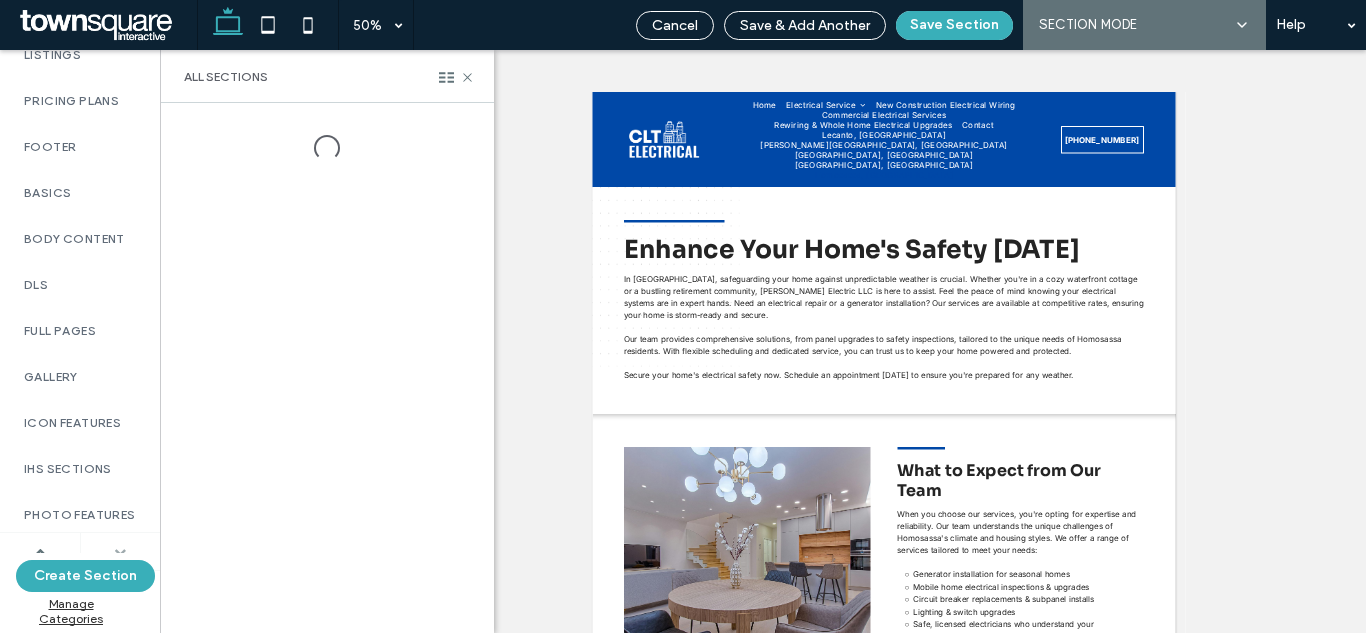 click at bounding box center (120, 552) 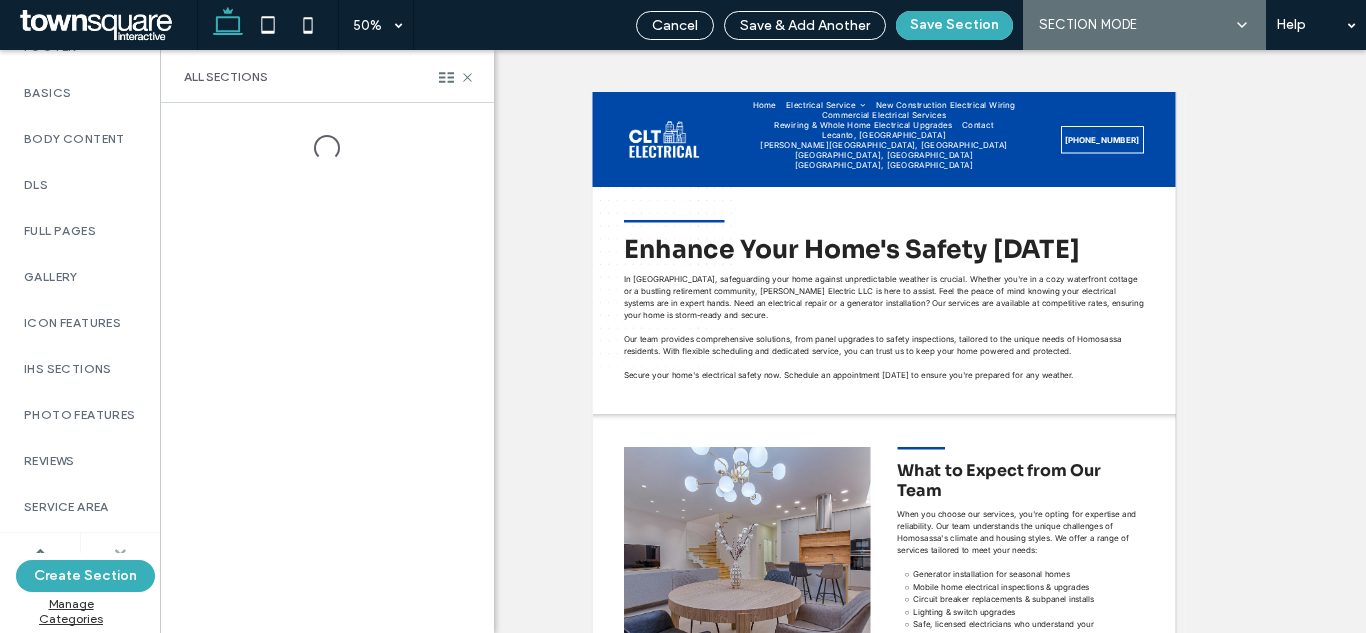 click at bounding box center [121, 551] 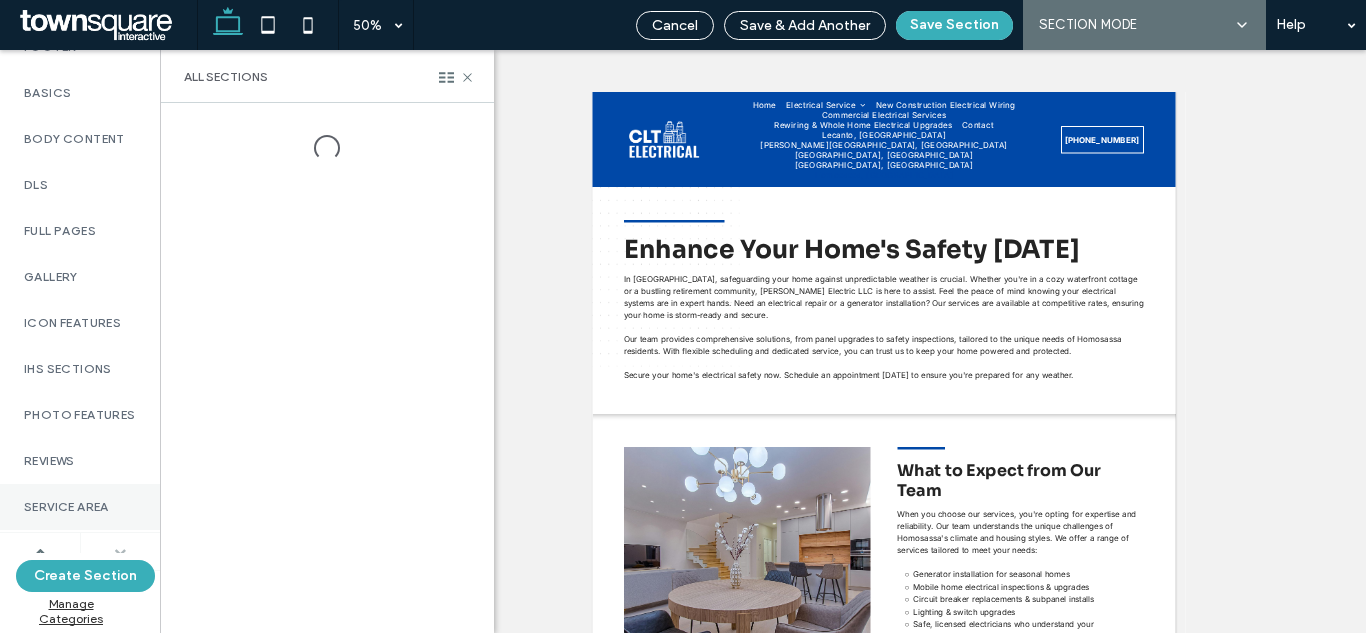 click on "Service Area" at bounding box center [80, 507] 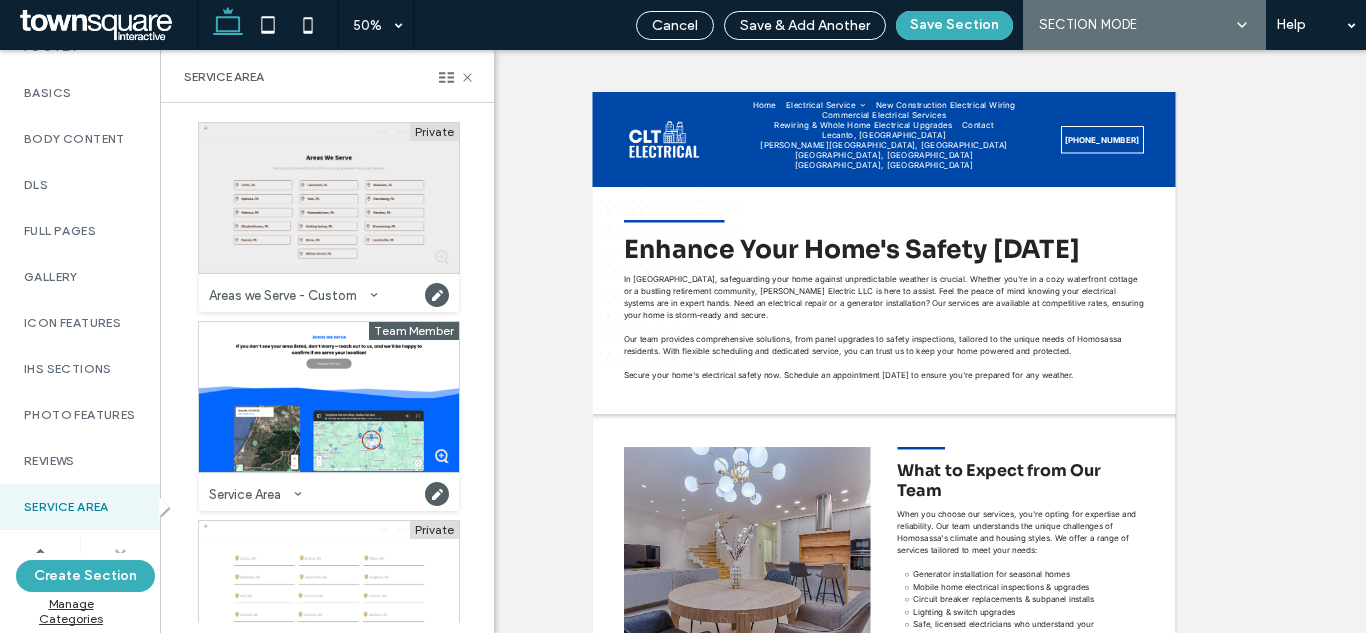 click at bounding box center [329, 198] 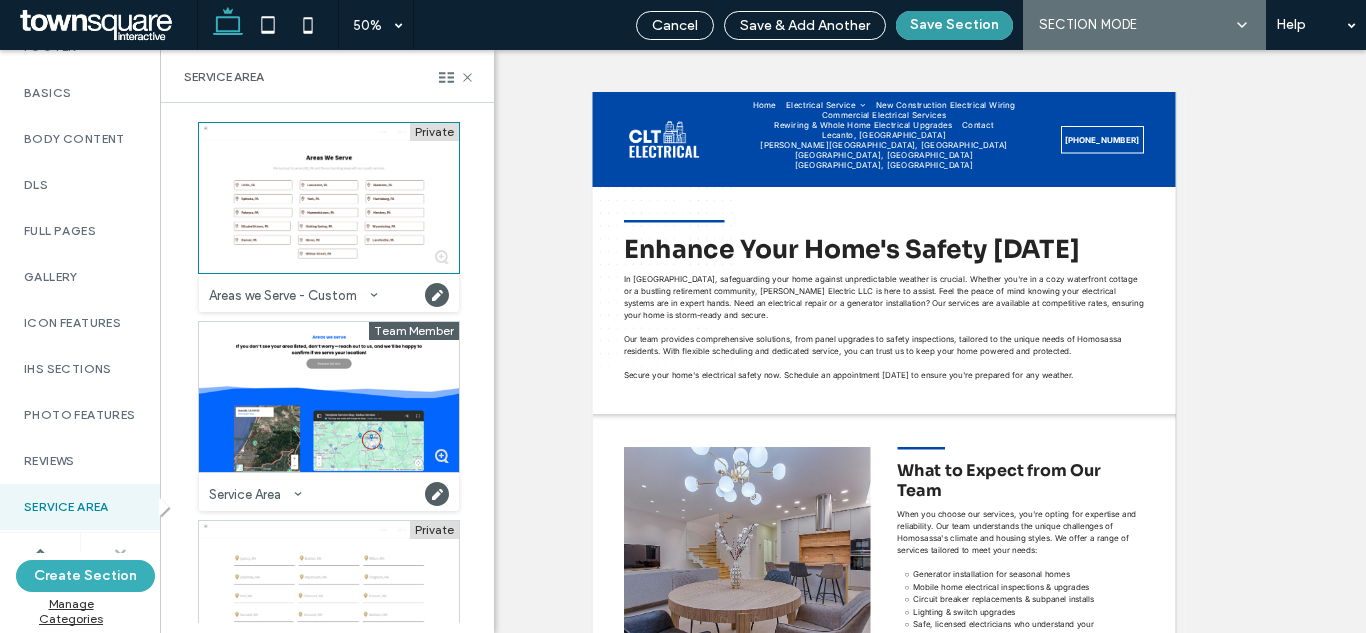click on "Save Section" at bounding box center [954, 25] 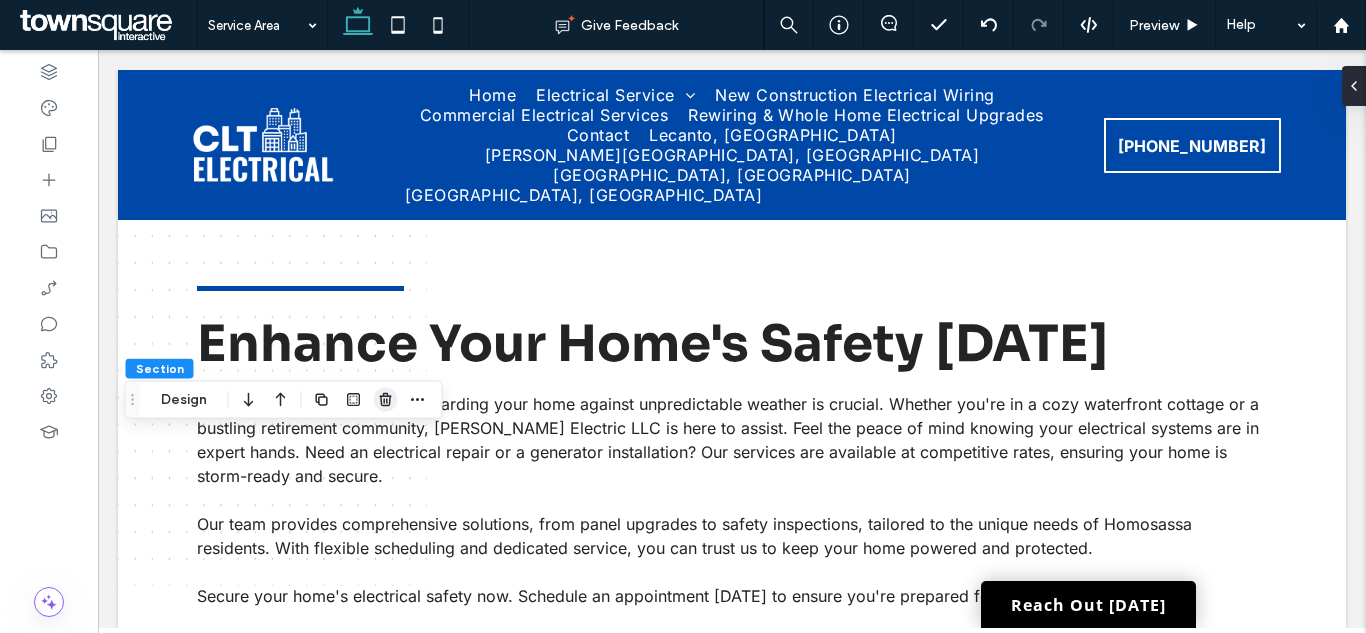 click 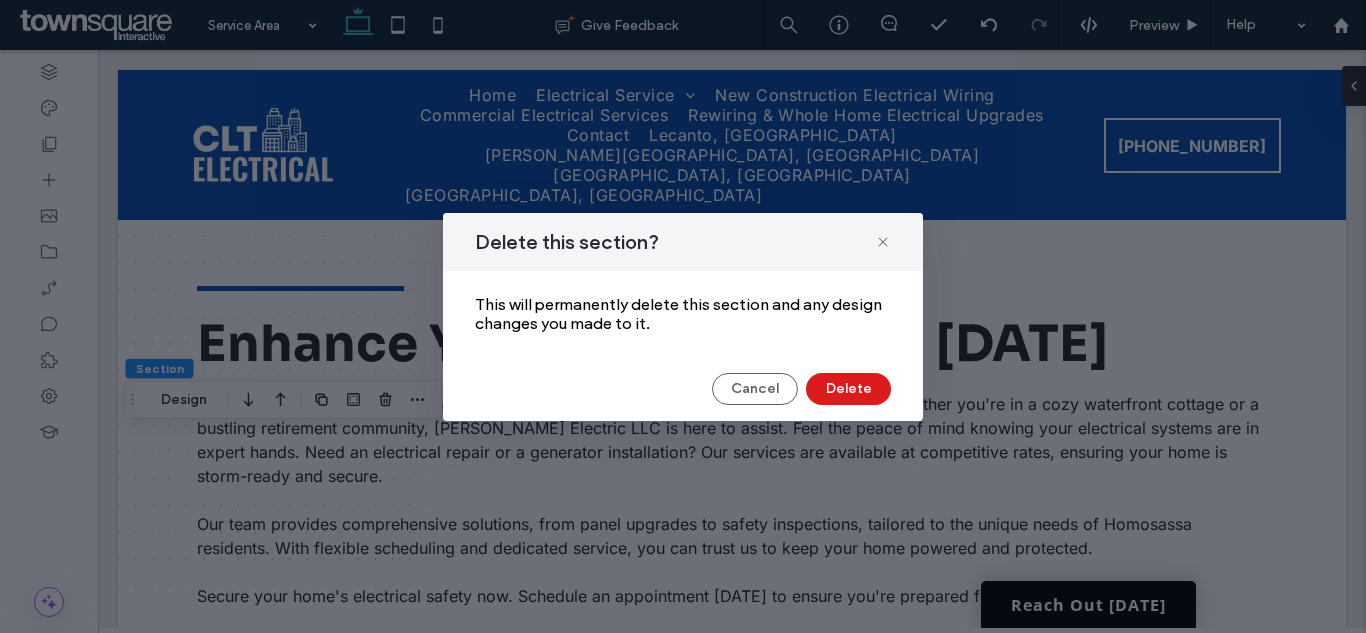 click on "Delete this section? This will permanently delete this section and any design changes you made to it. Cancel Delete" at bounding box center (683, 317) 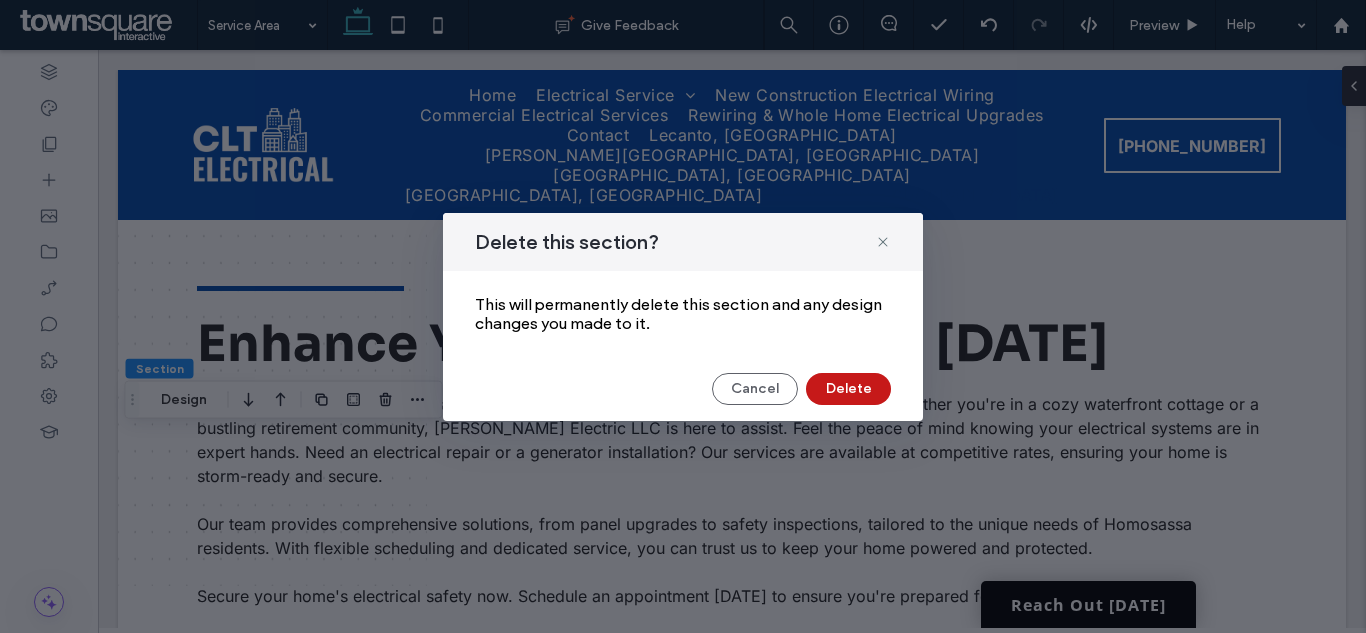 click on "Delete" at bounding box center [848, 389] 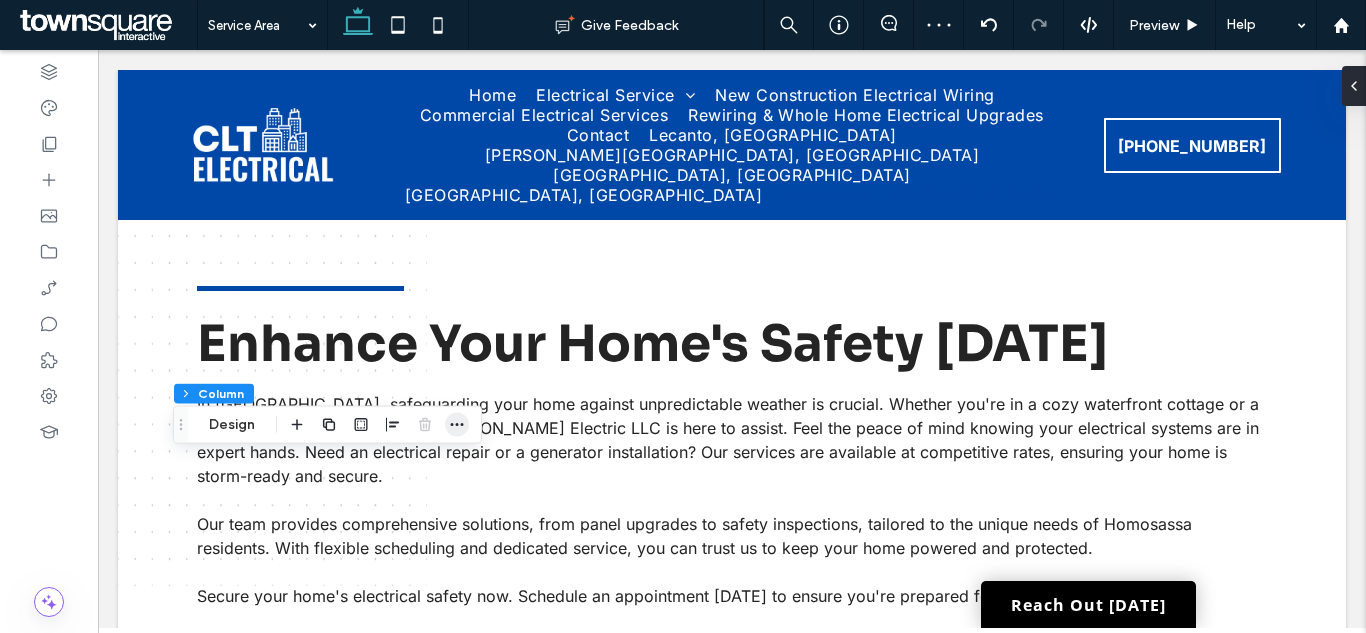 click 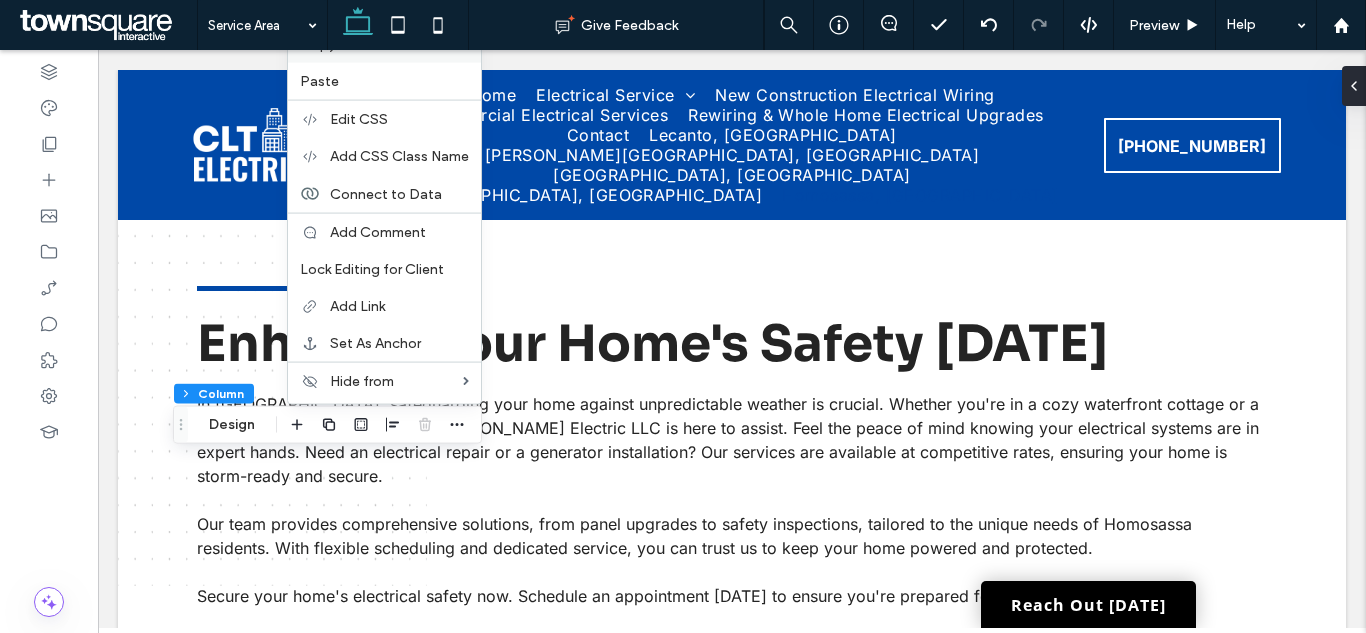click on "Copy" at bounding box center (384, 44) 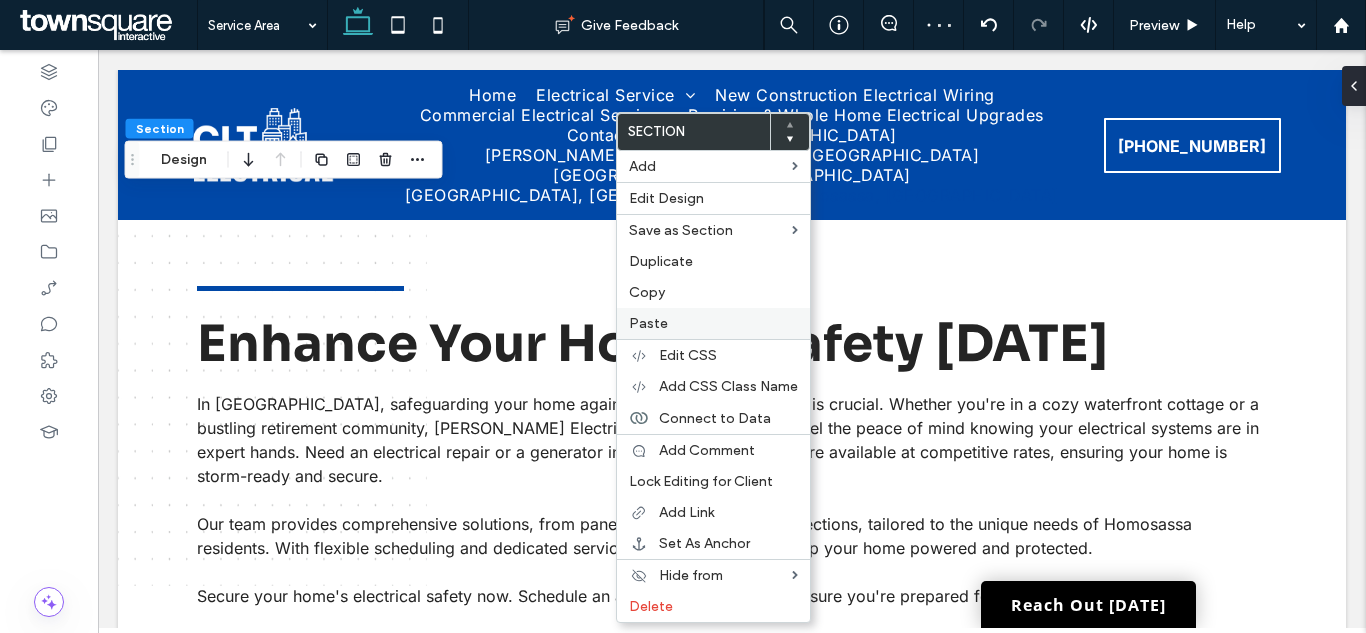 click on "Paste" at bounding box center [713, 323] 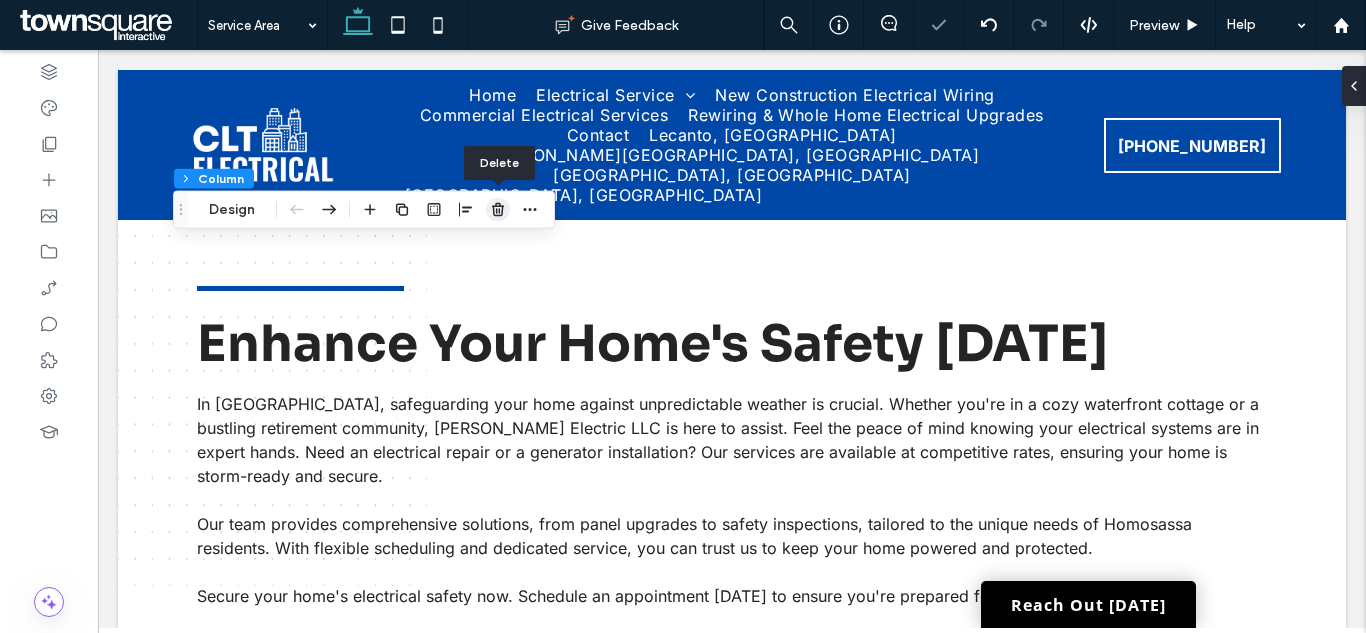 click at bounding box center [498, 210] 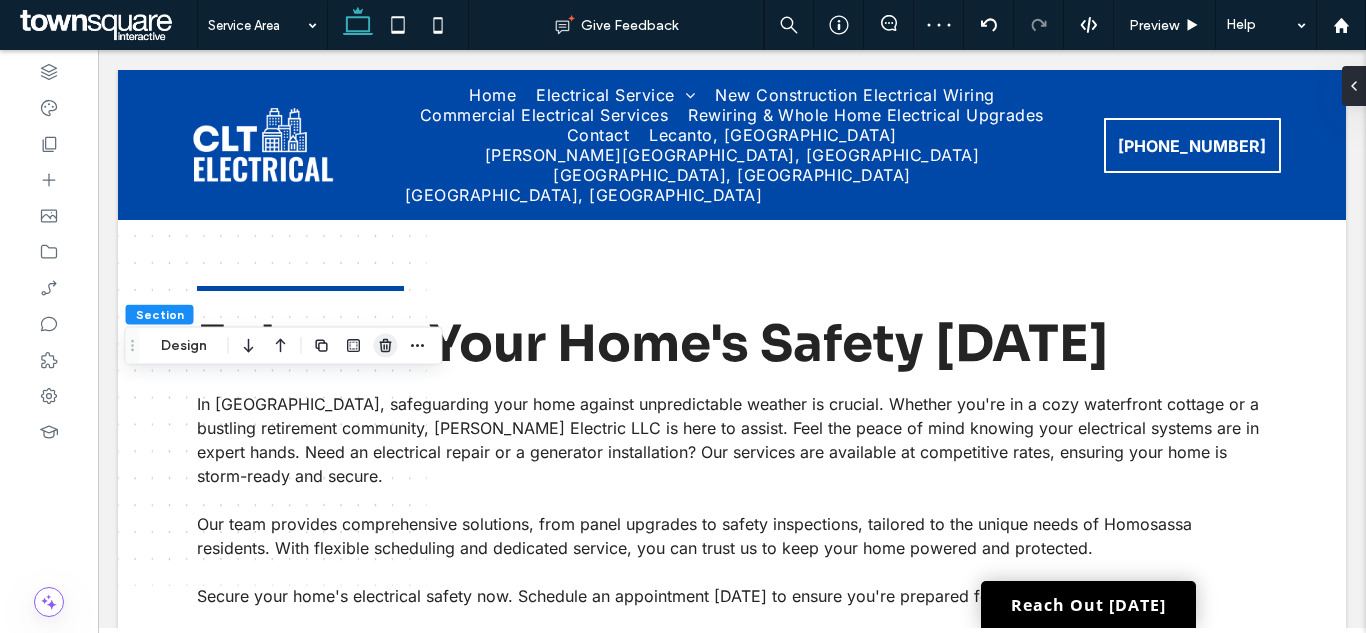 click 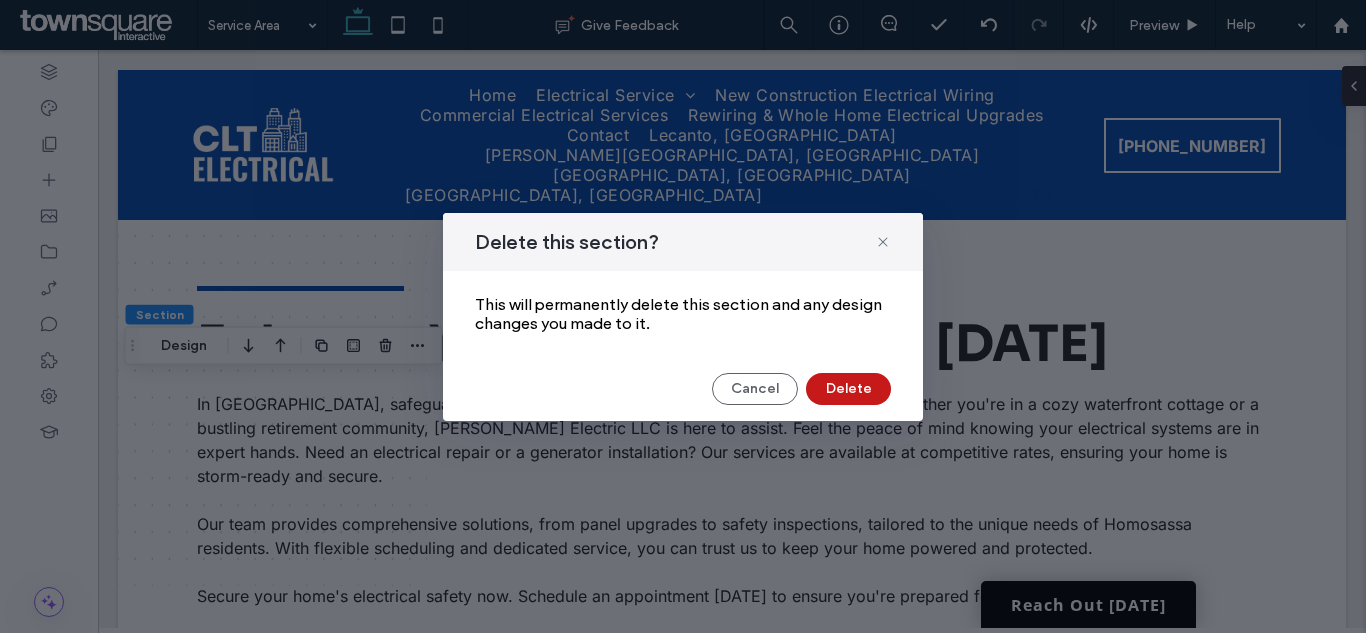 click on "Delete" at bounding box center [848, 389] 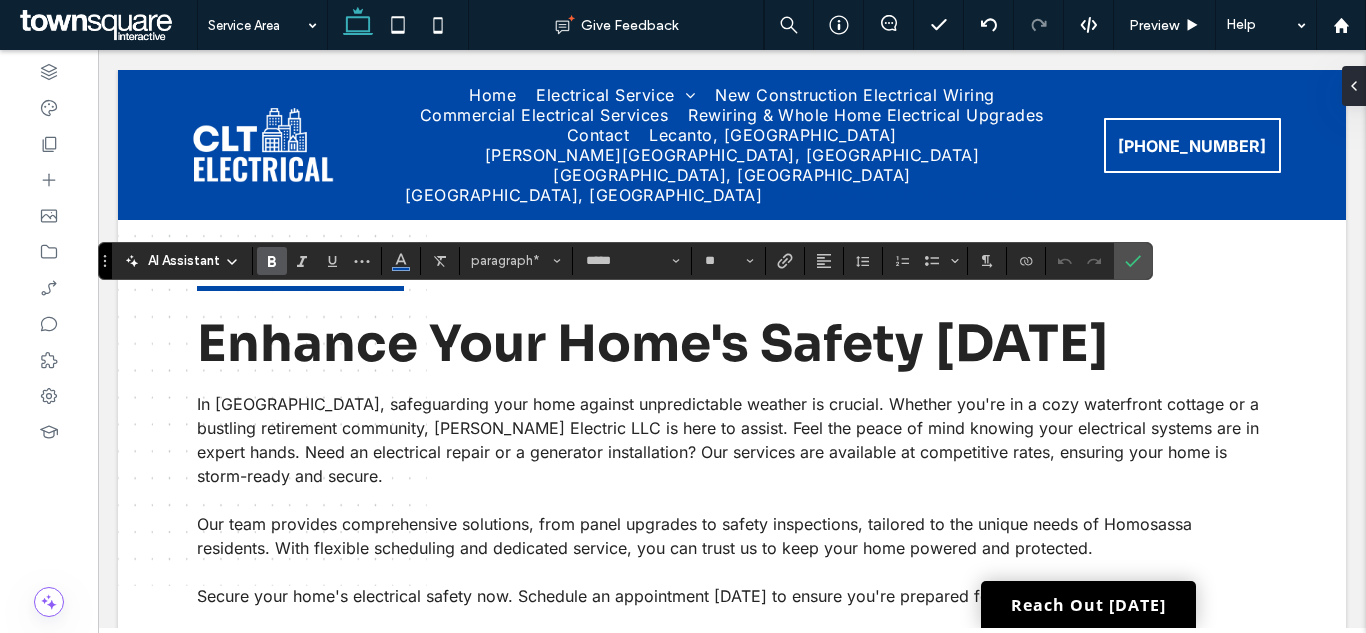 type 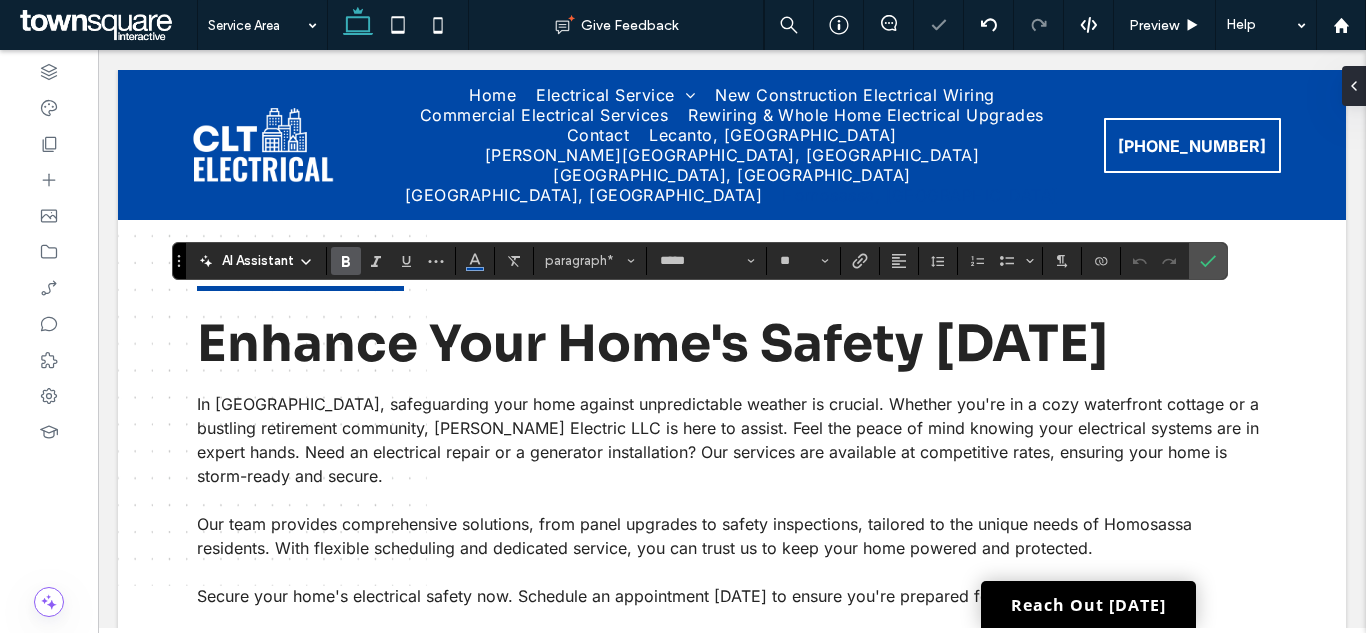 type 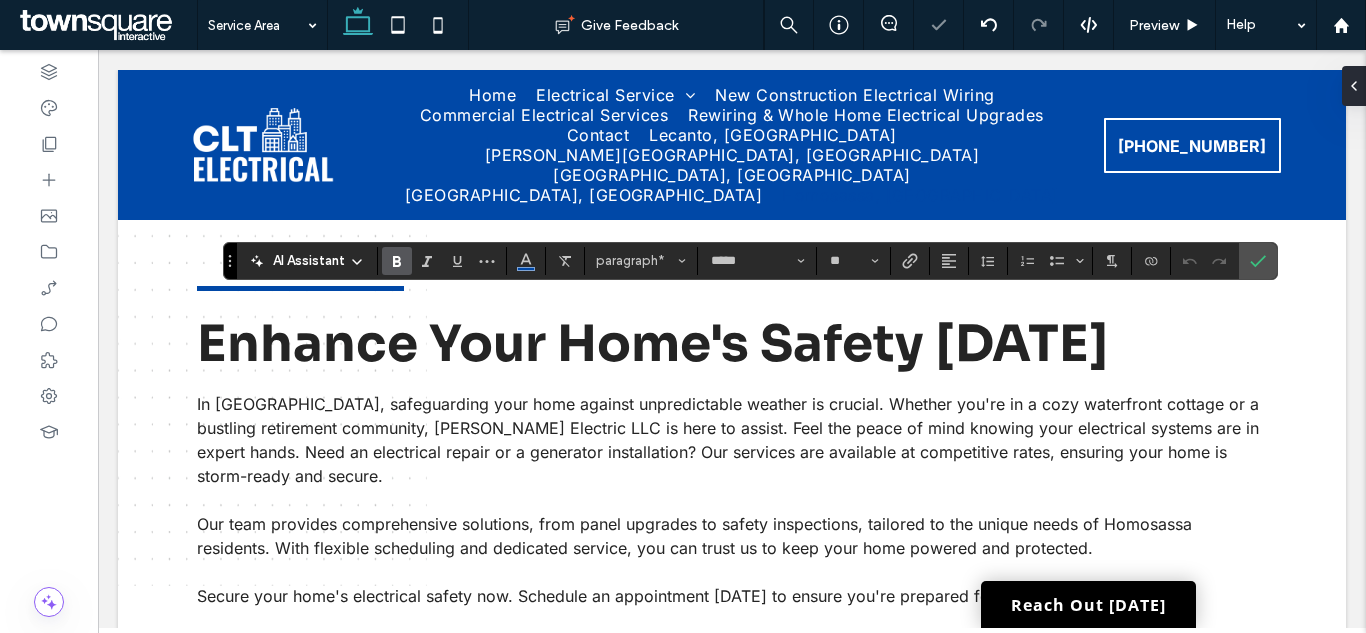type 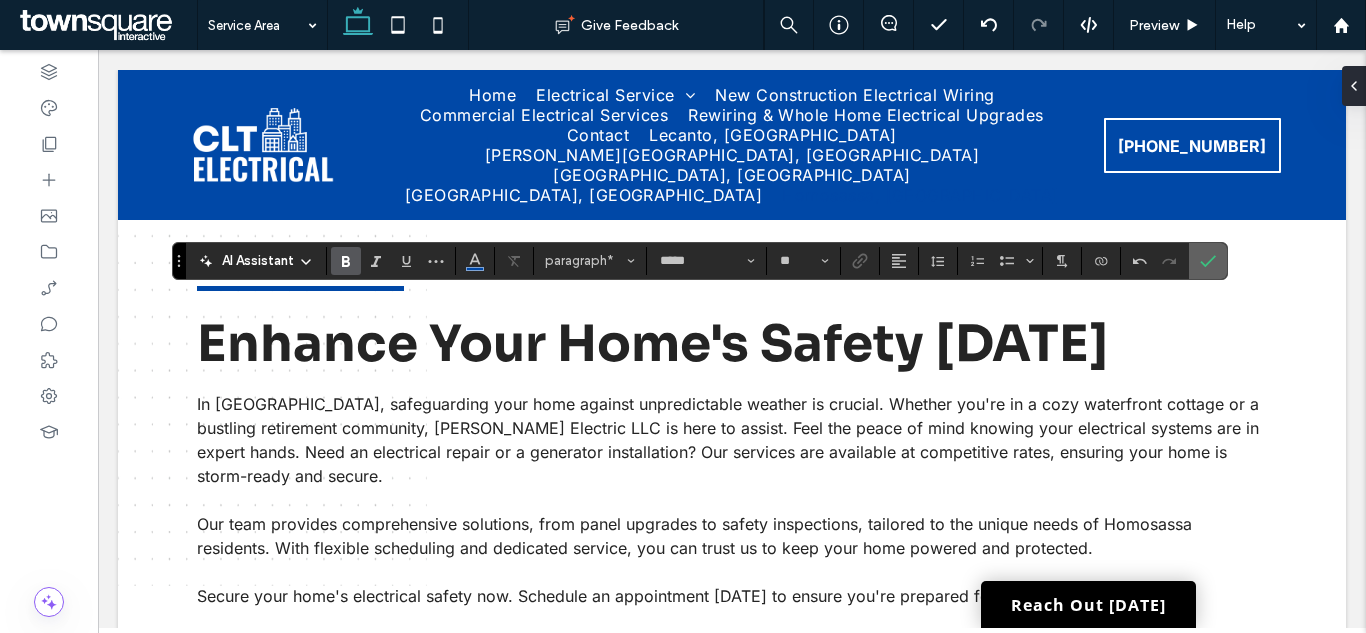 click 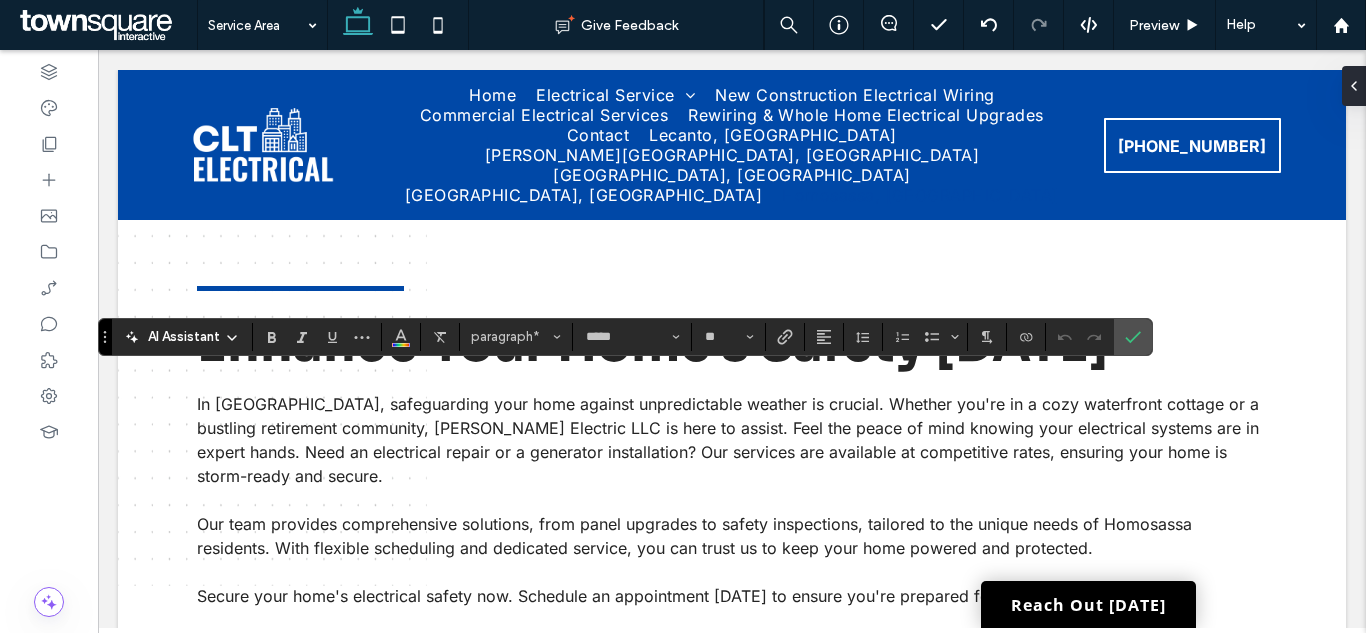 type 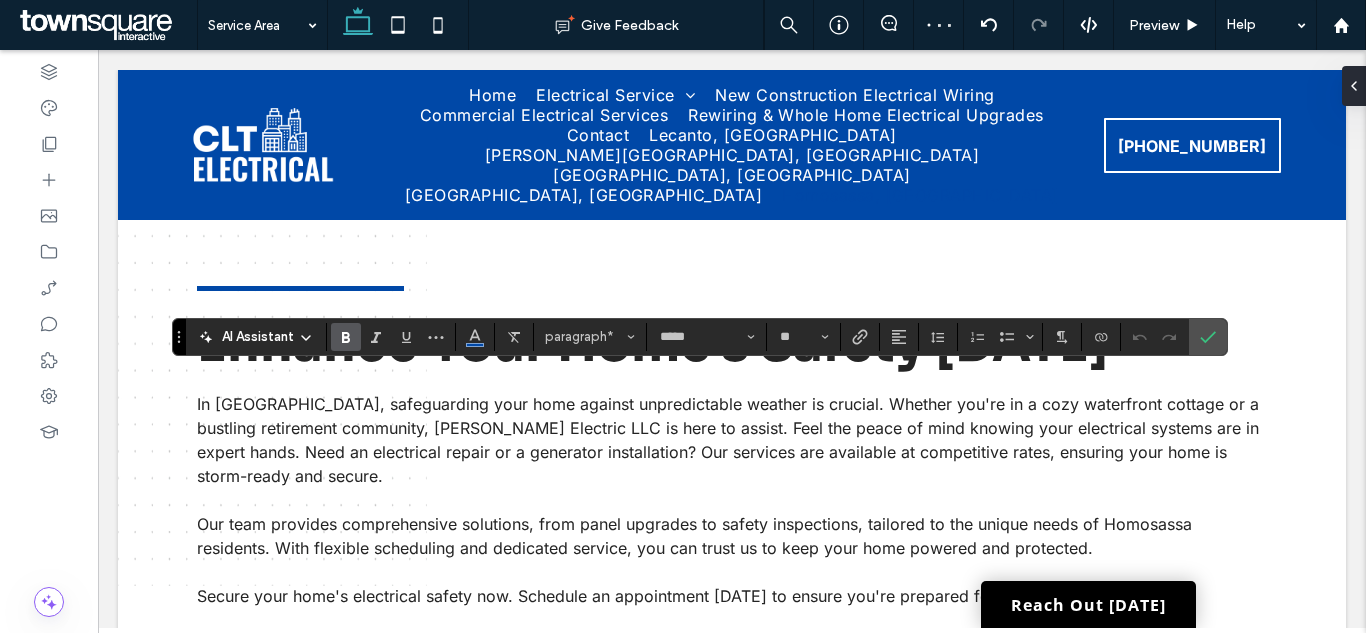 type 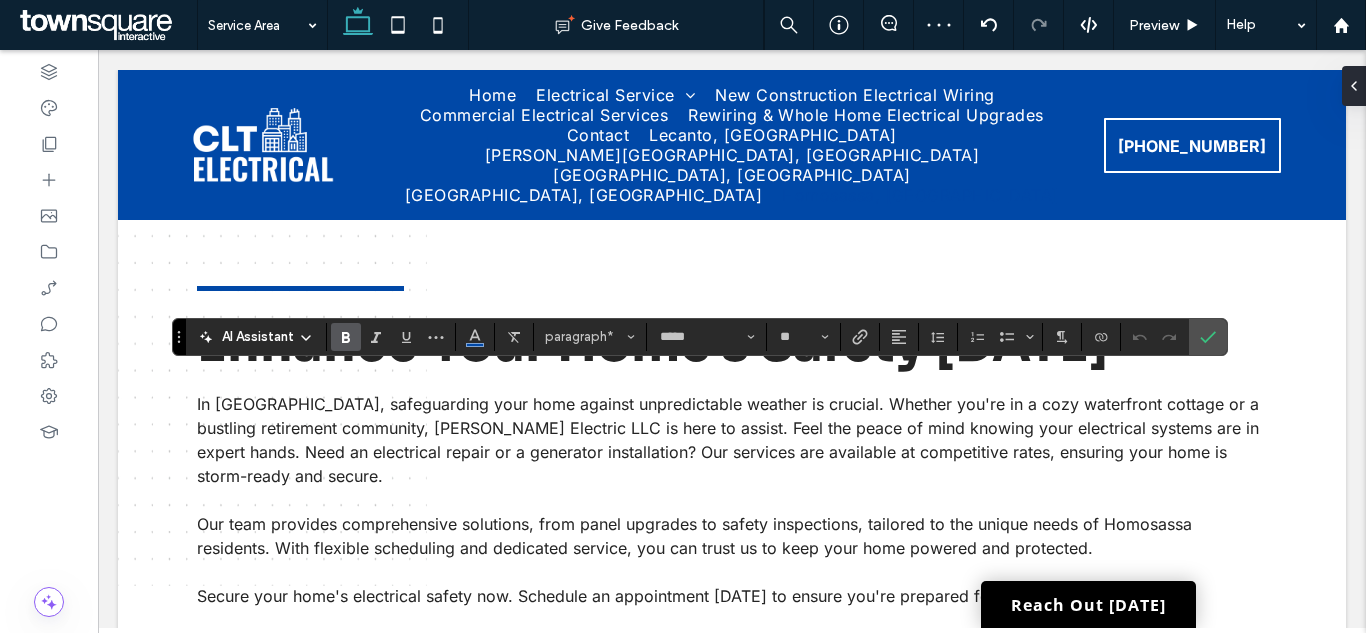 type on "**" 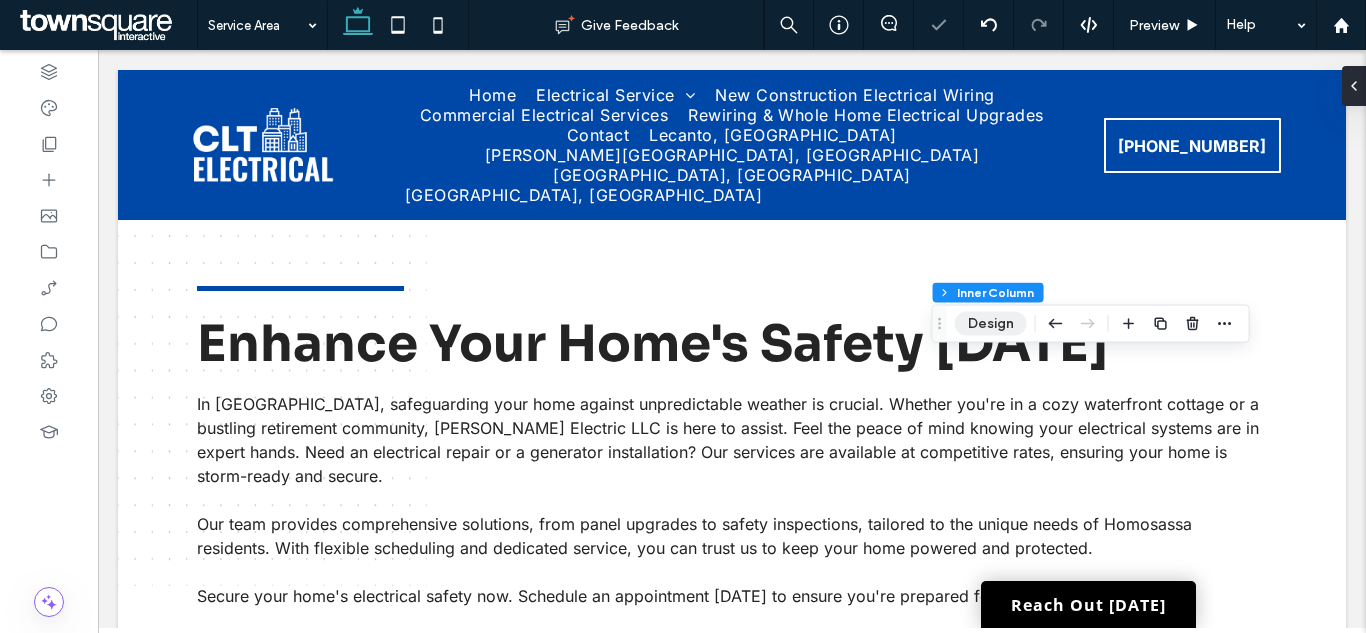 click on "Design" at bounding box center (991, 324) 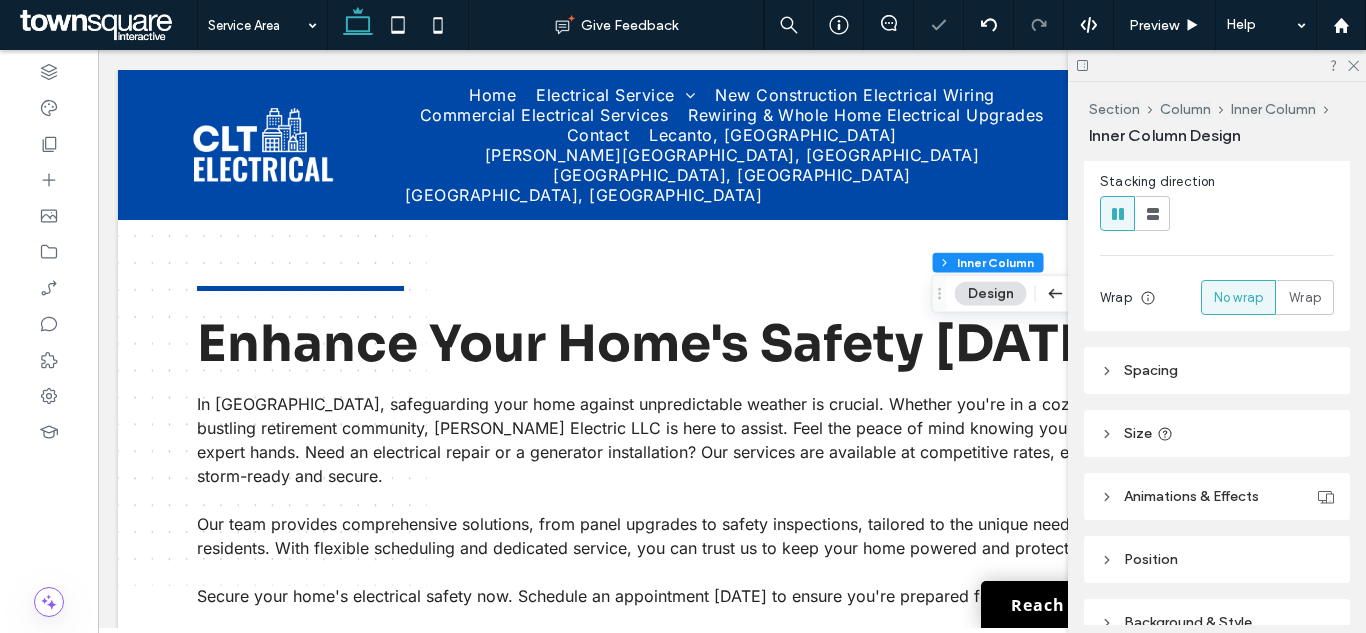 scroll, scrollTop: 394, scrollLeft: 0, axis: vertical 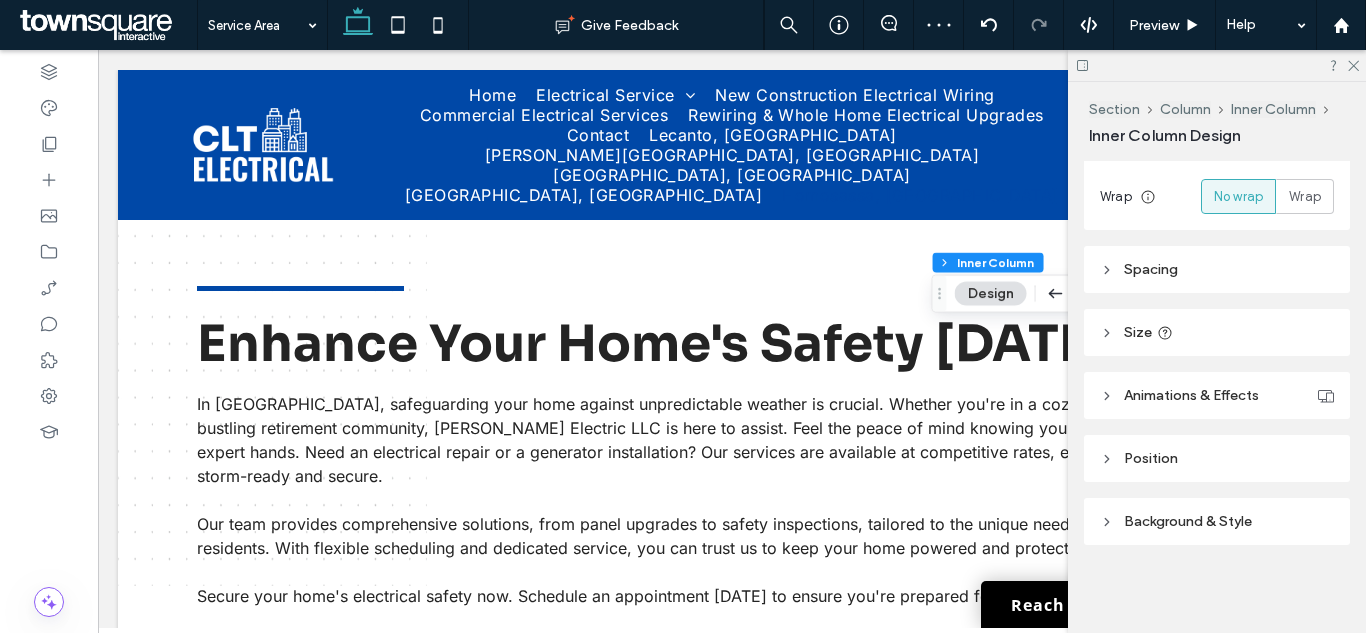 click on "Background & Style" at bounding box center [1217, 521] 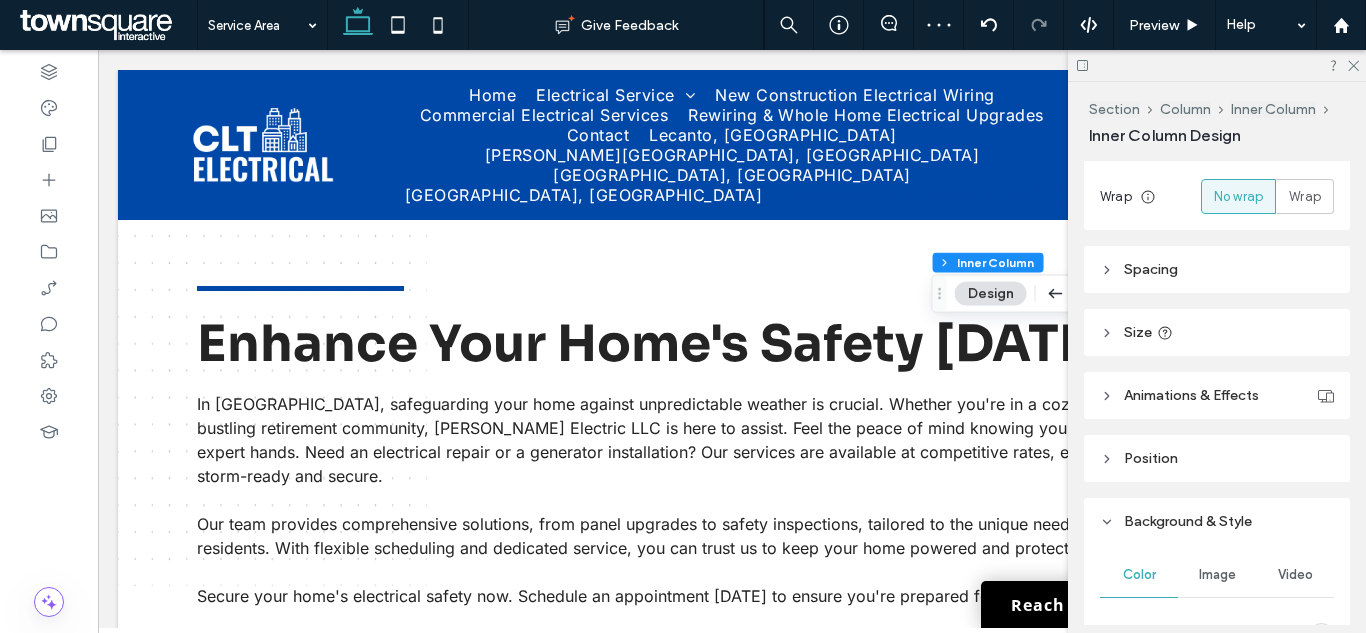 scroll, scrollTop: 818, scrollLeft: 0, axis: vertical 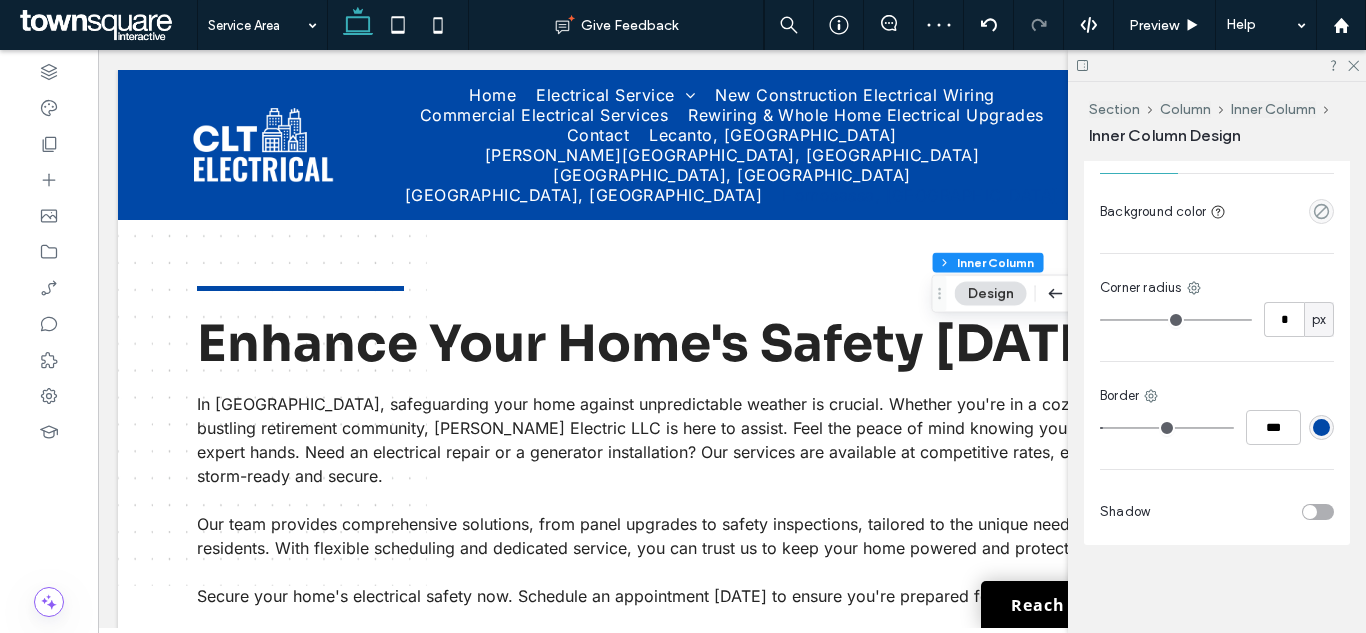type on "*" 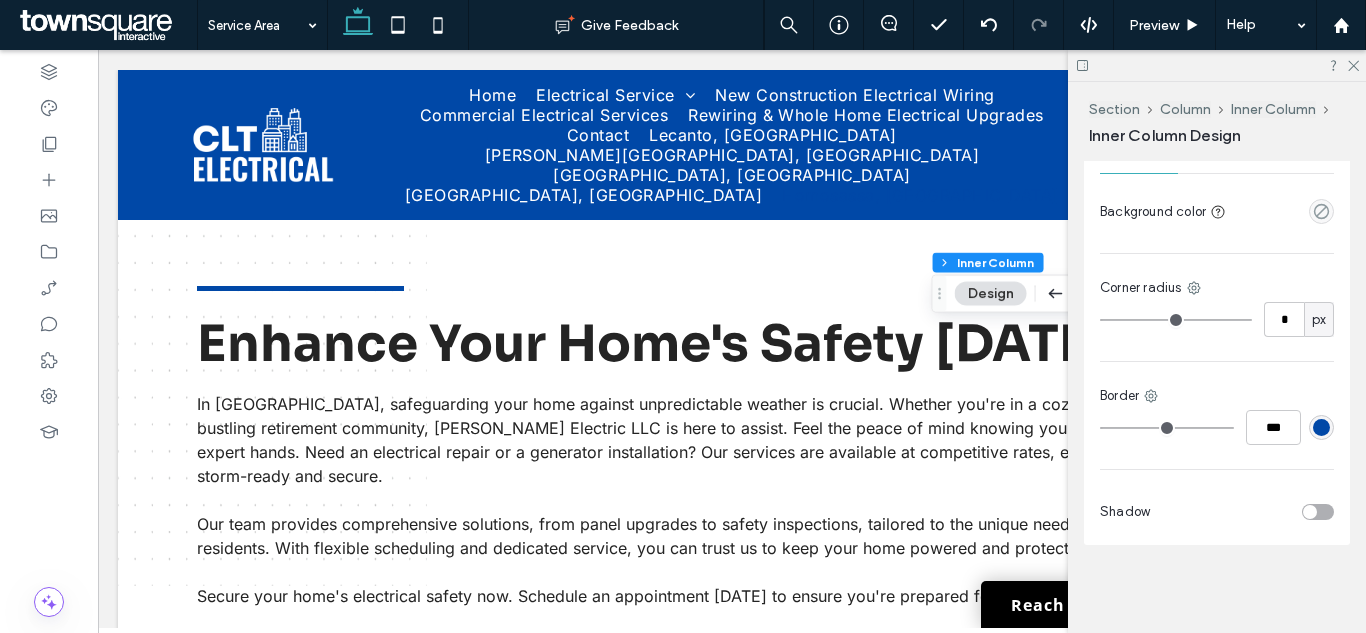 drag, startPoint x: 1113, startPoint y: 423, endPoint x: 1039, endPoint y: 436, distance: 75.13322 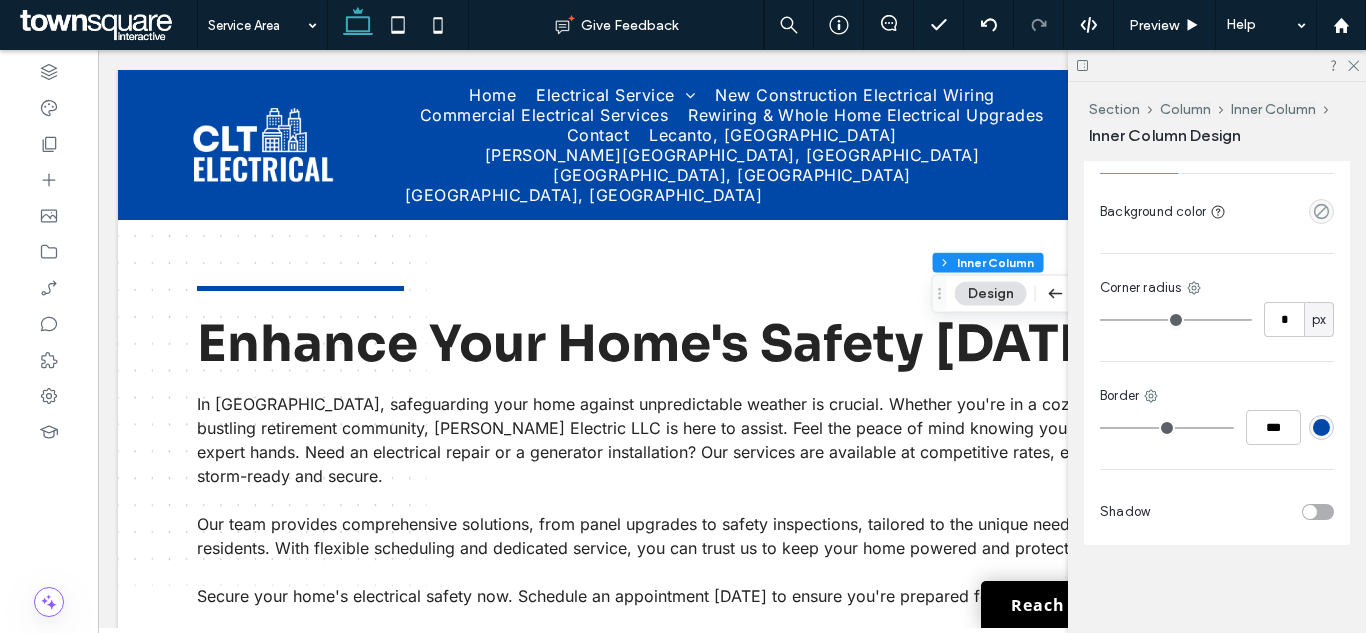 type on "*" 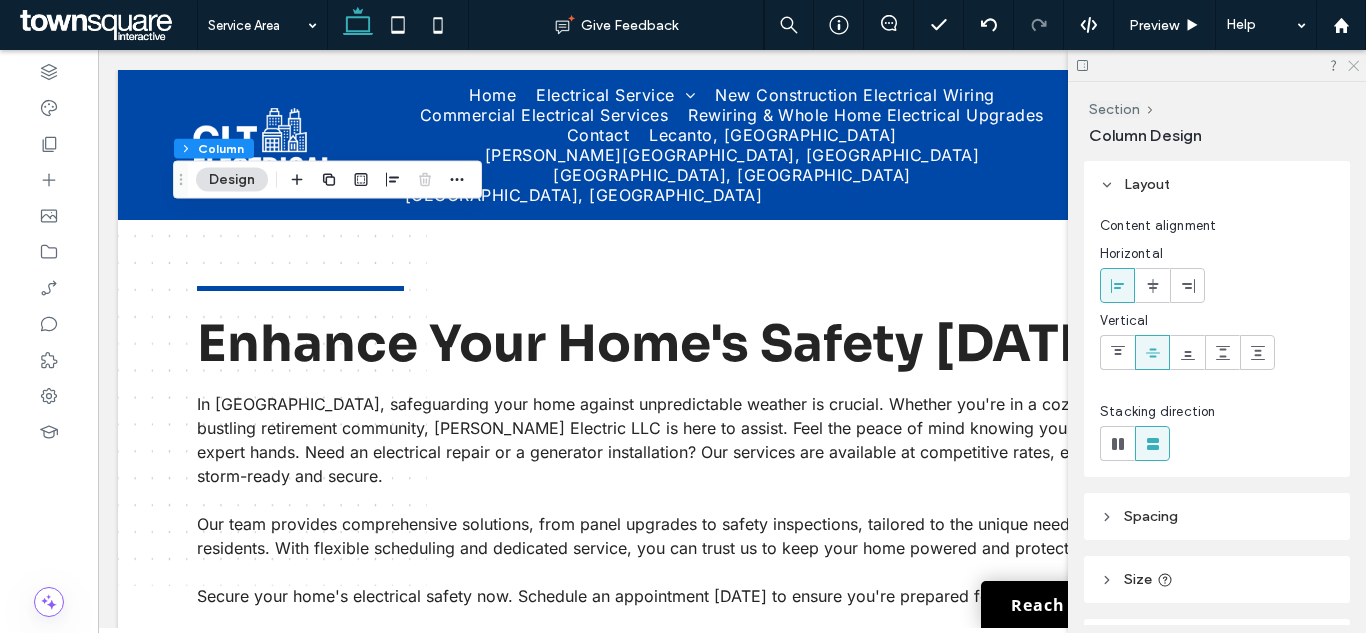 click 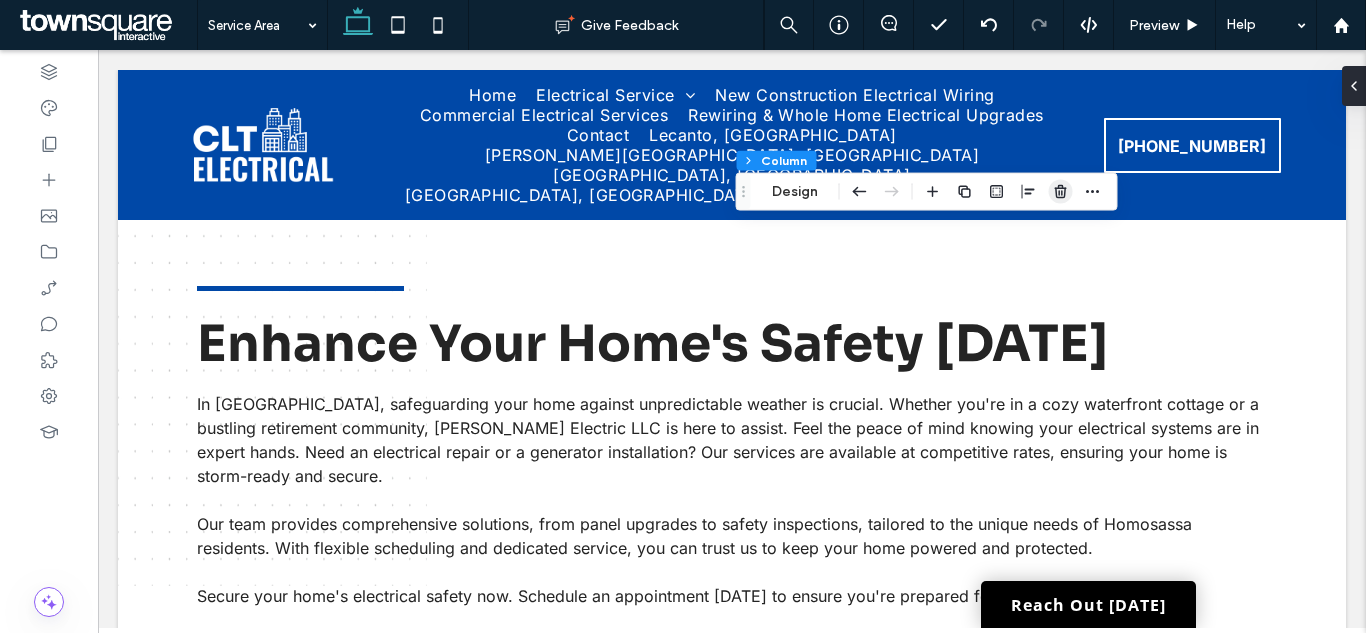 click 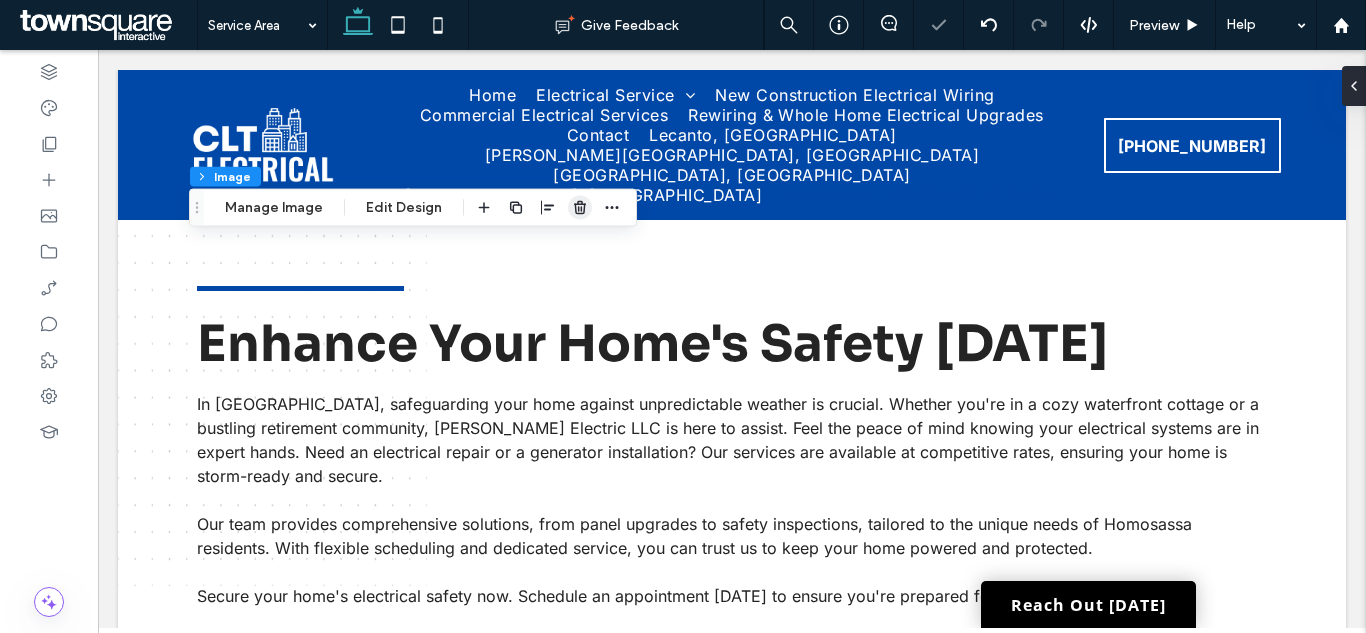 click at bounding box center (580, 208) 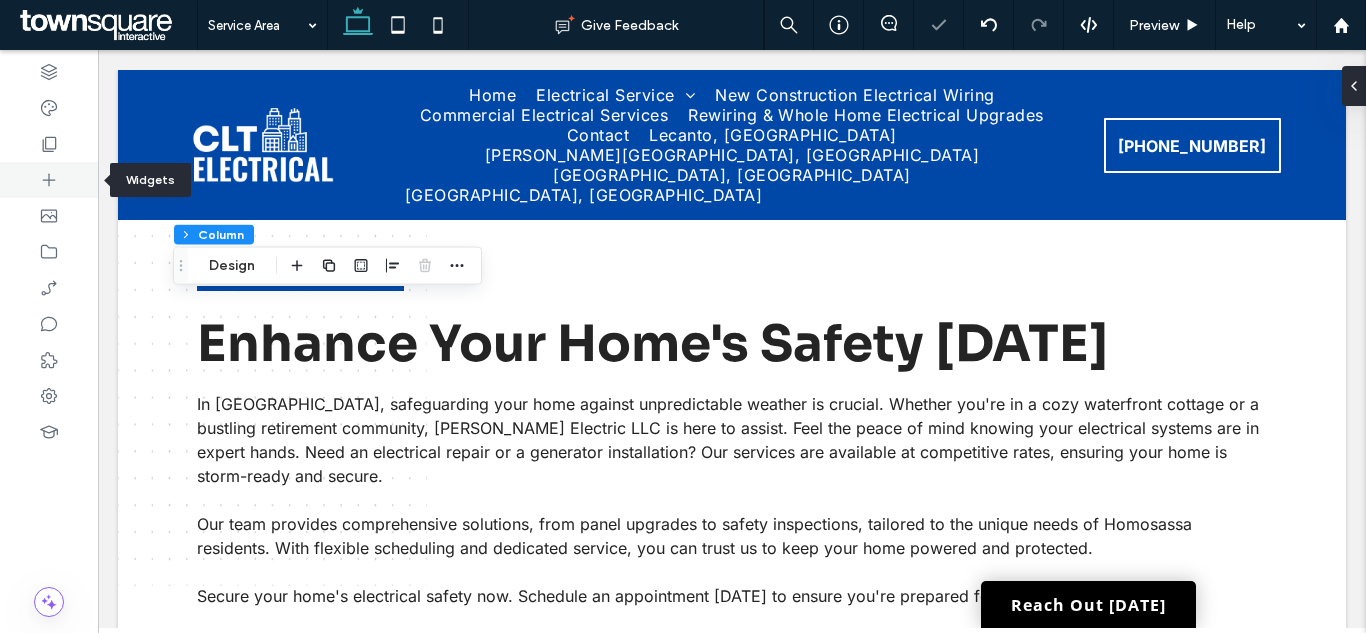 click 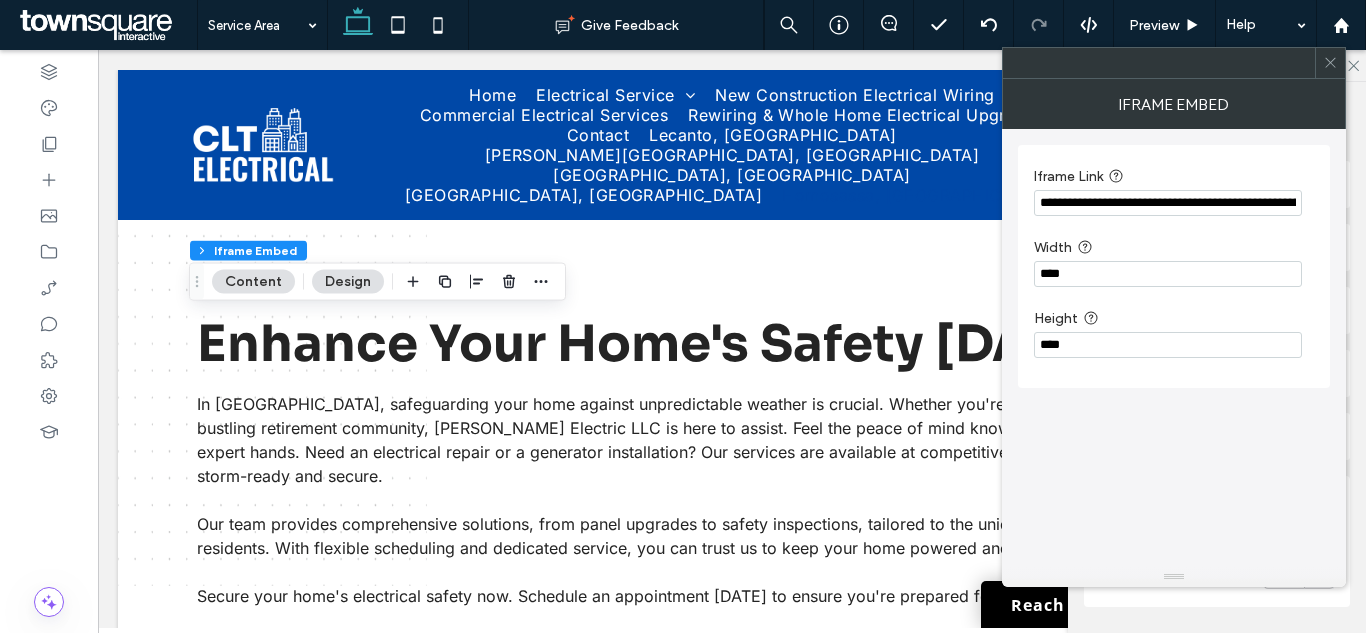 click on "**********" at bounding box center (1168, 203) 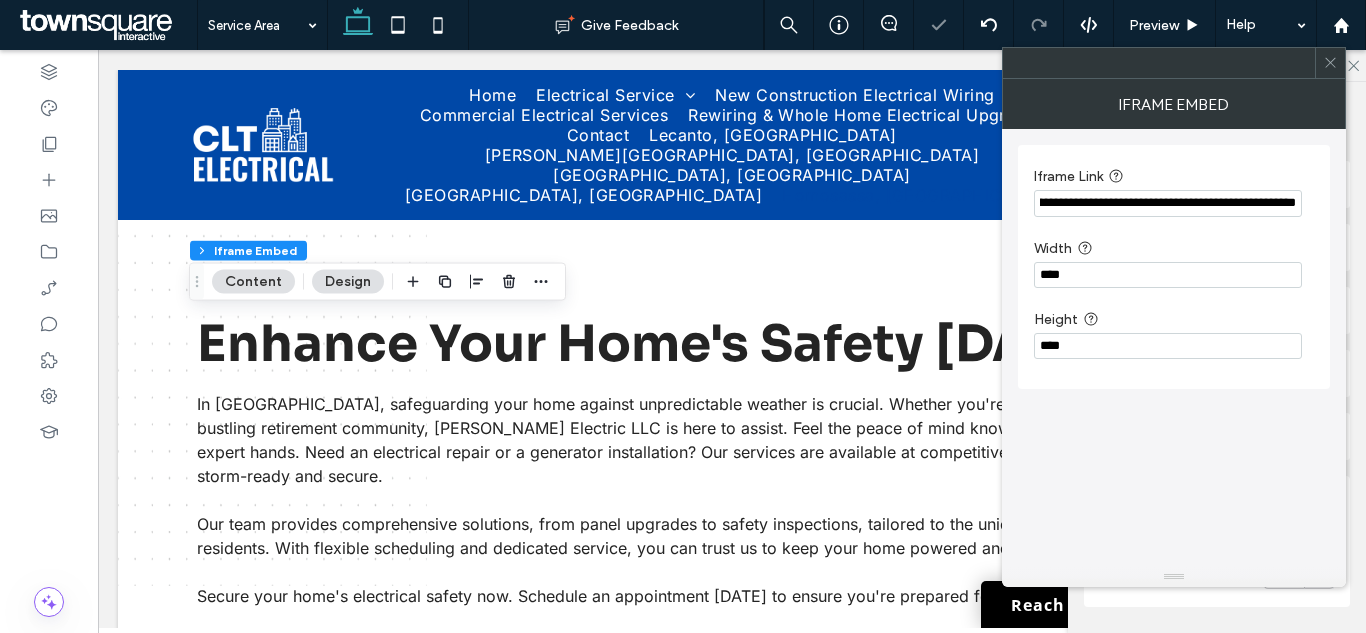 type on "**********" 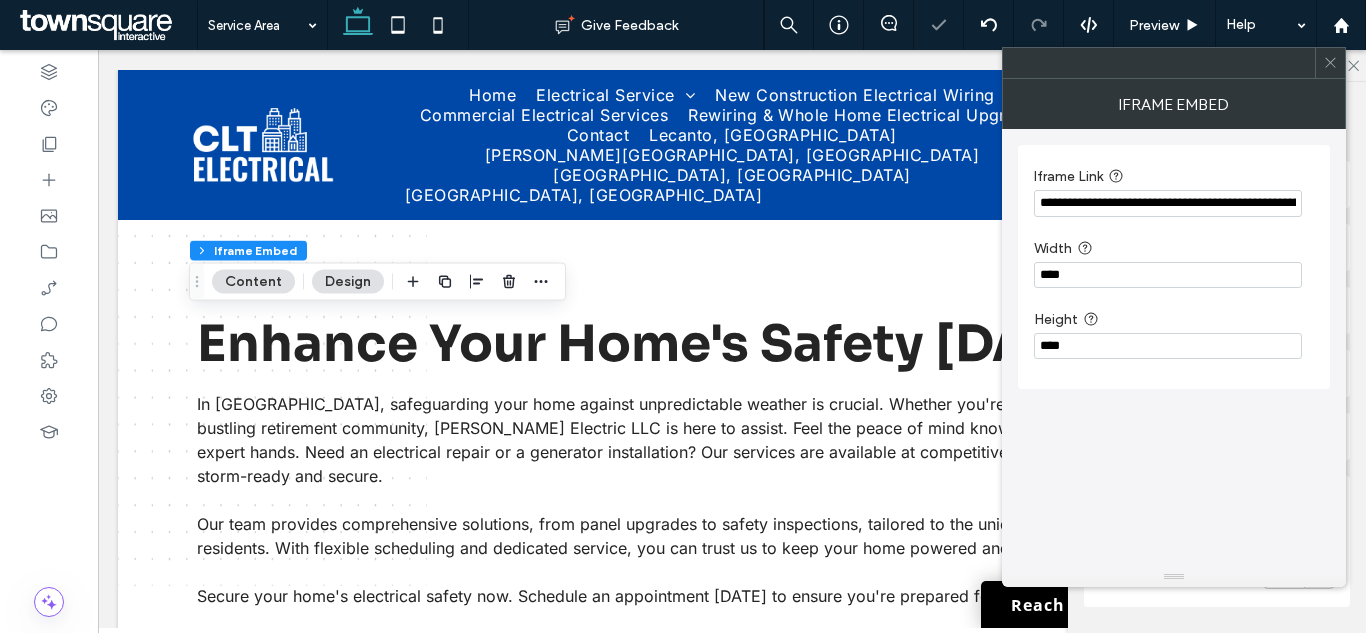click 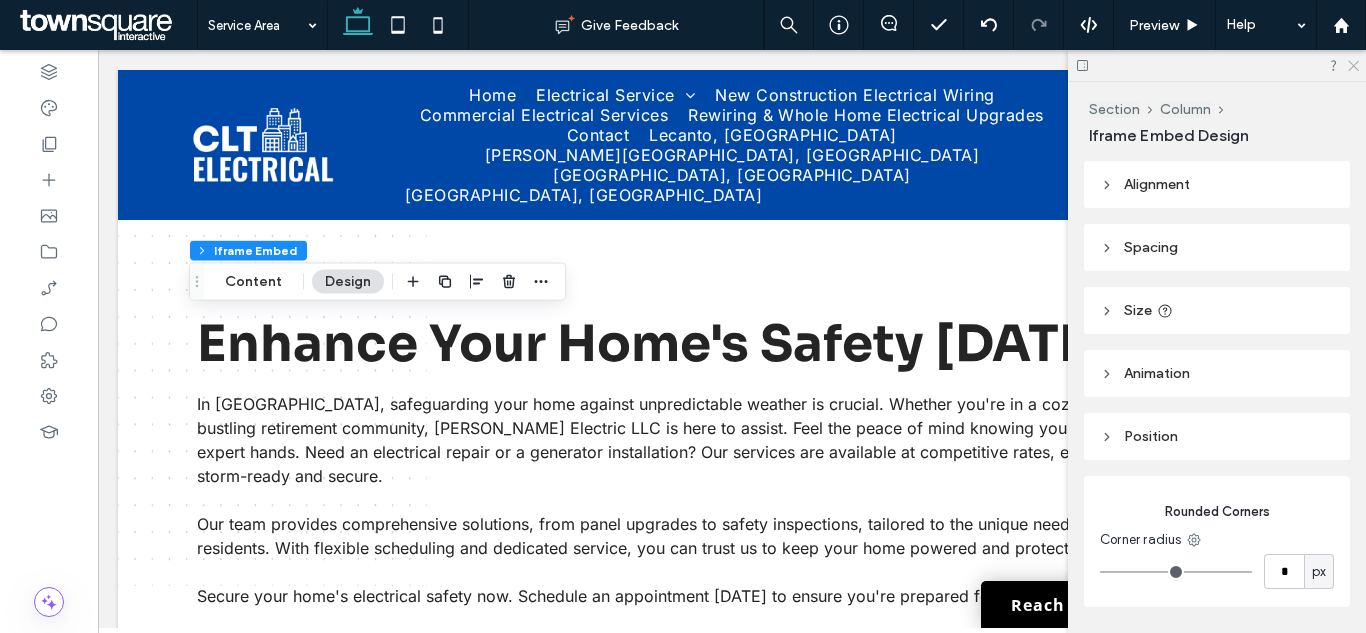 click 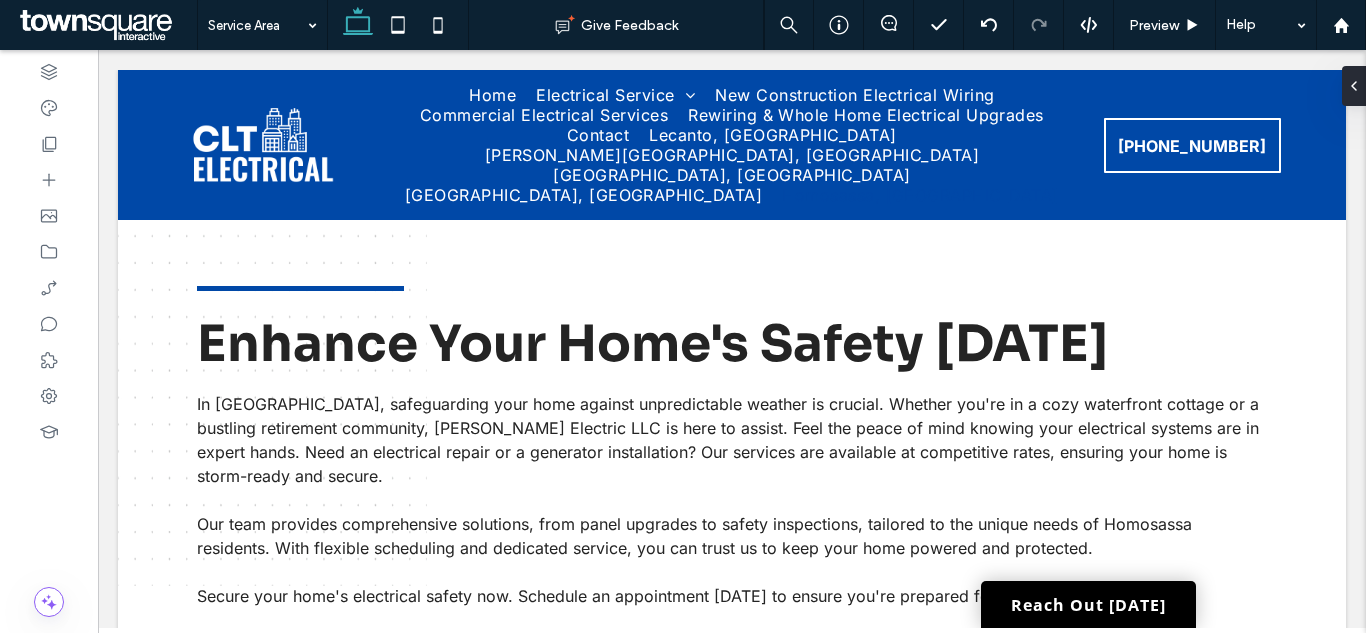 type on "****" 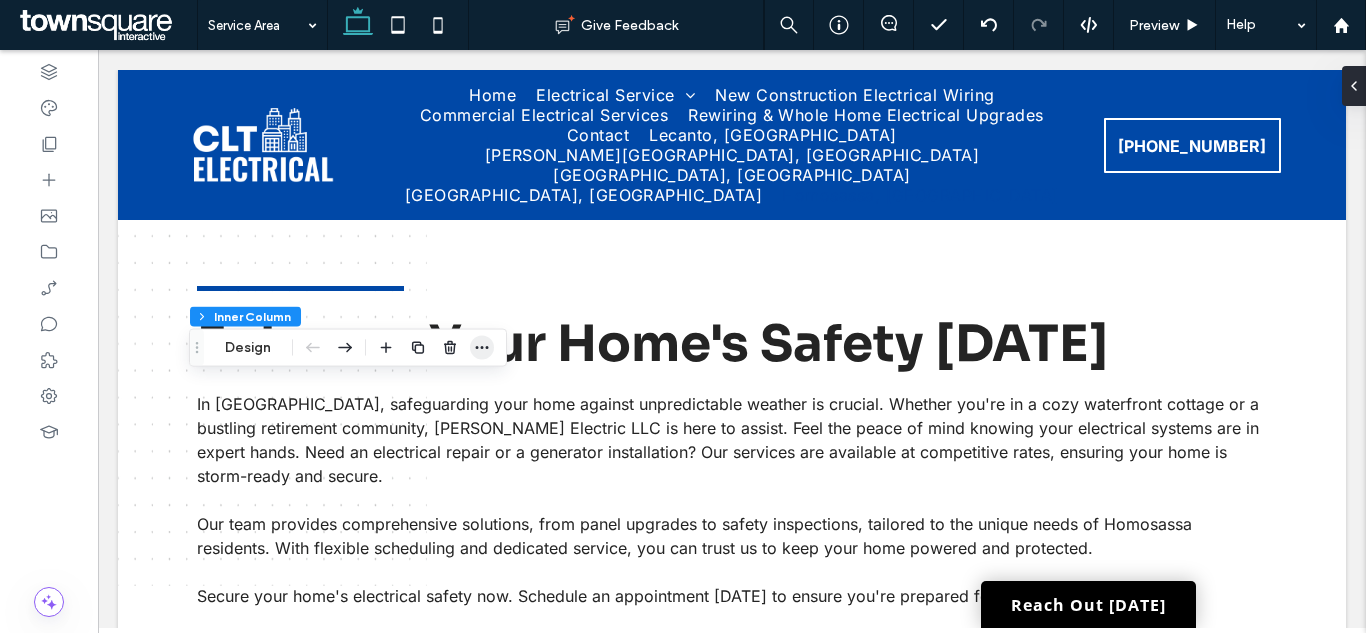 click 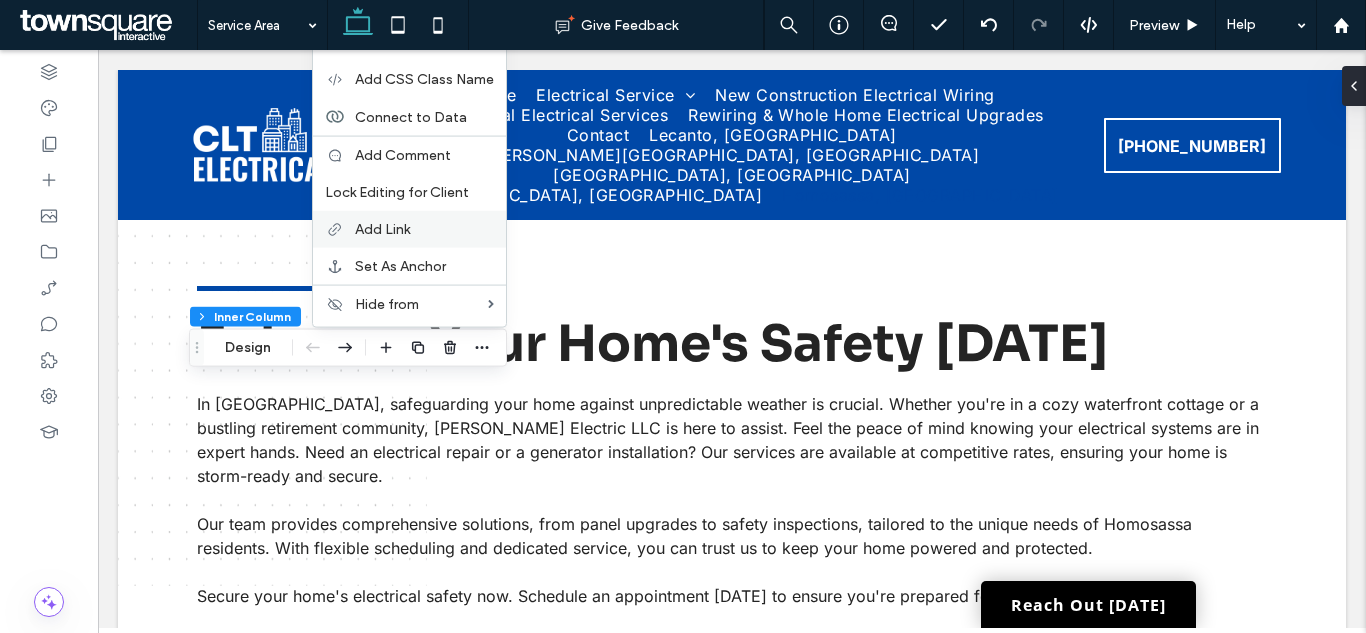 click on "Add Link" at bounding box center (409, 229) 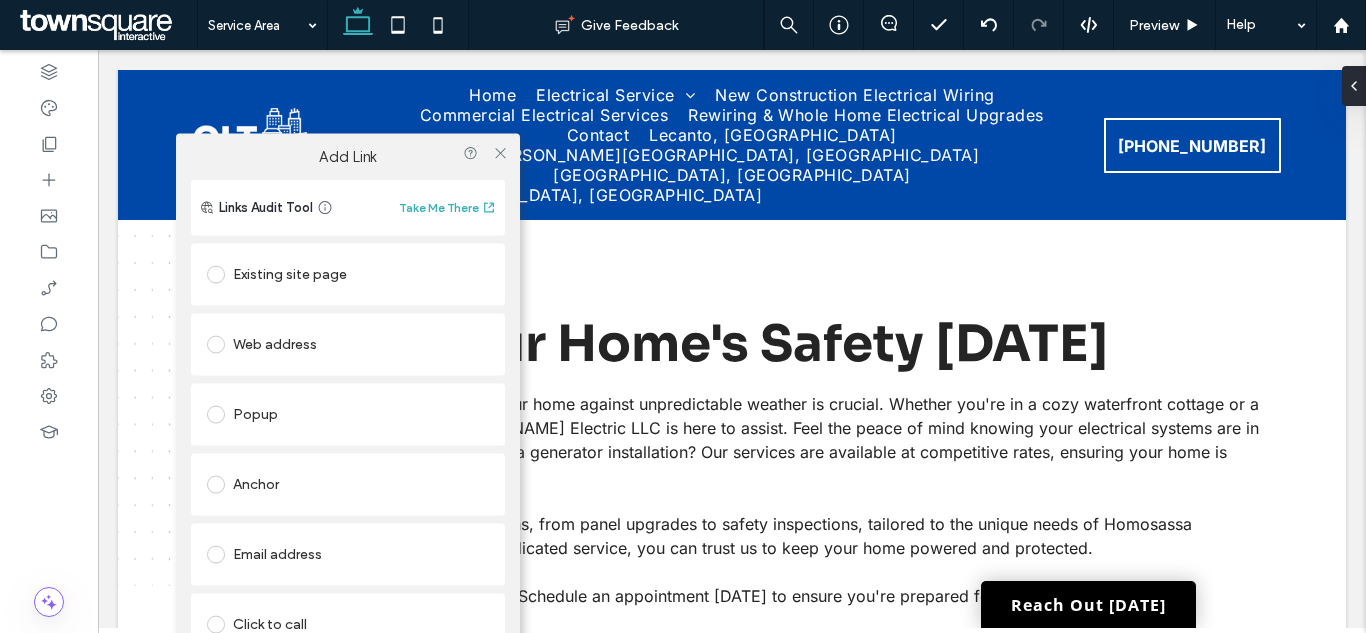 click on "Existing site page" at bounding box center [348, 274] 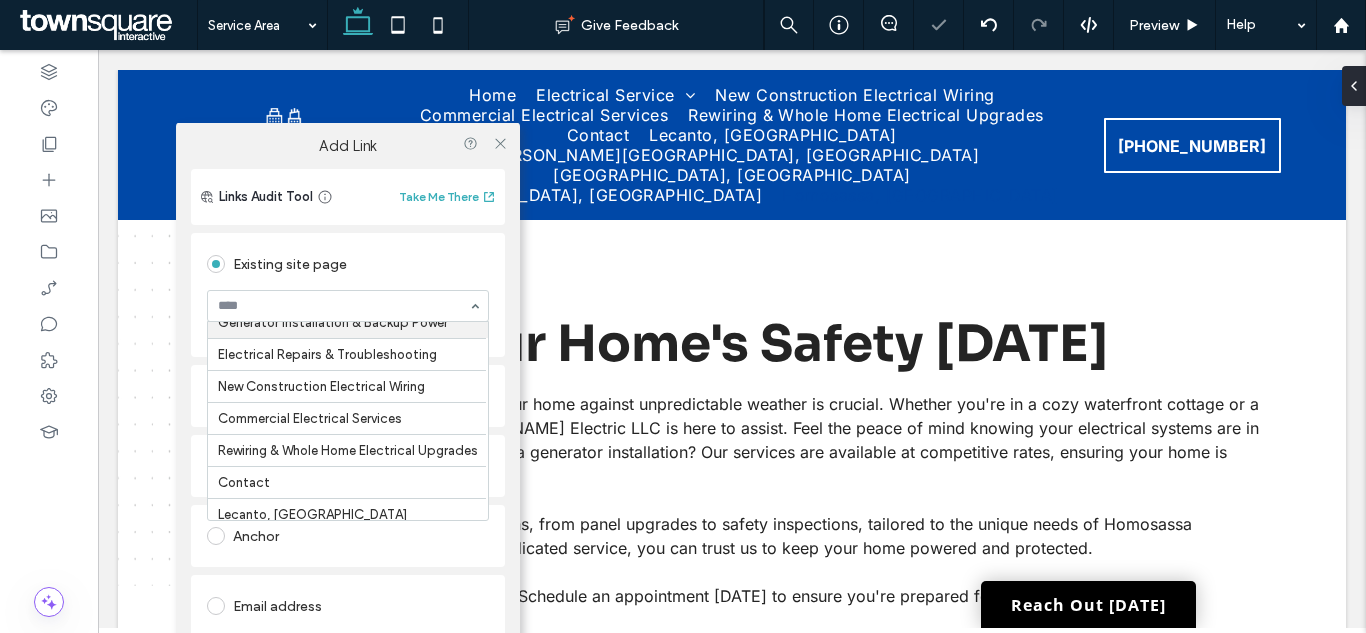 scroll, scrollTop: 249, scrollLeft: 0, axis: vertical 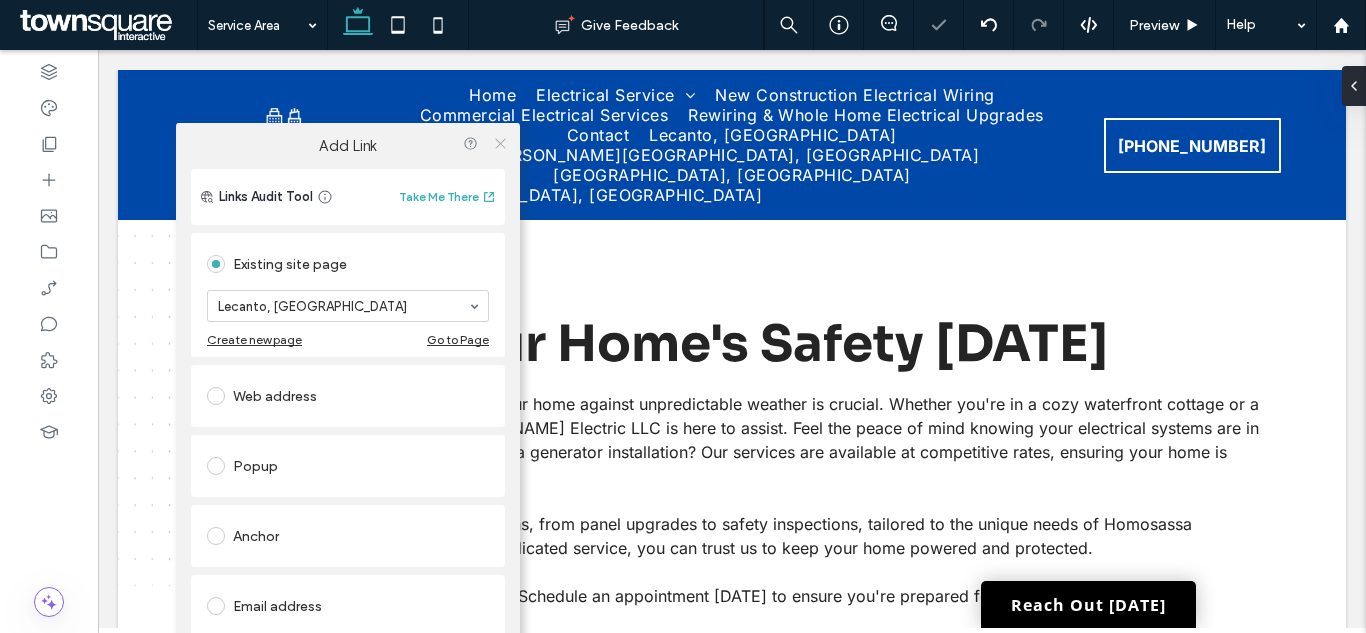 click 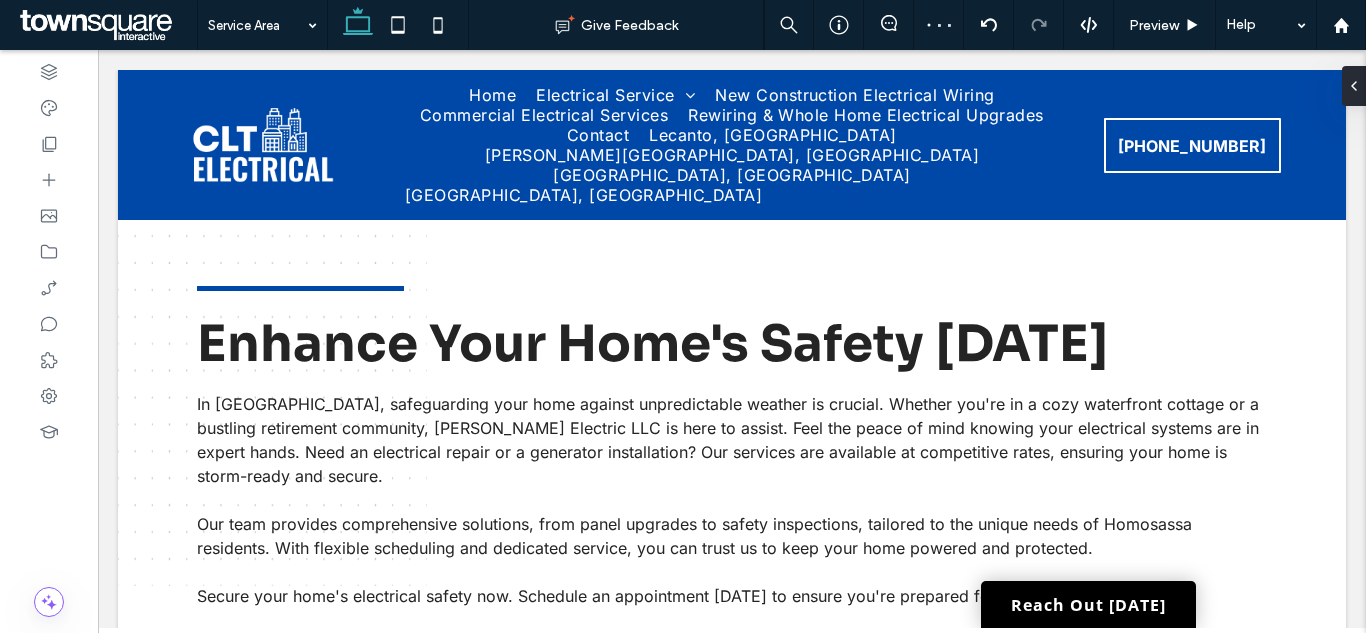 type on "*****" 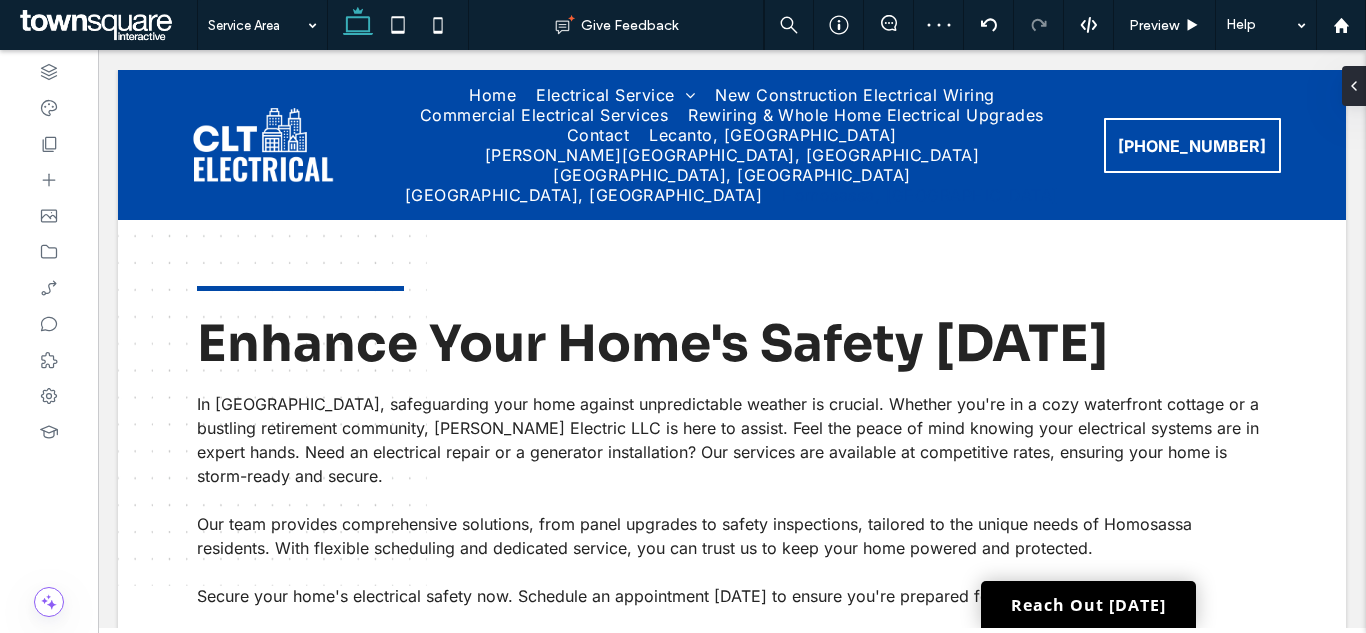 type on "**" 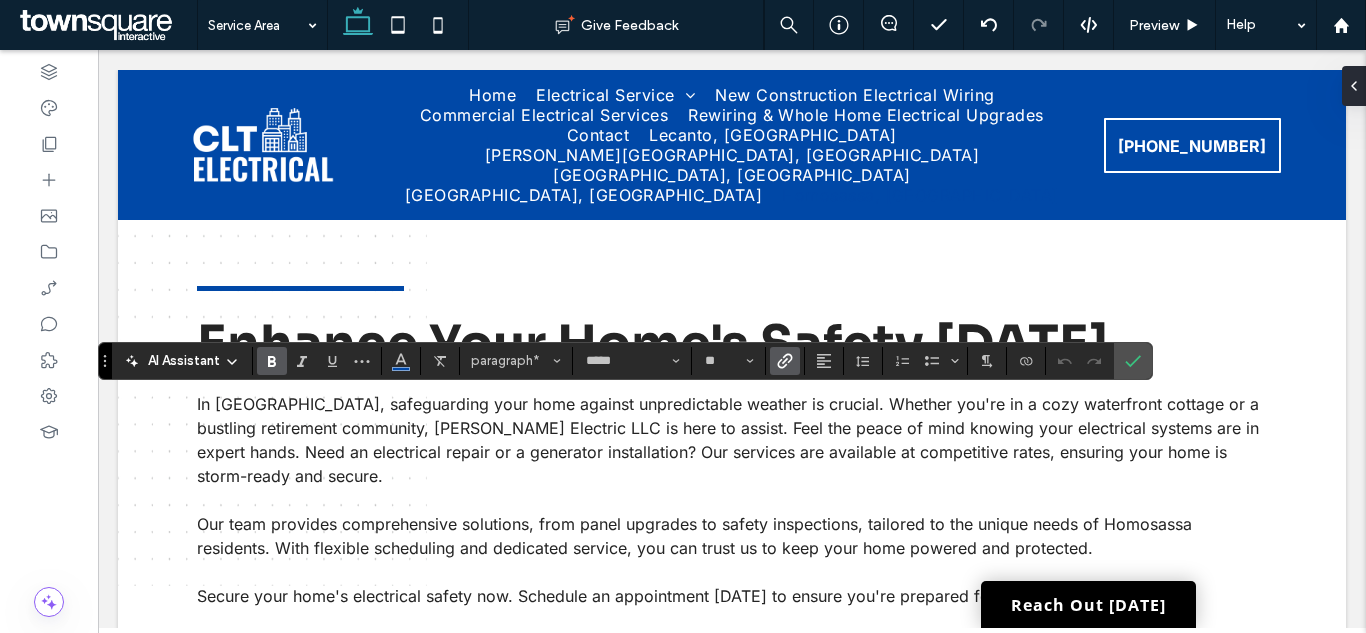 click 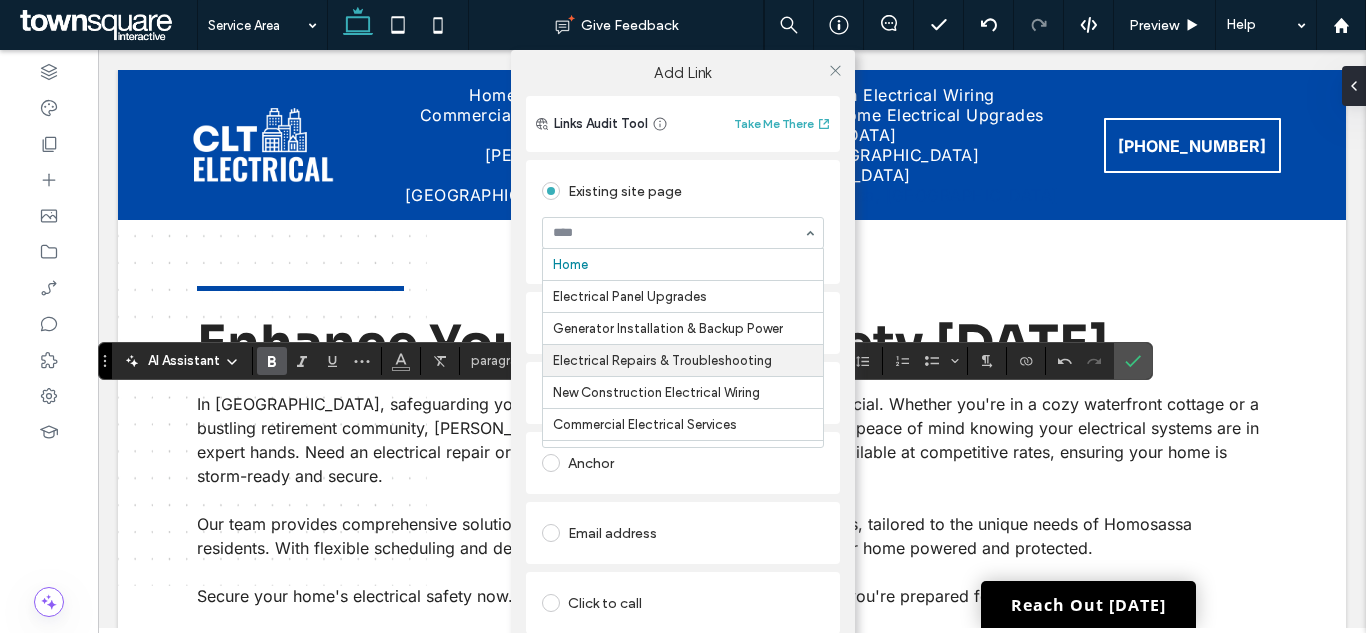 scroll, scrollTop: 100, scrollLeft: 0, axis: vertical 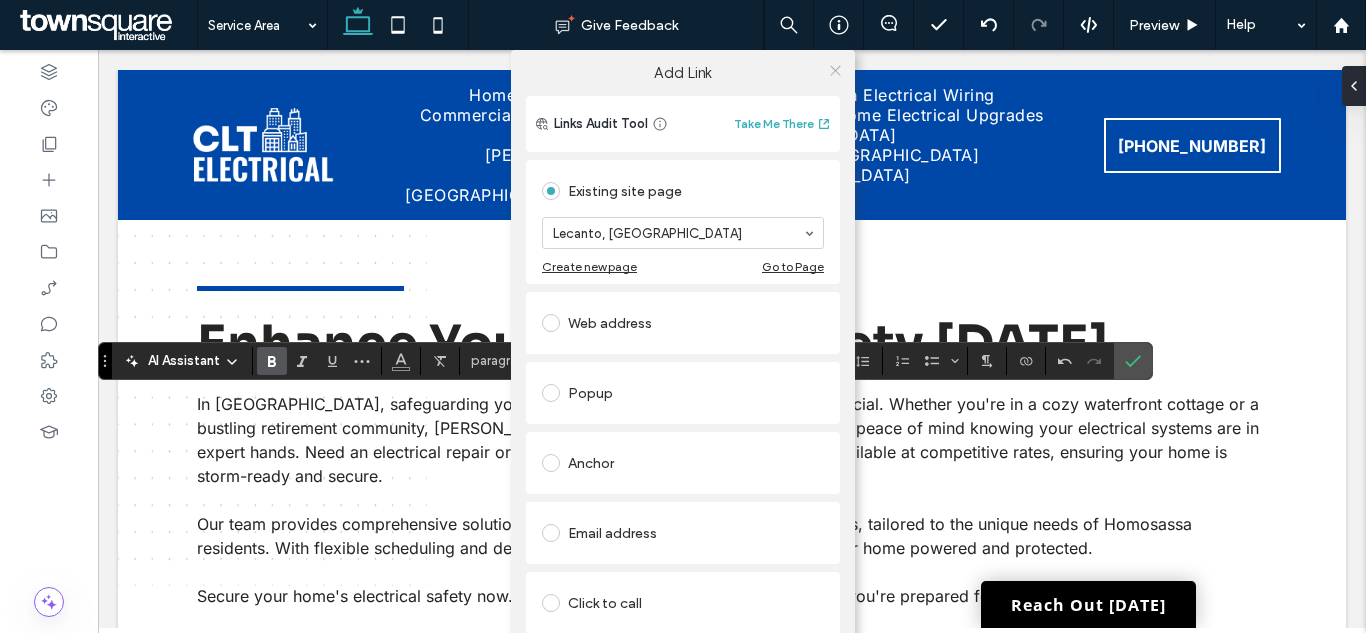 click 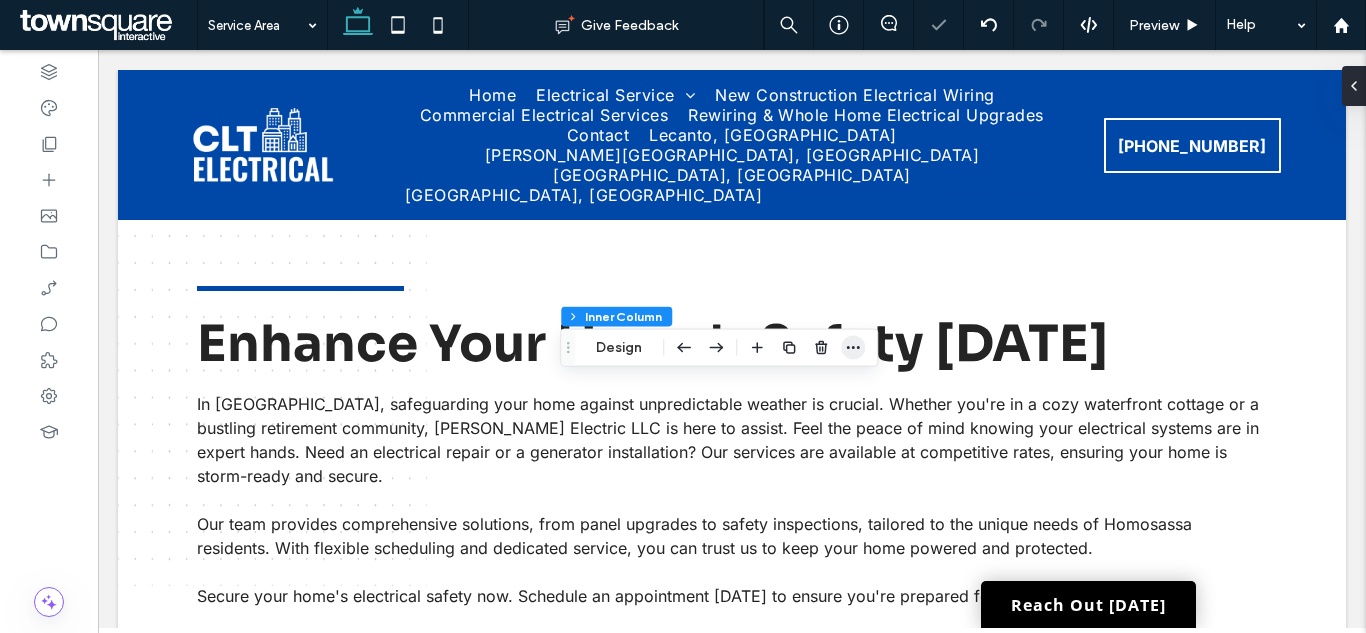 click 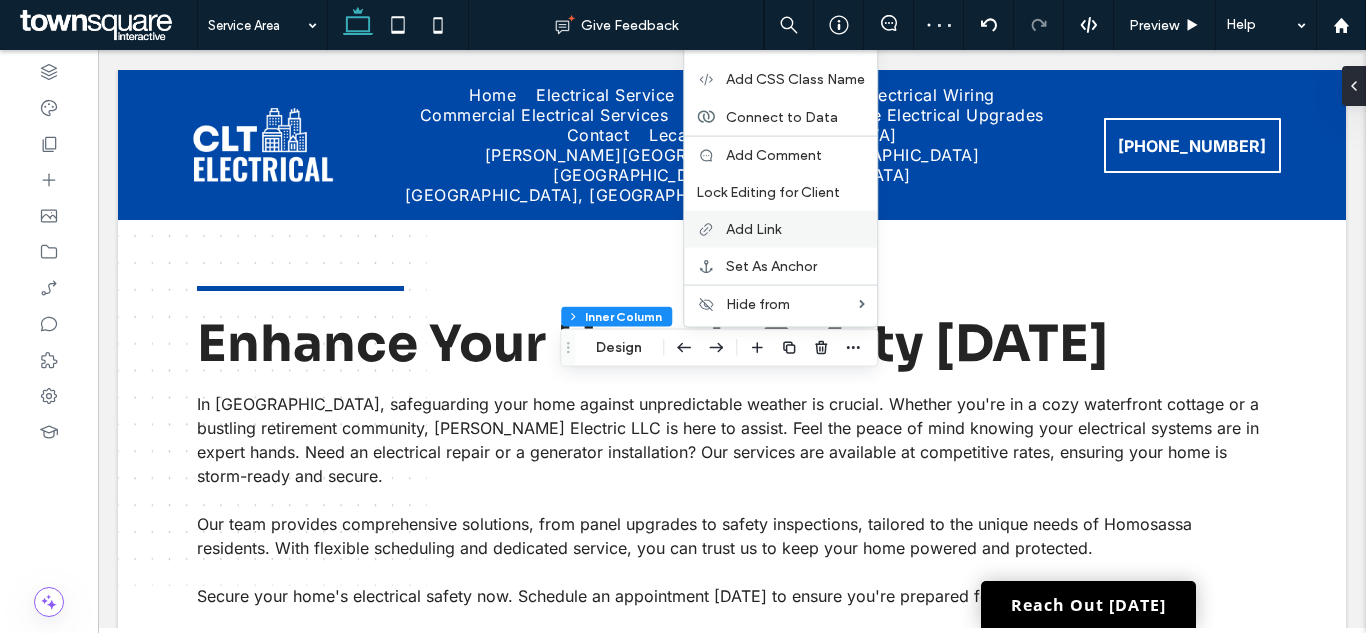 click on "Add Link" at bounding box center [753, 229] 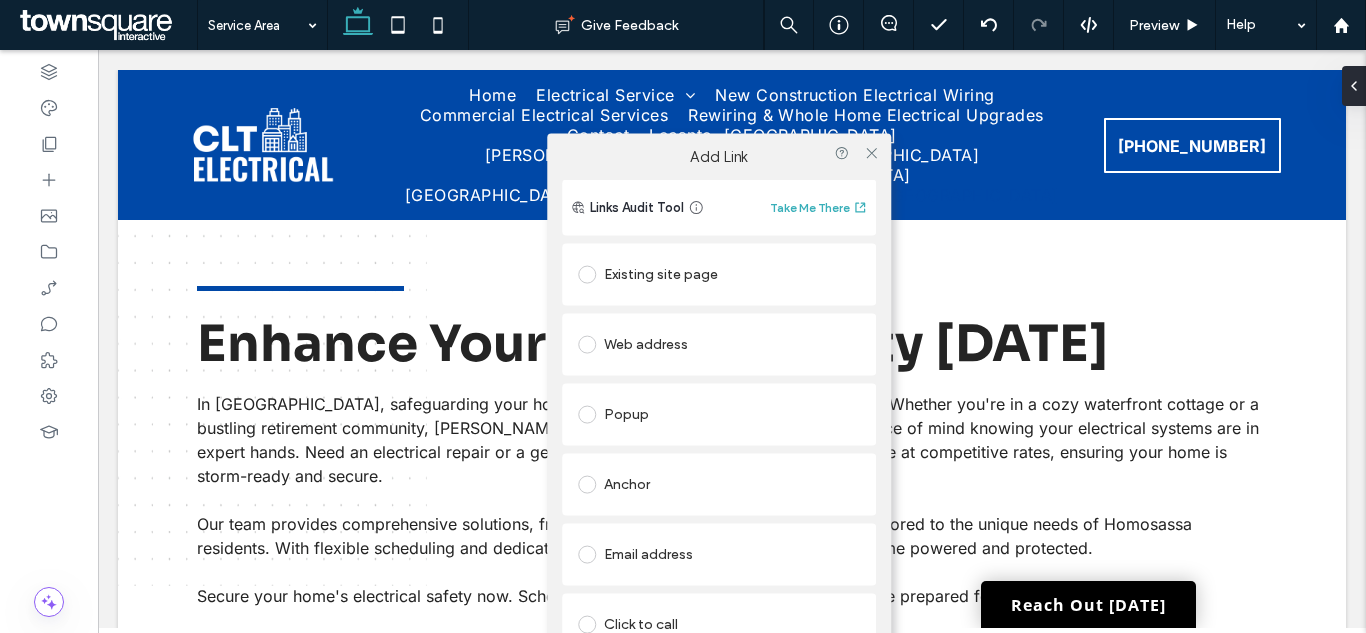 click on "Existing site page" at bounding box center [719, 274] 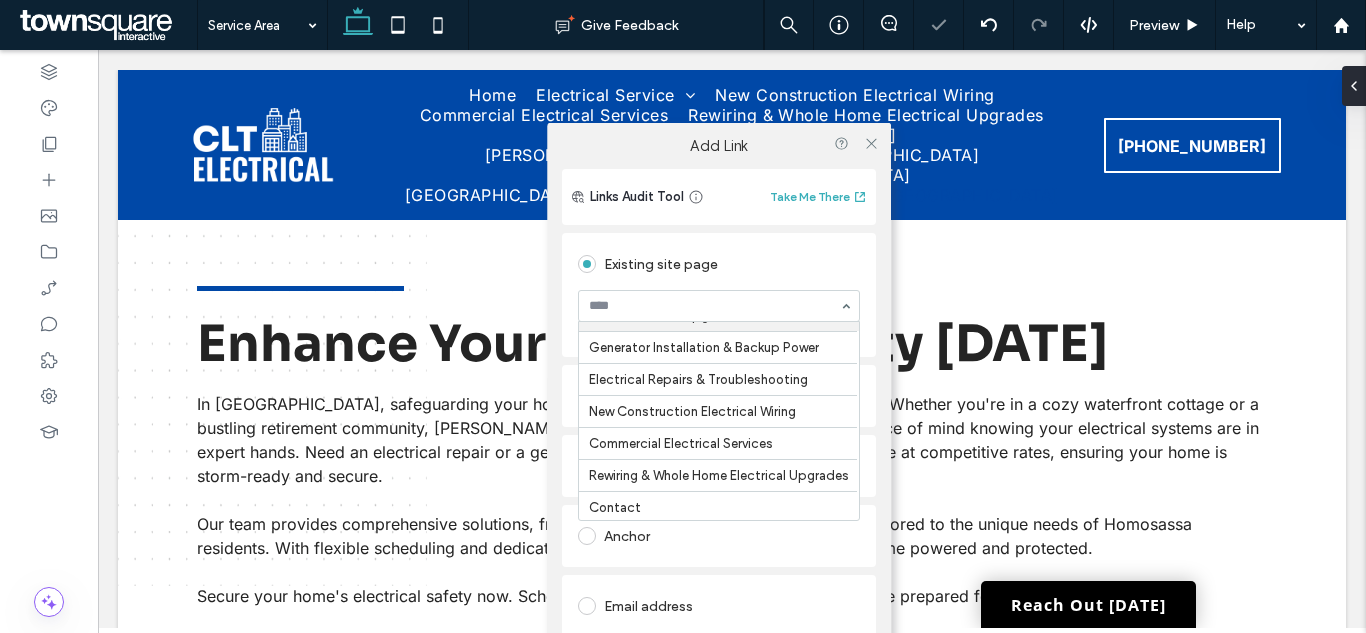 scroll, scrollTop: 100, scrollLeft: 0, axis: vertical 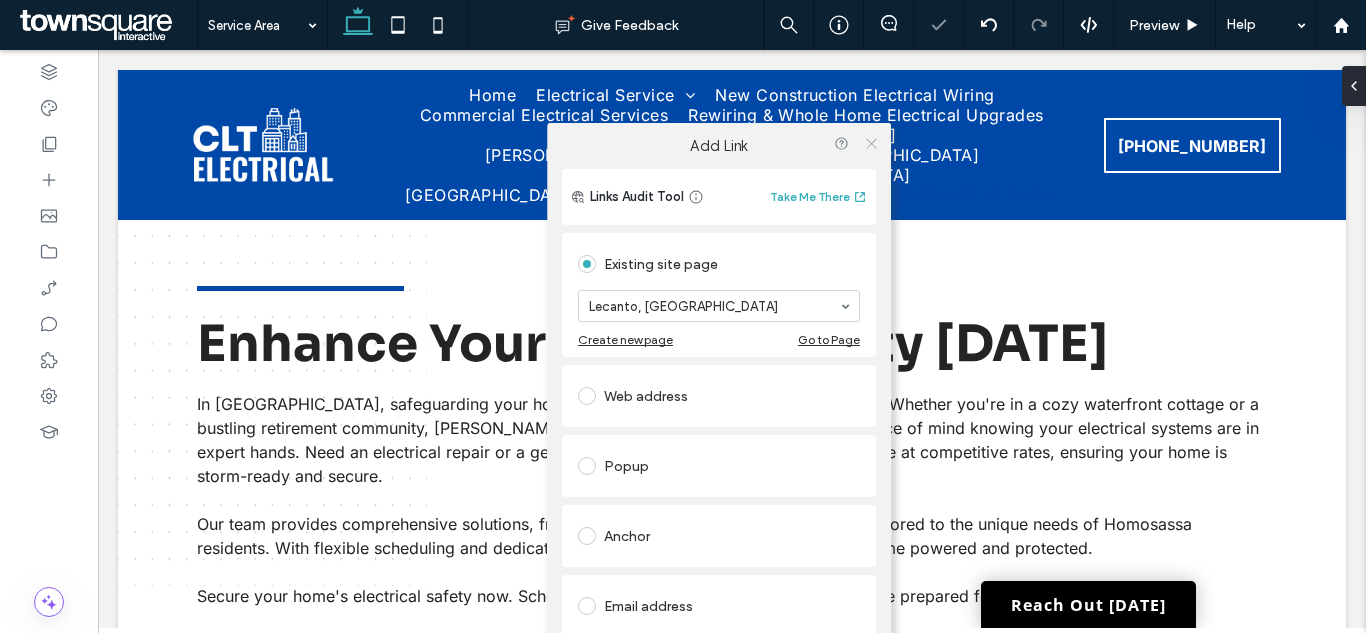 click 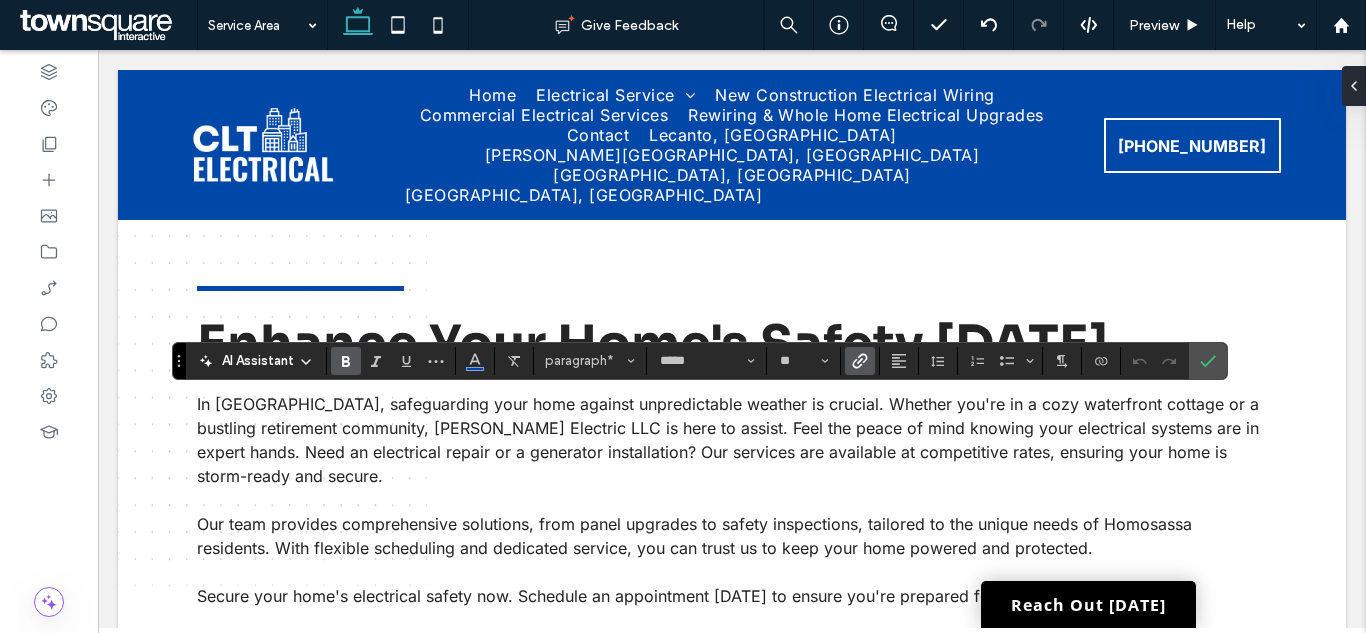 click 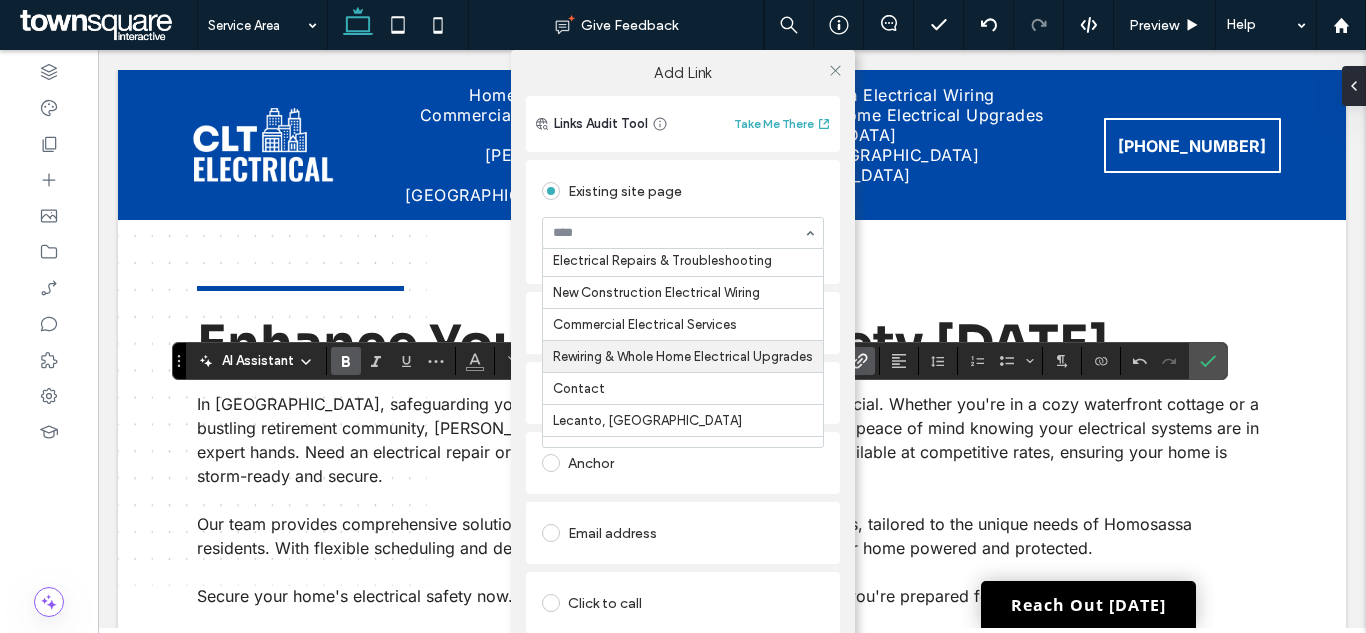 scroll, scrollTop: 249, scrollLeft: 0, axis: vertical 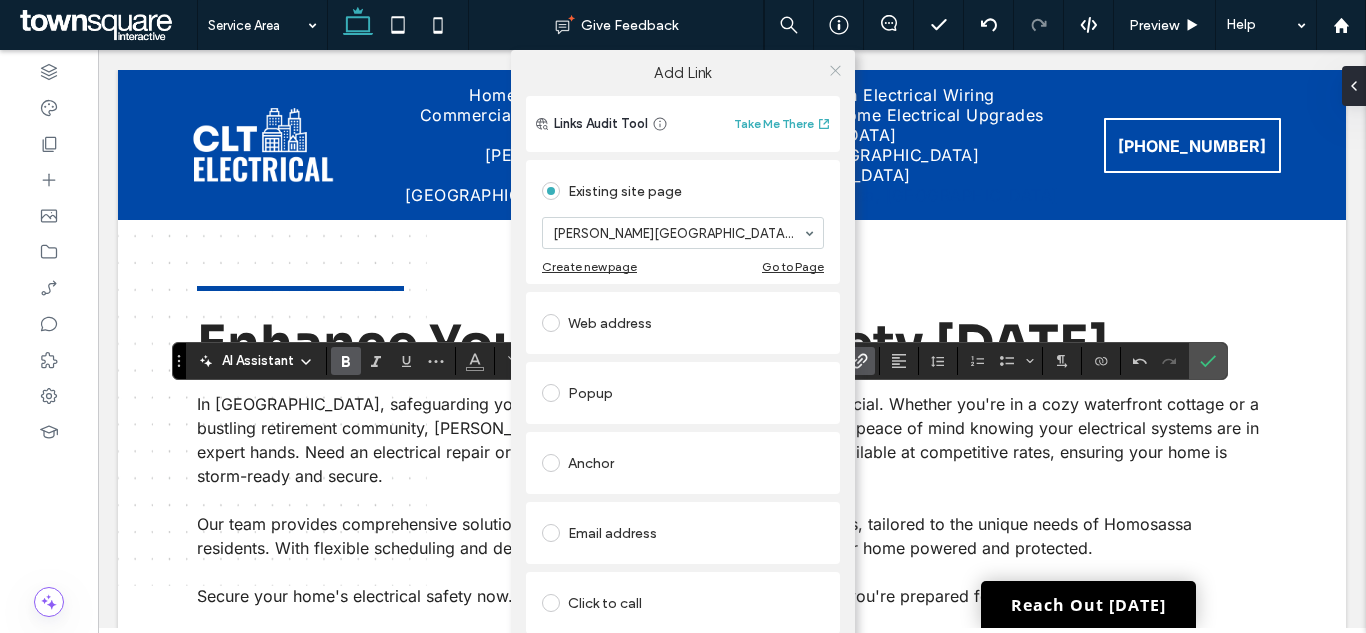 click 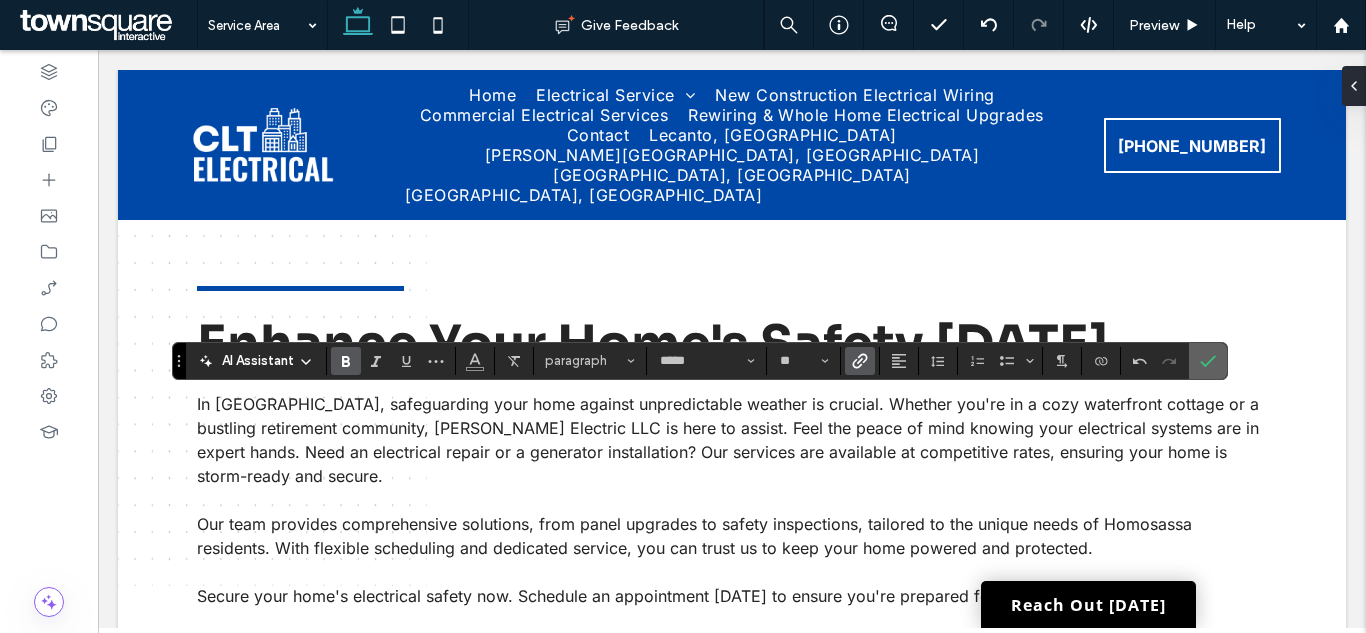 click 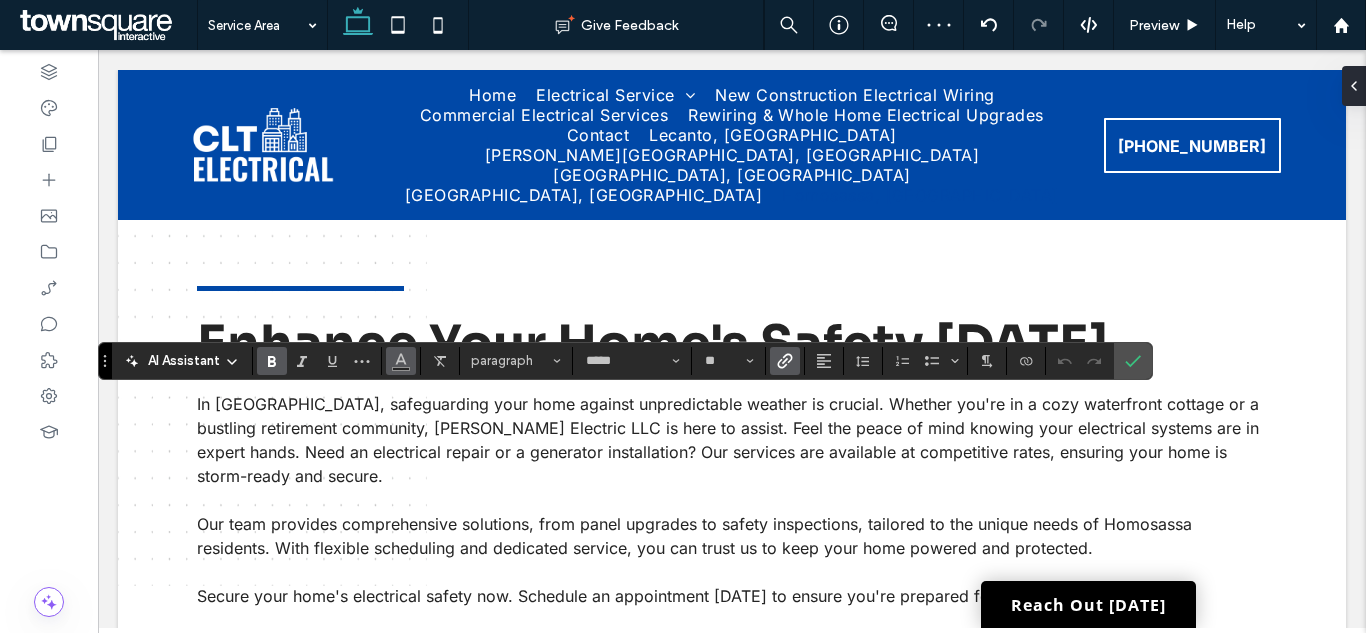 click at bounding box center (401, 361) 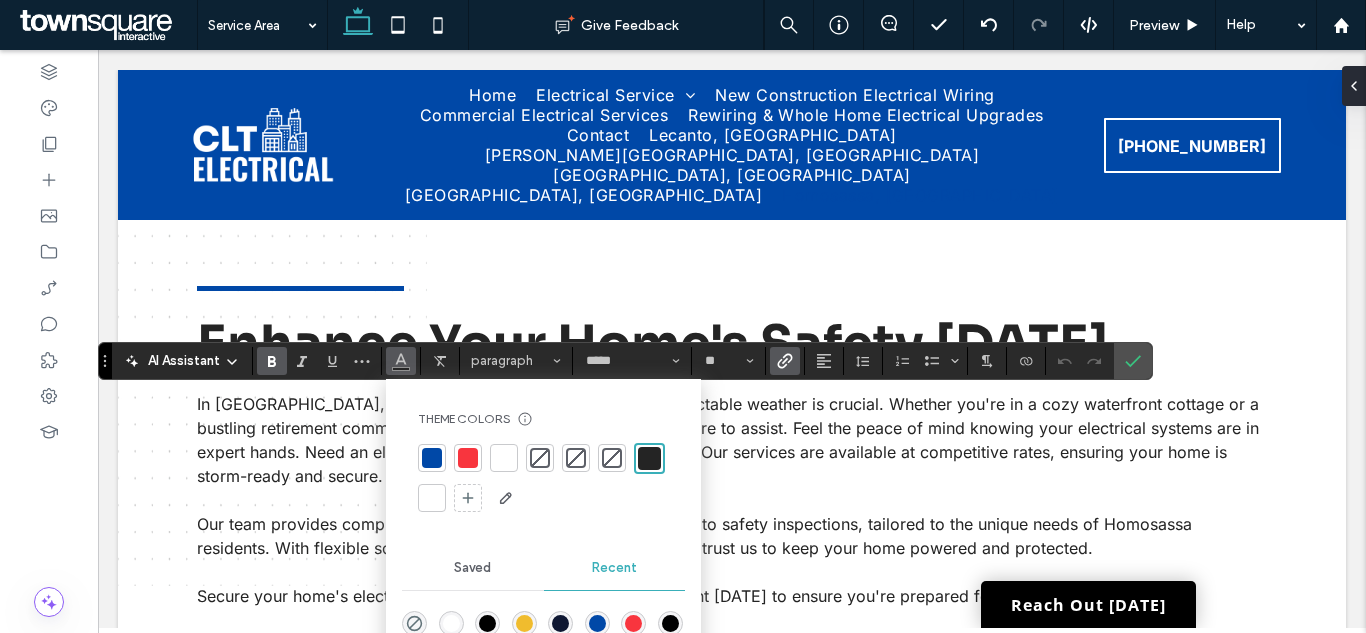 click at bounding box center [432, 458] 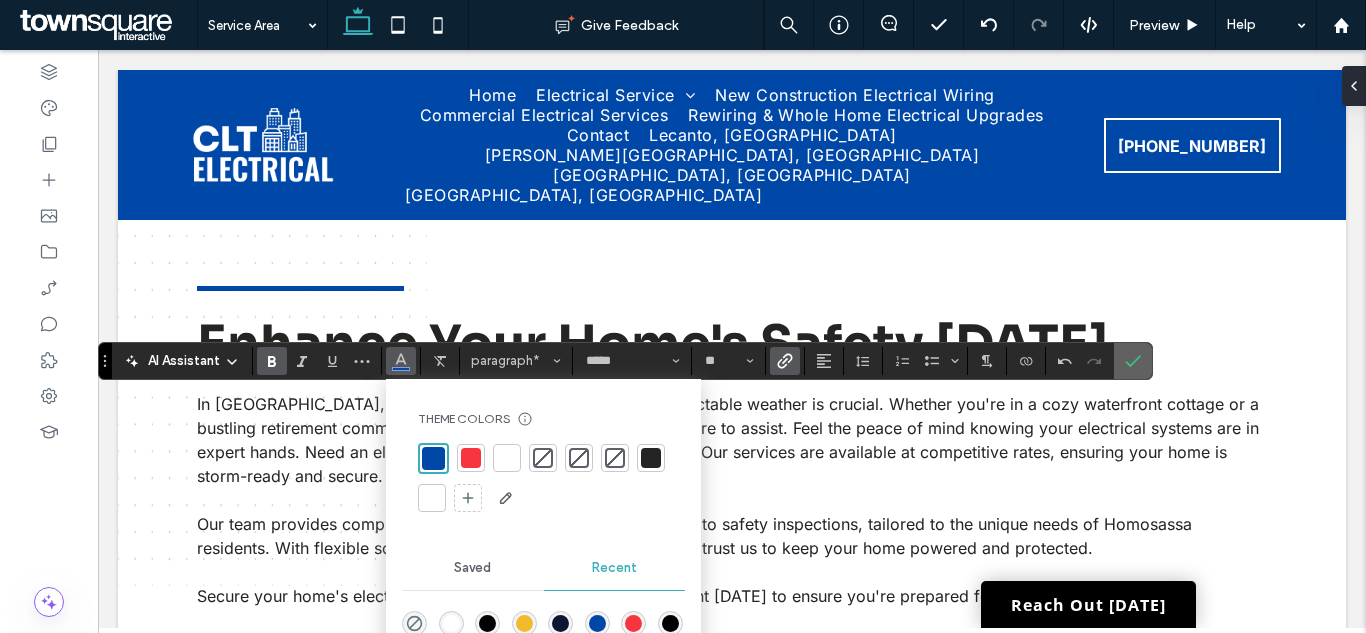 click at bounding box center [1133, 361] 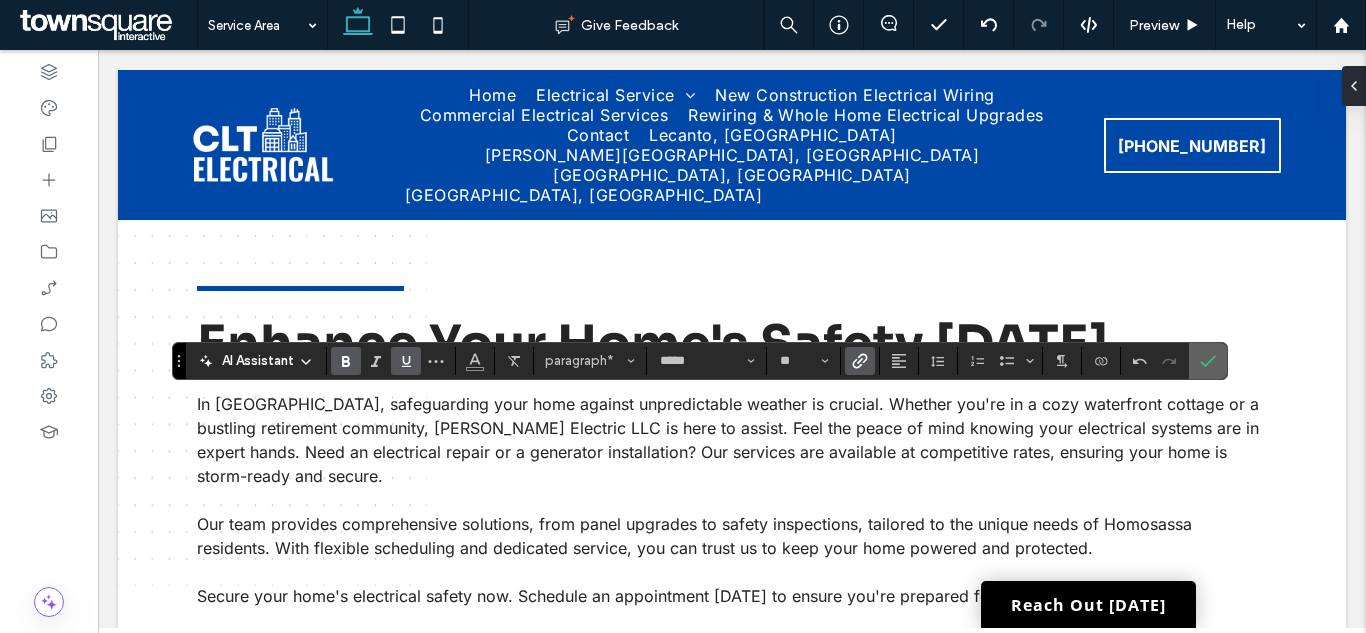 click 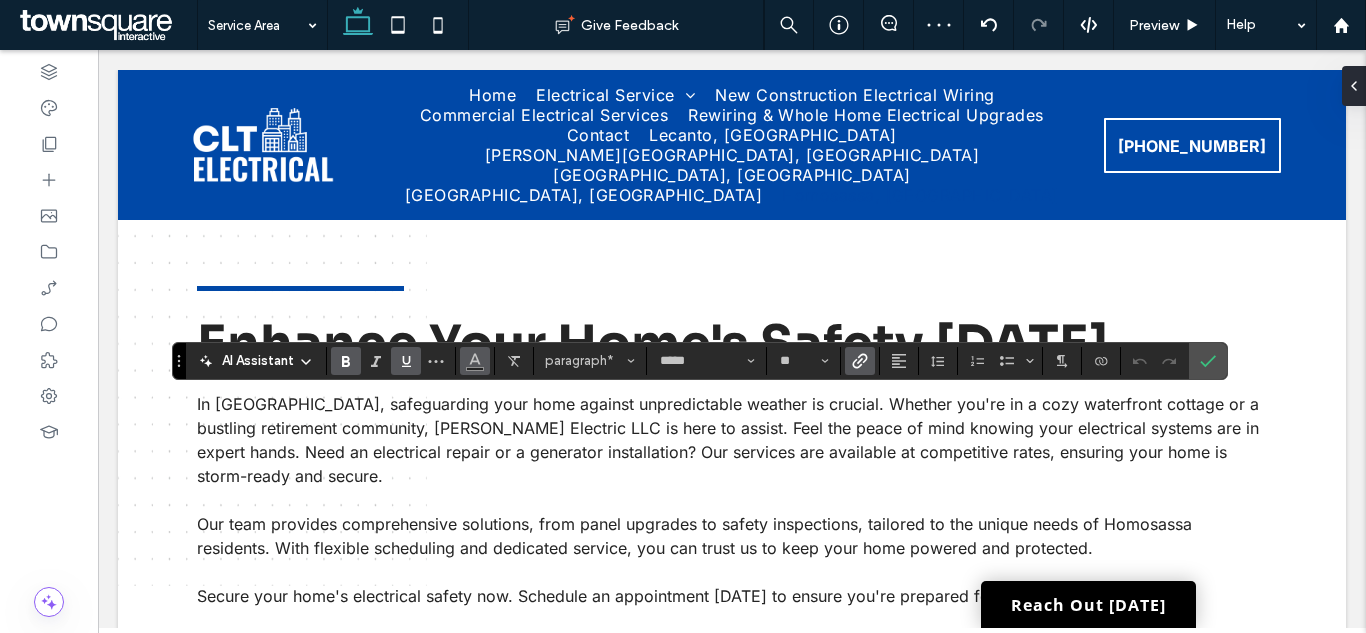 click 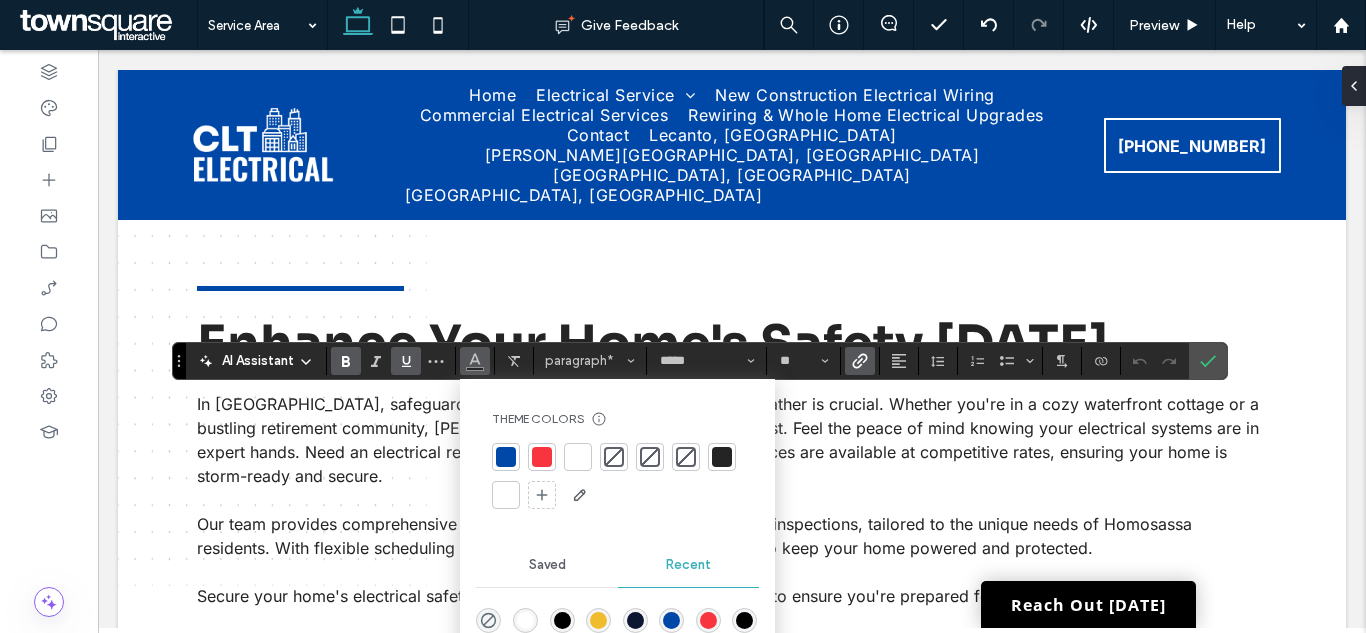click at bounding box center [506, 457] 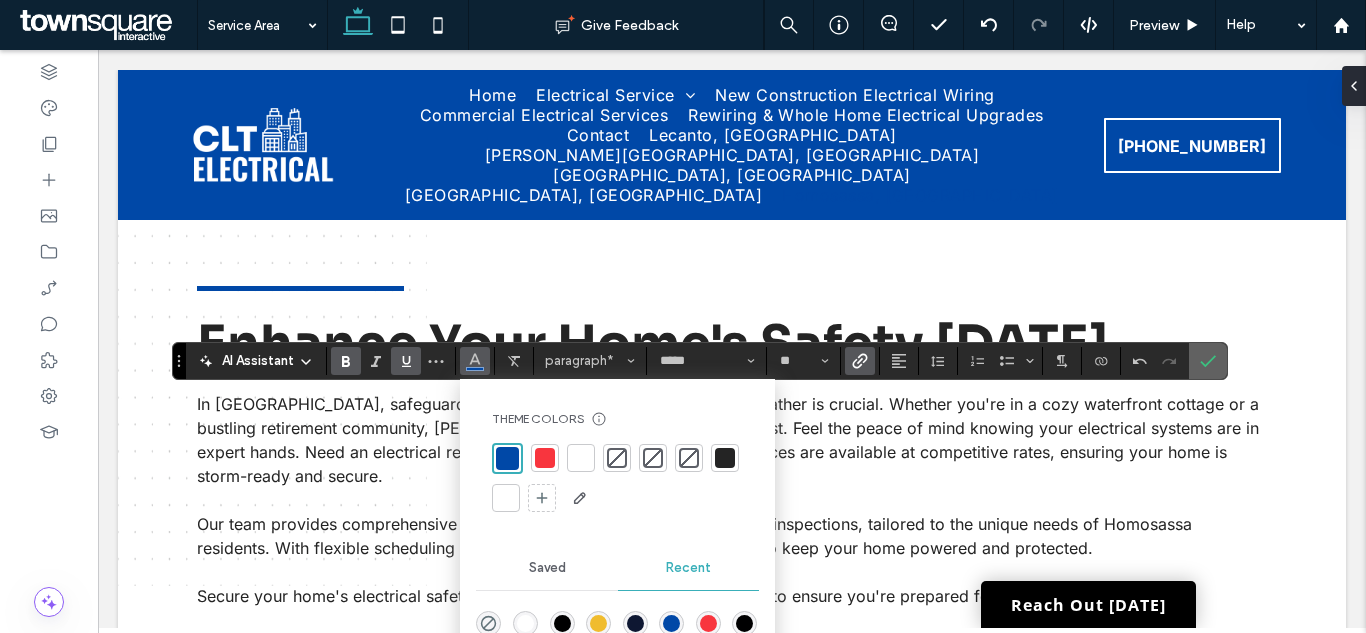 click 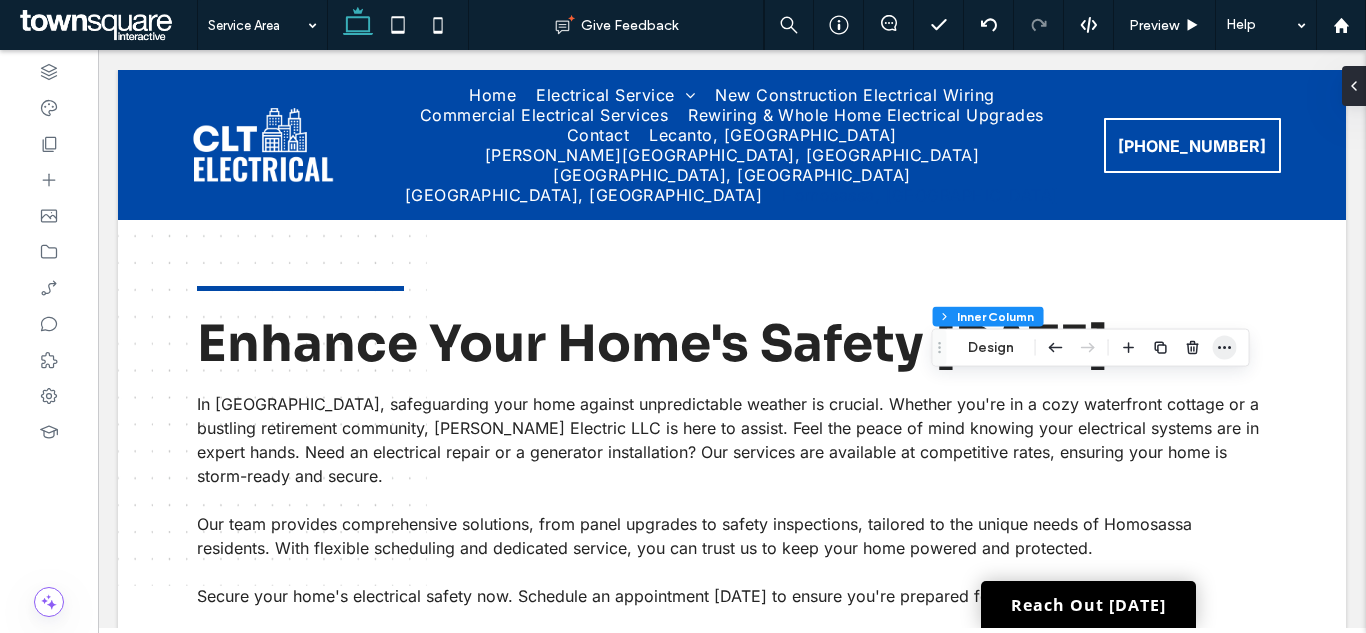 click 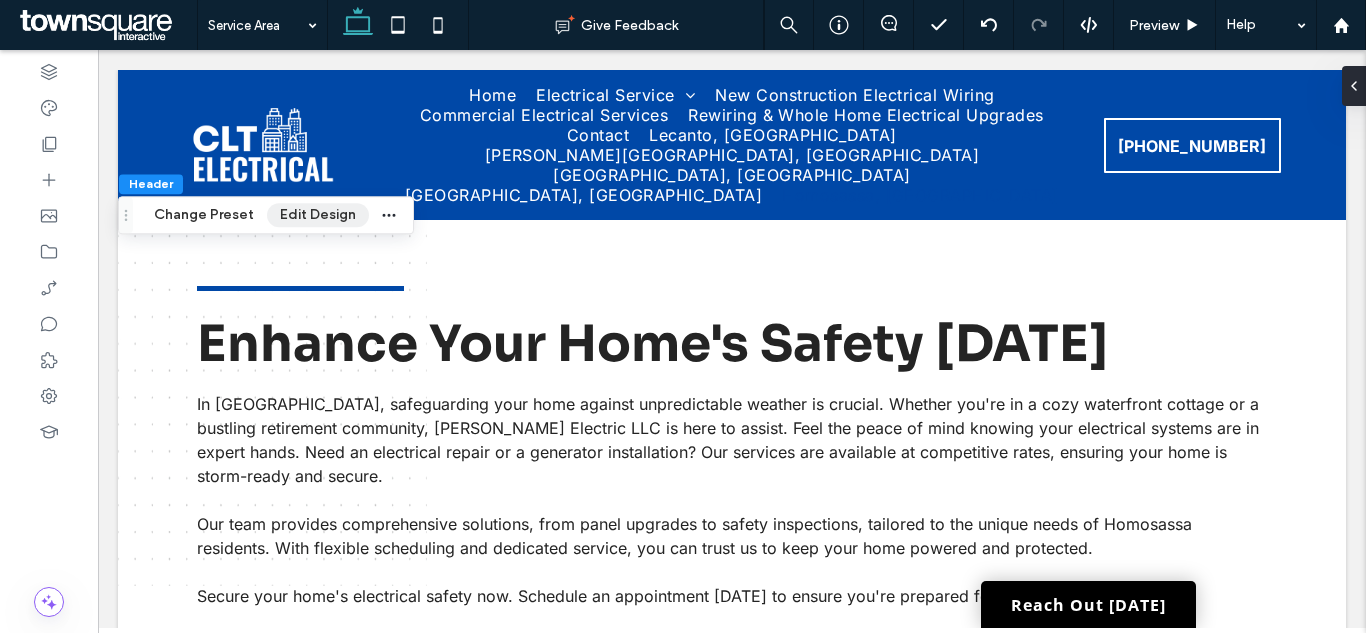 click on "Edit Design" at bounding box center (318, 215) 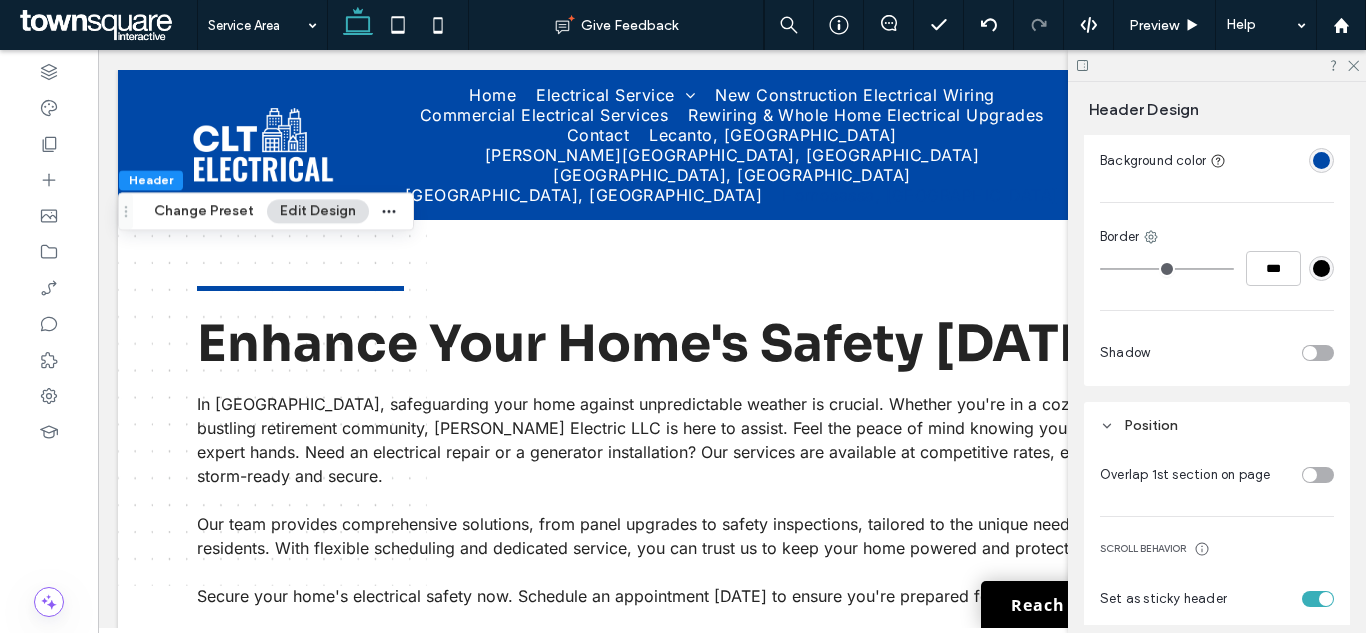 scroll, scrollTop: 695, scrollLeft: 0, axis: vertical 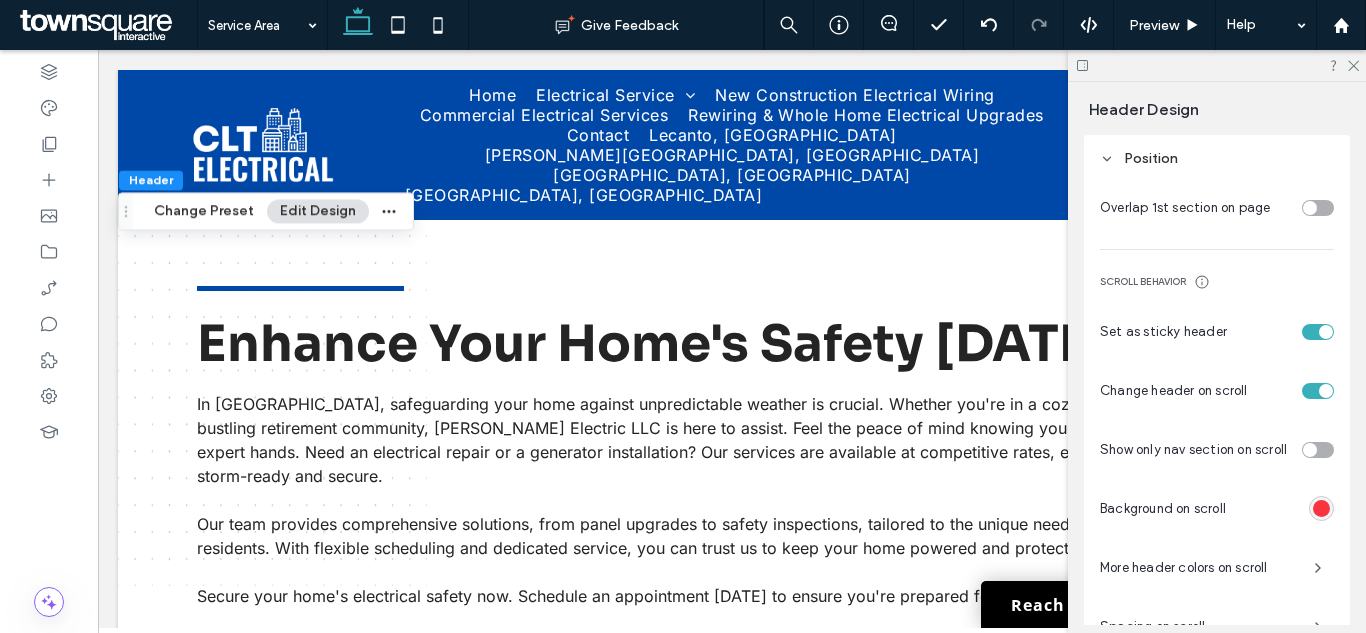 click at bounding box center [1321, 508] 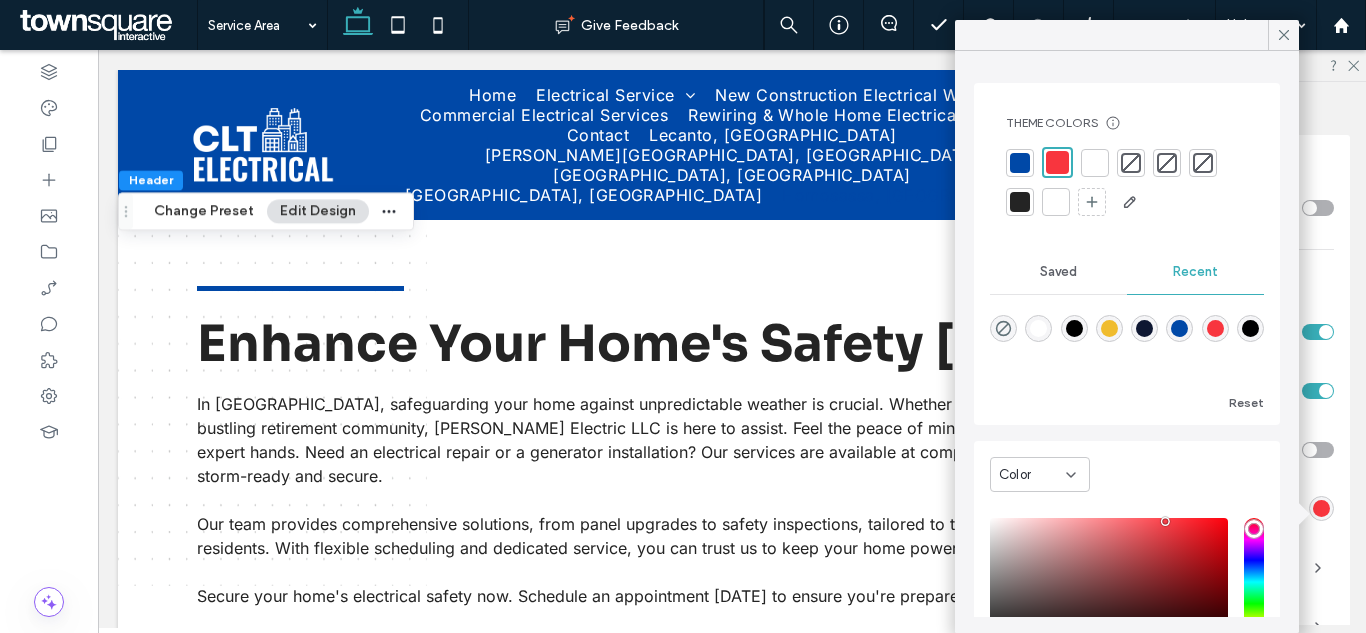 click at bounding box center (1020, 163) 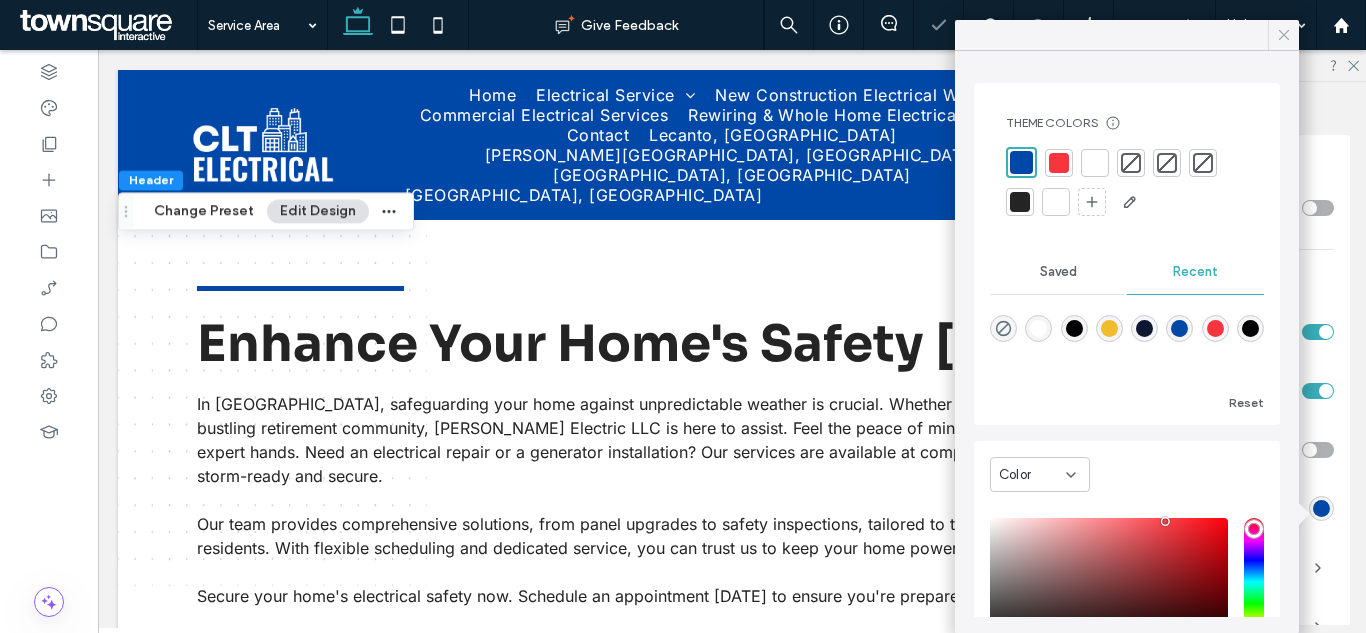 click 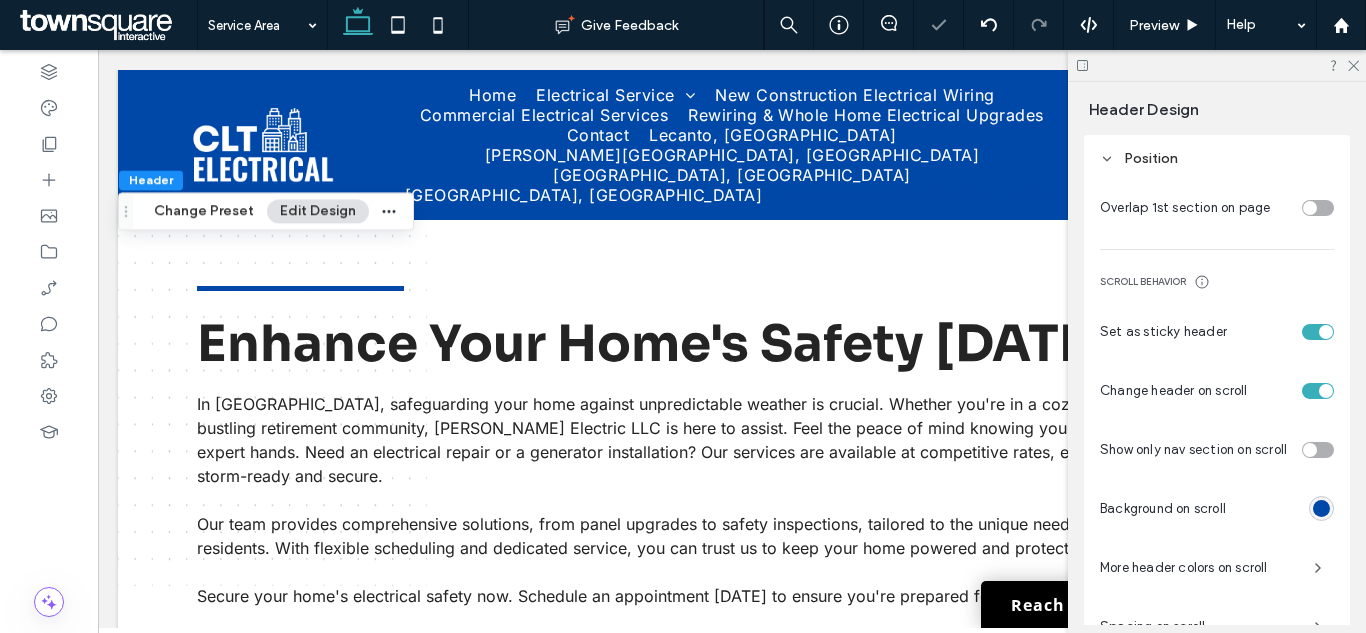 click at bounding box center (1217, 65) 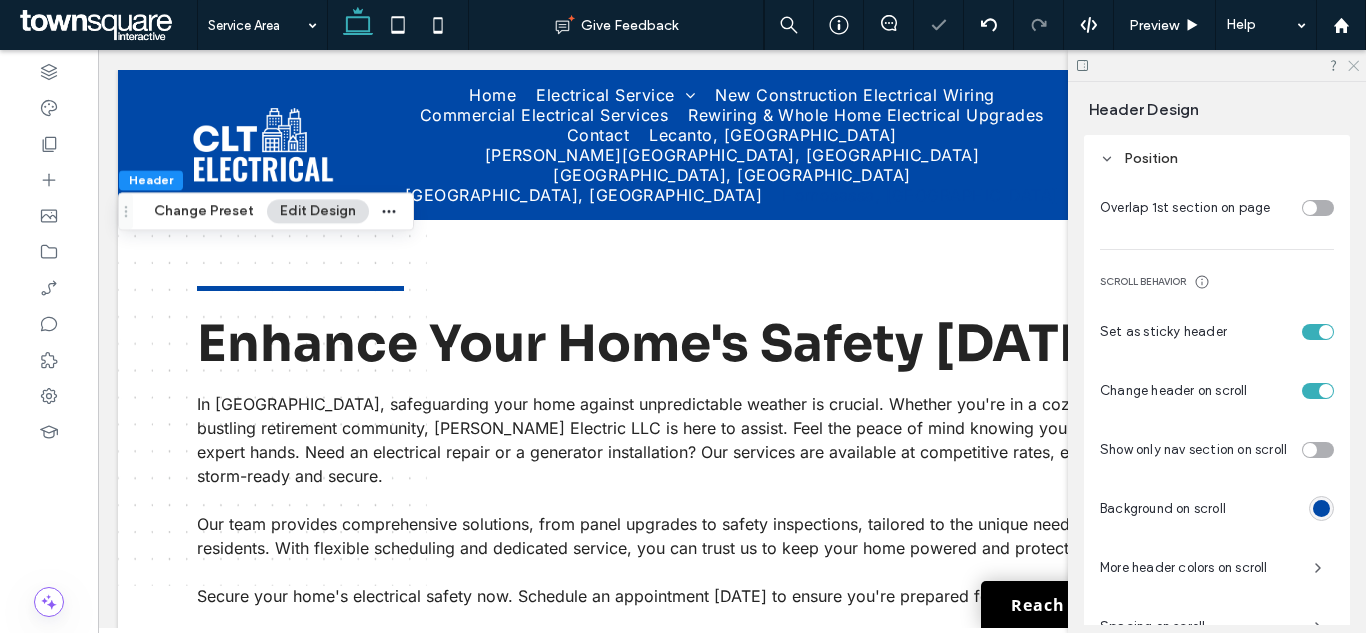 click 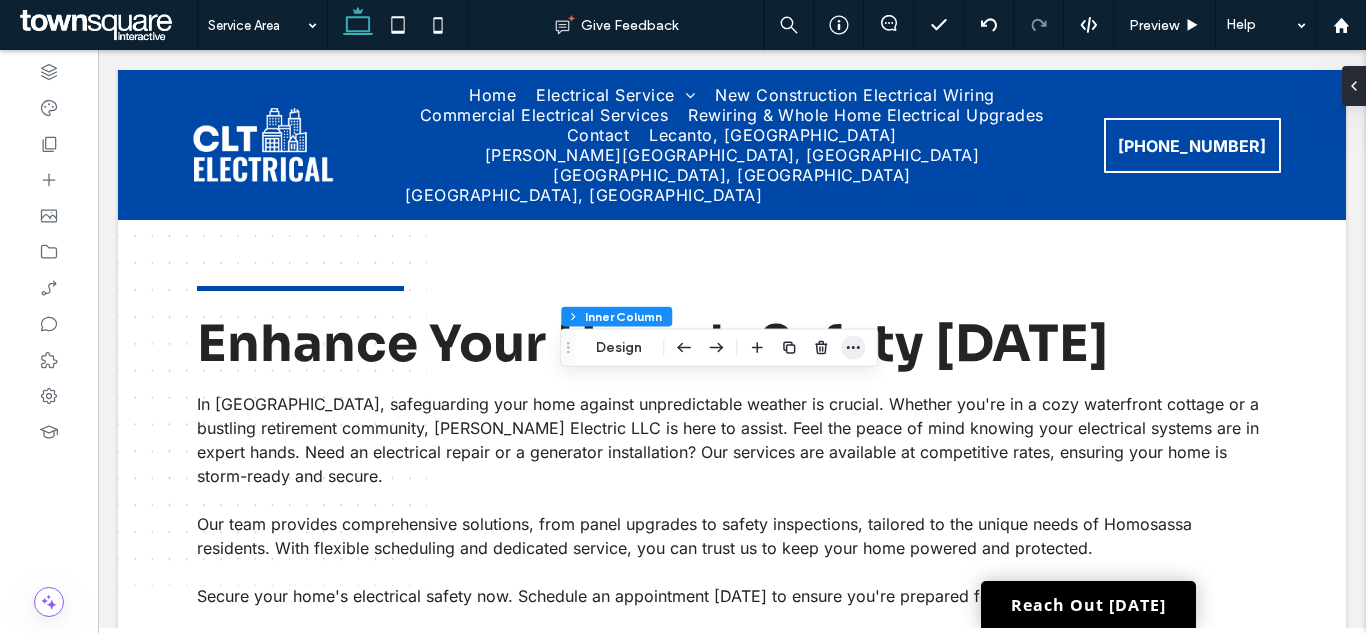 click 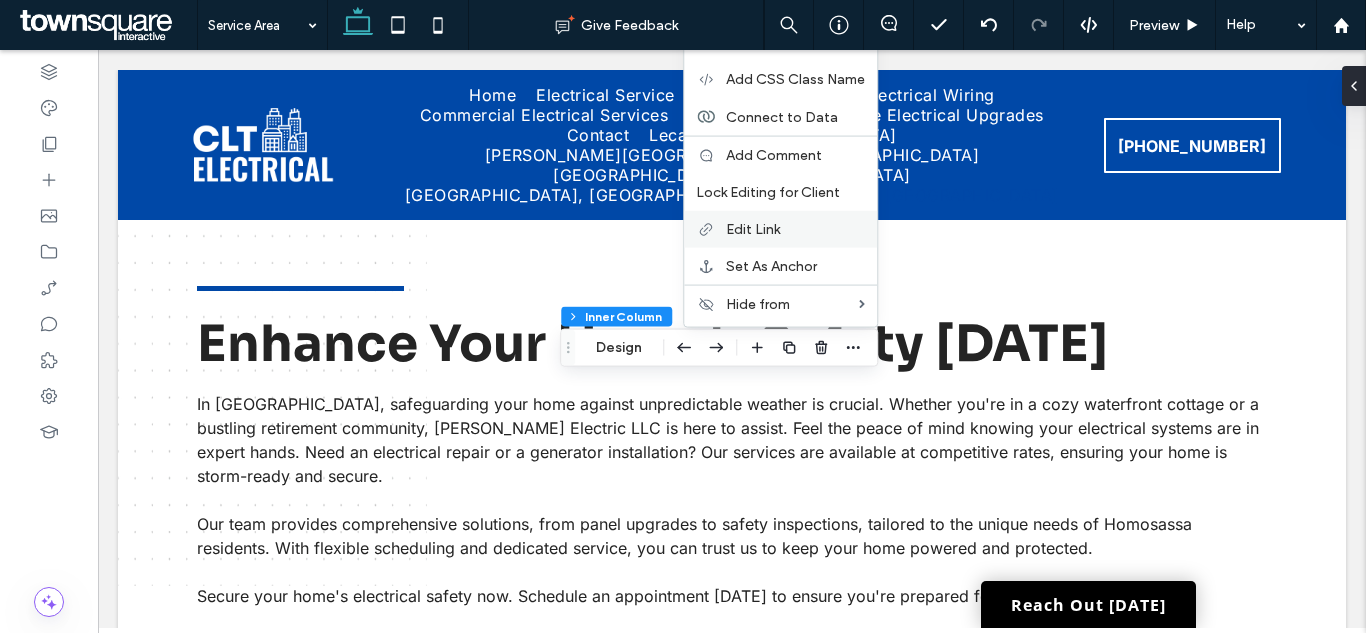 click on "Edit Link" at bounding box center [795, 229] 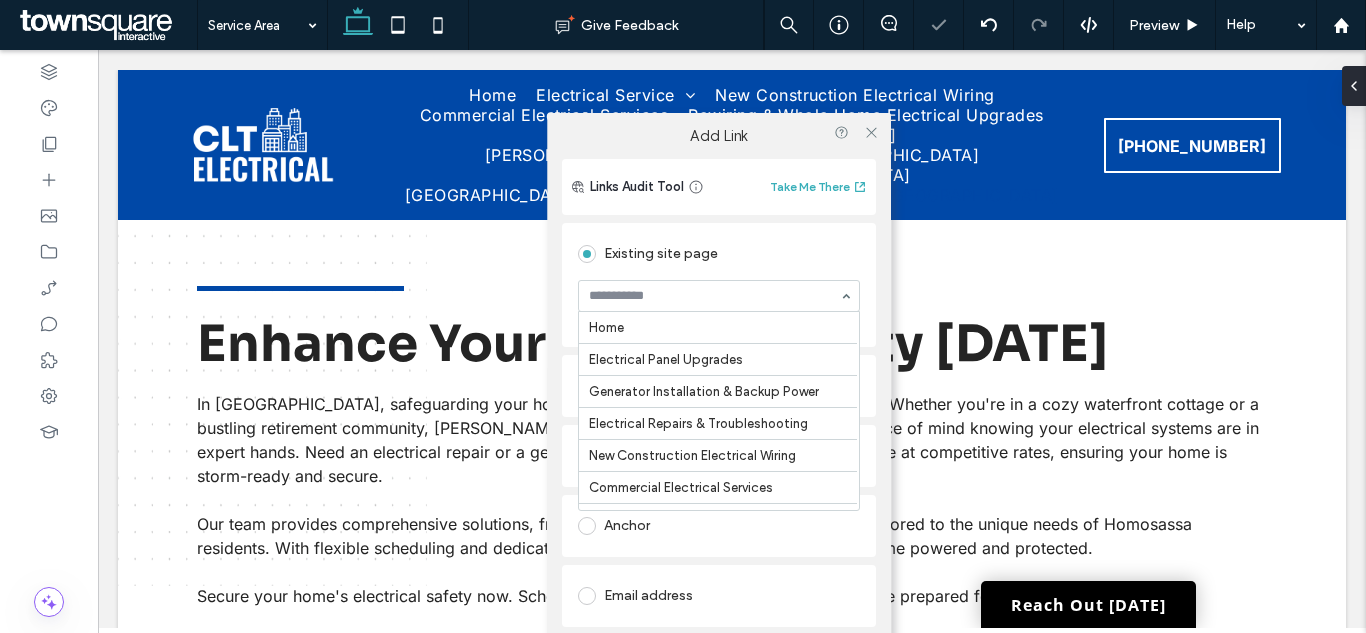 scroll, scrollTop: 249, scrollLeft: 0, axis: vertical 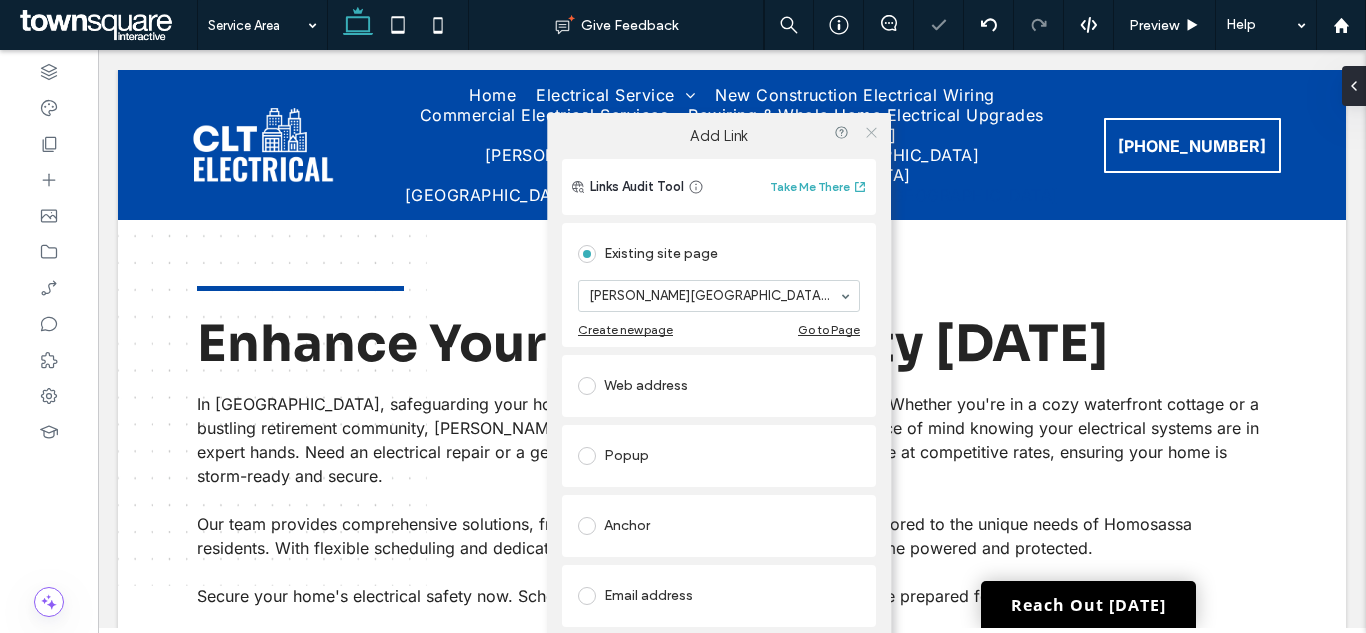 click 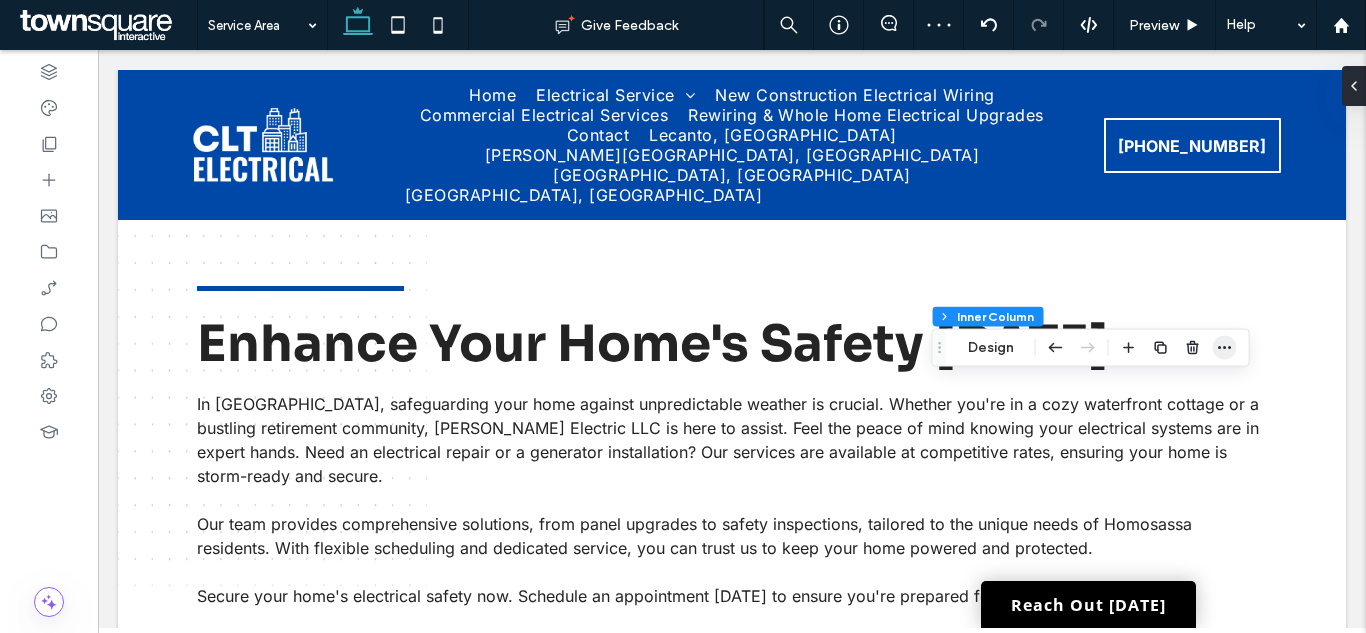 click 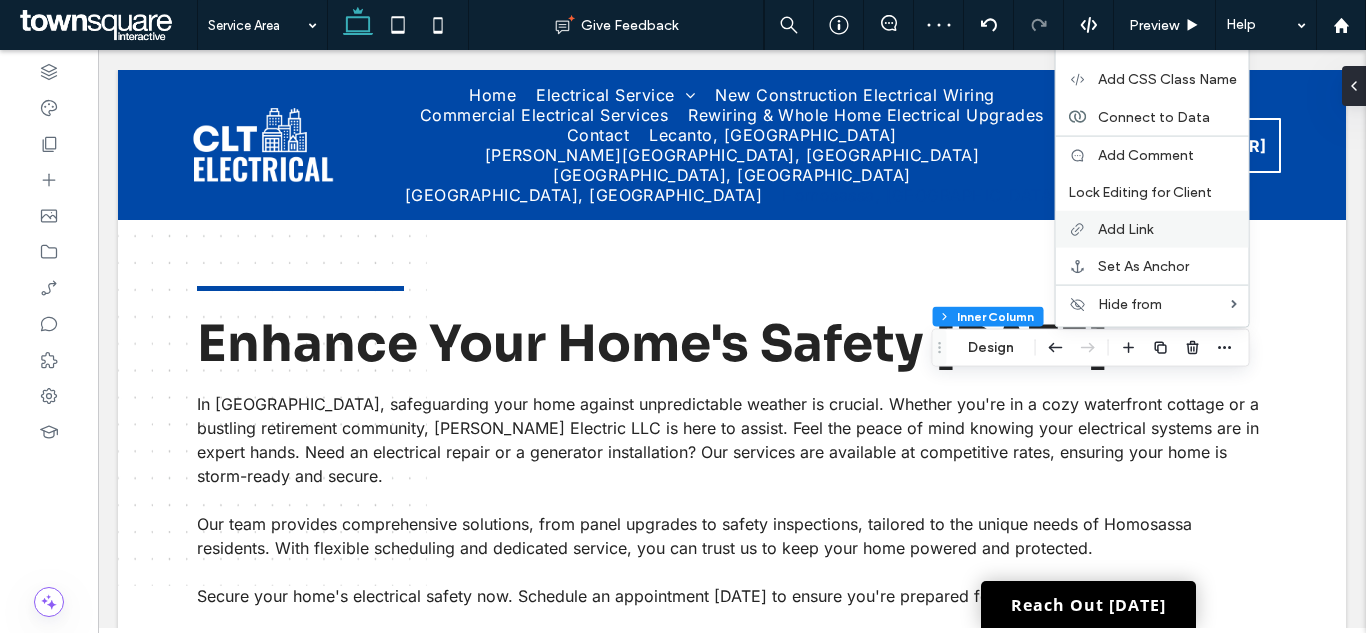 click on "Add Link" at bounding box center [1152, 229] 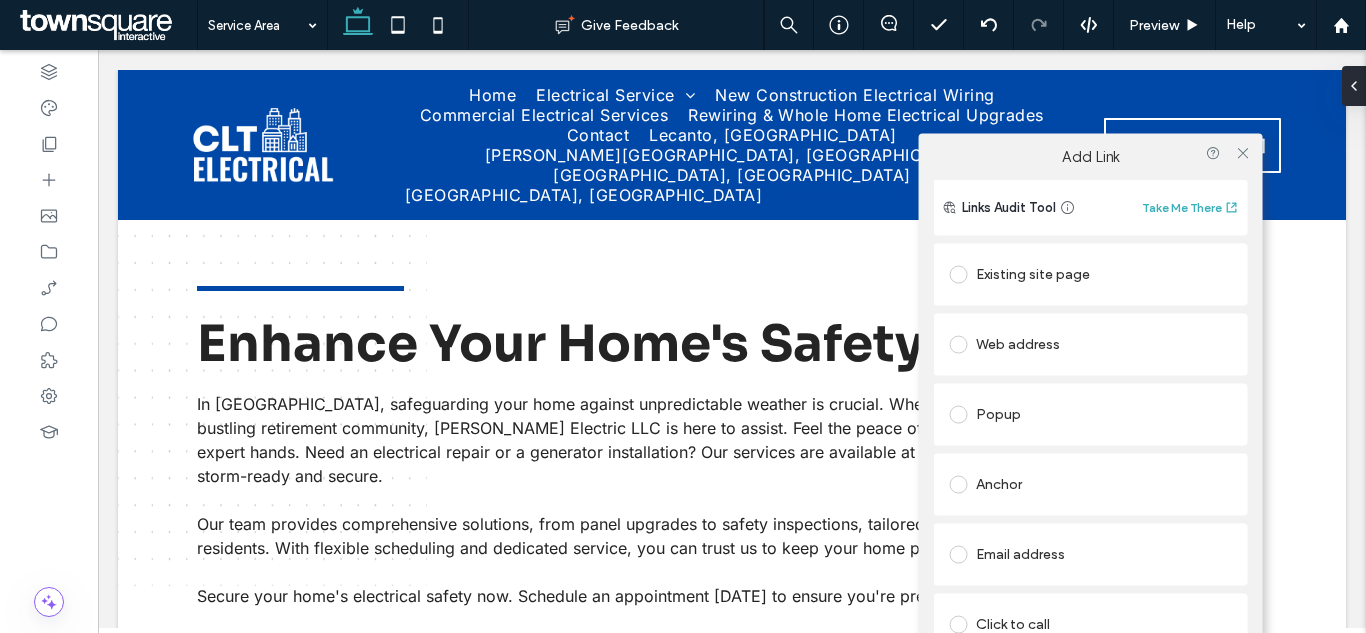 click on "Web address" at bounding box center (1091, 344) 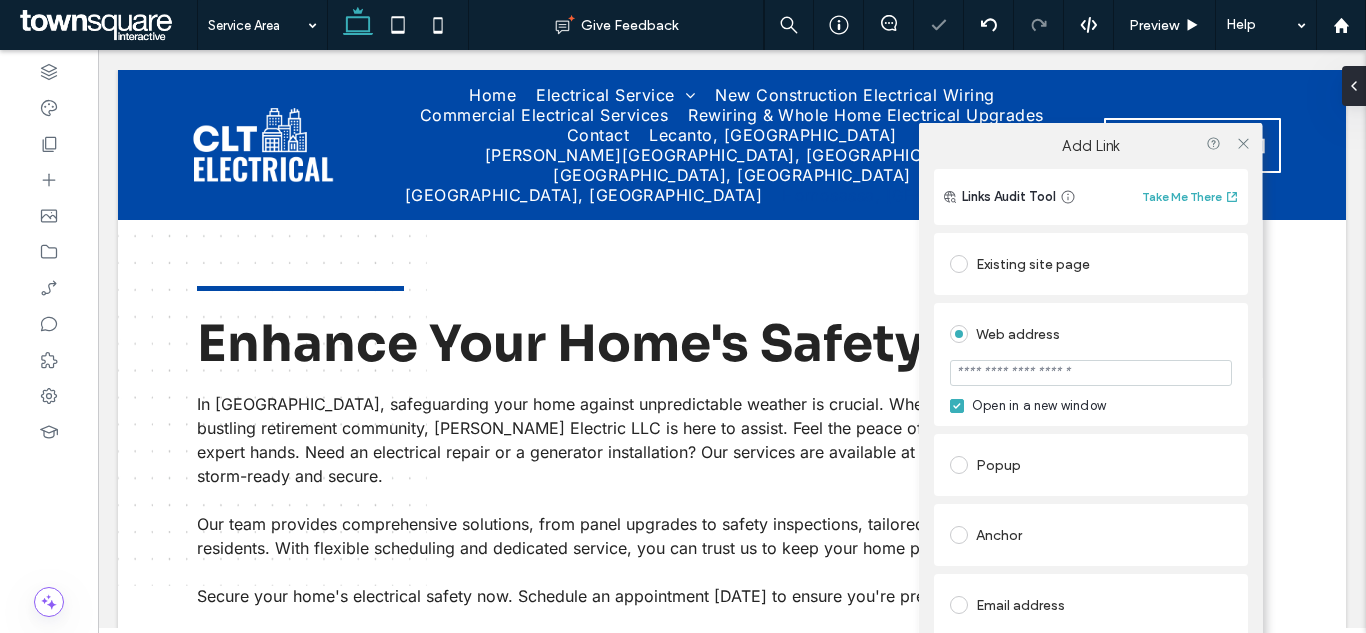 click on "Existing site page" at bounding box center [1091, 264] 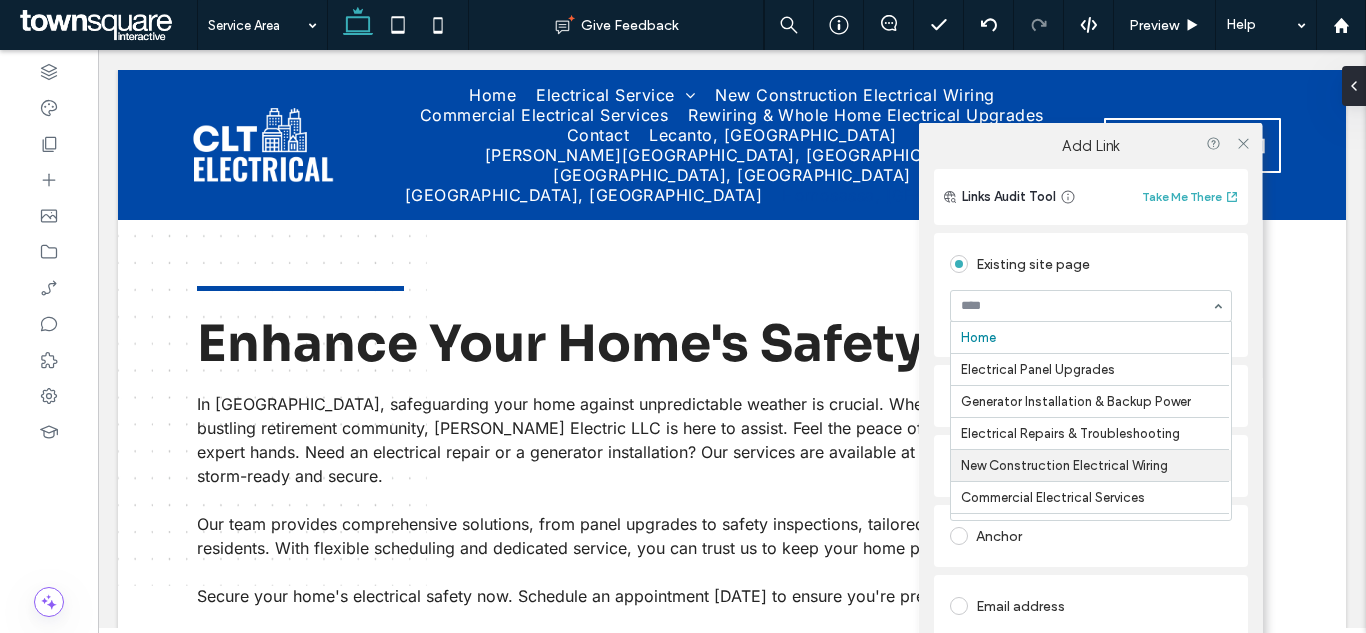 scroll, scrollTop: 249, scrollLeft: 0, axis: vertical 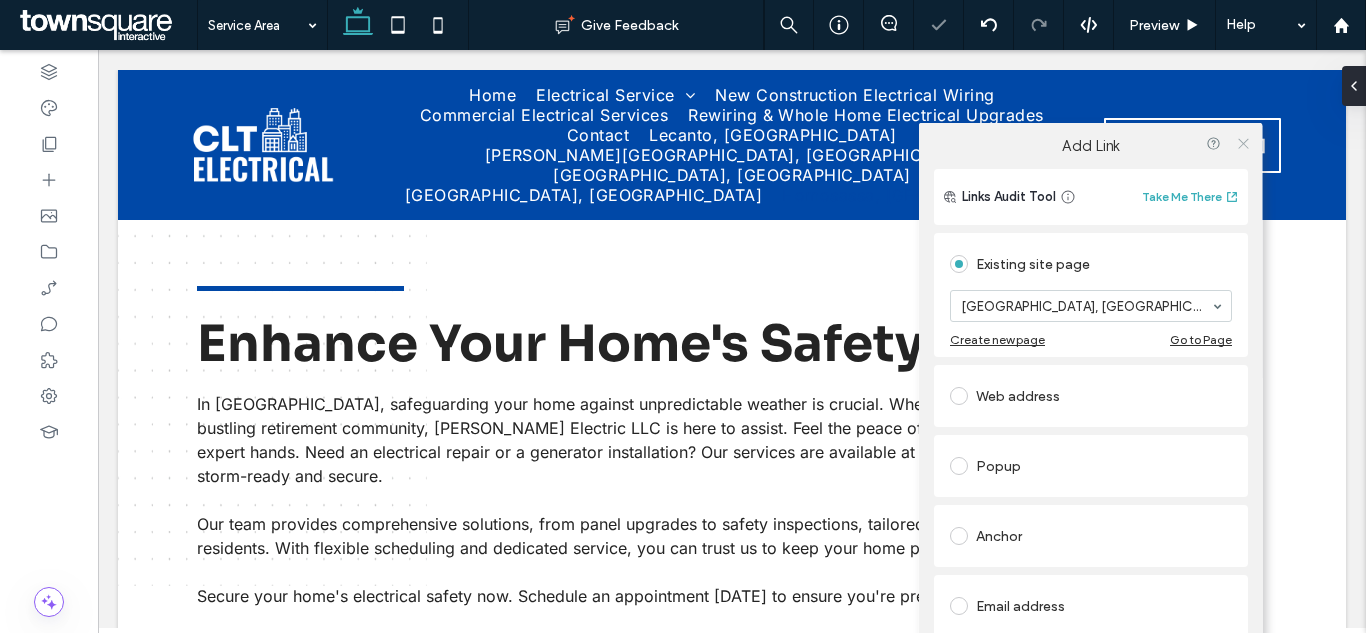 click 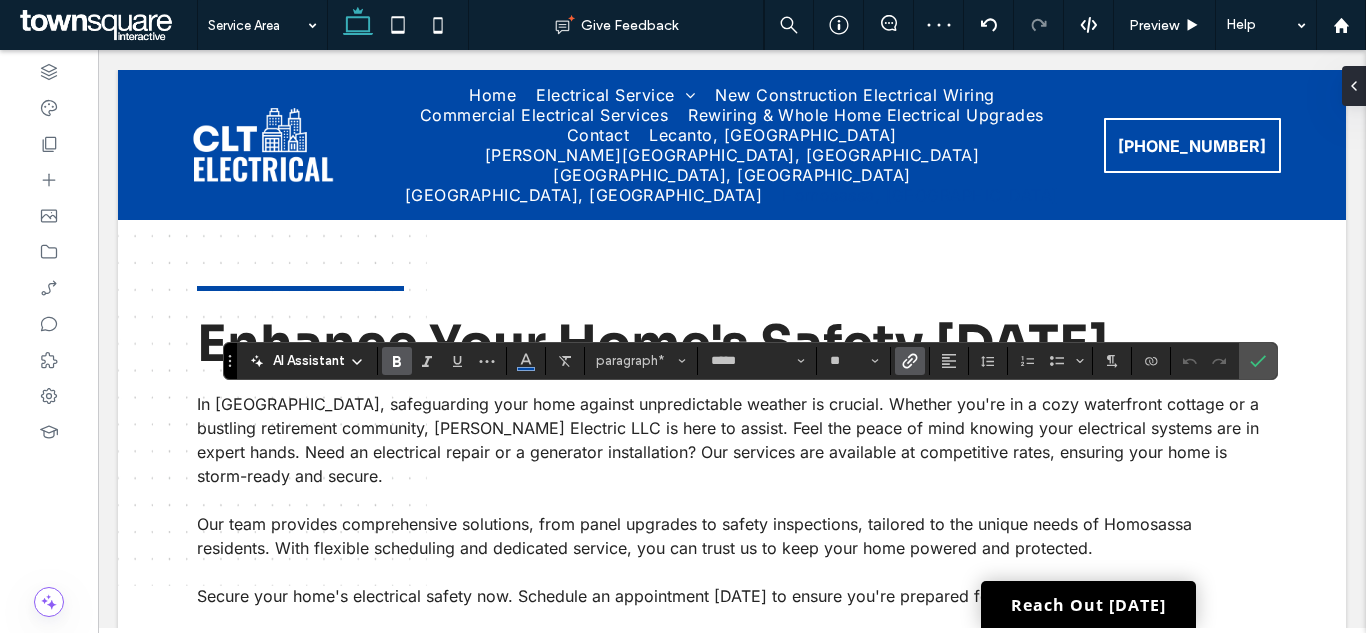 click at bounding box center [910, 361] 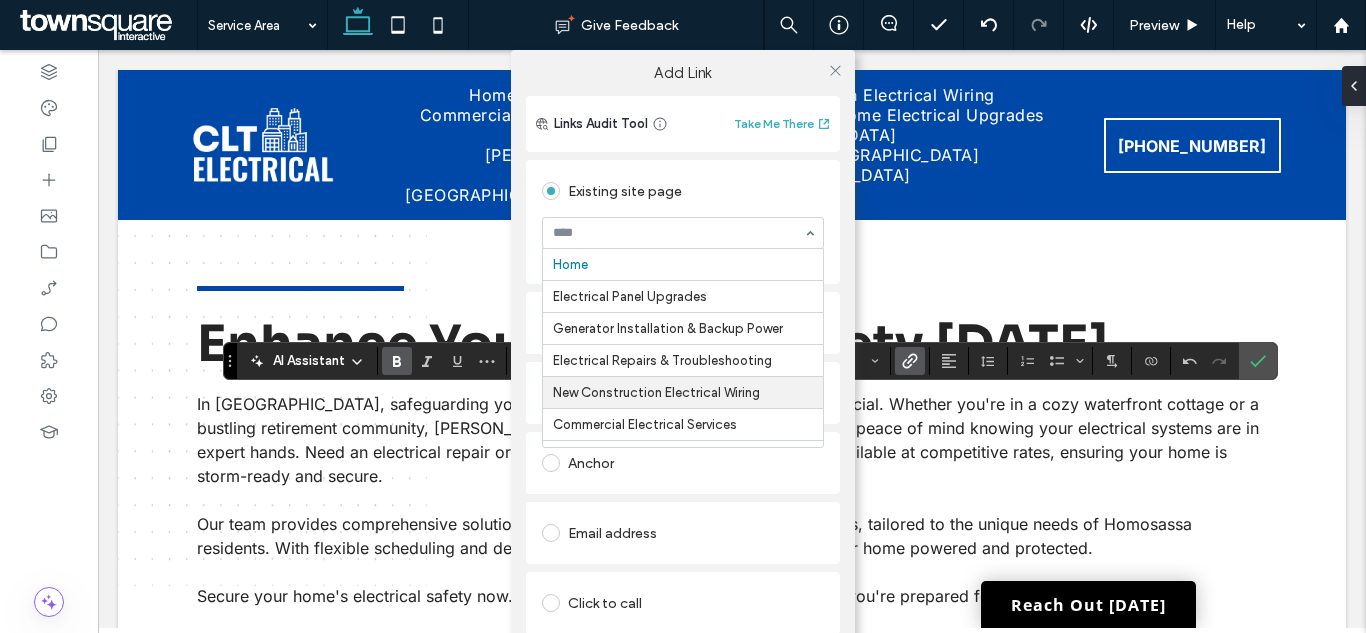 scroll, scrollTop: 249, scrollLeft: 0, axis: vertical 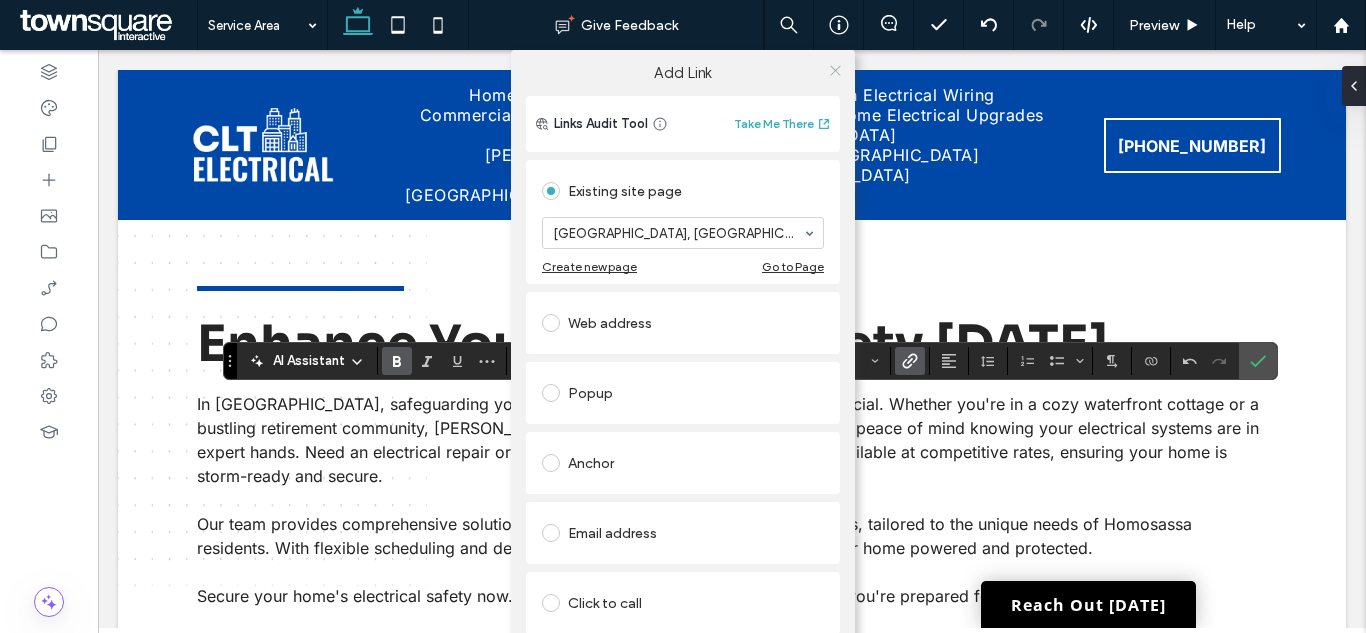 click 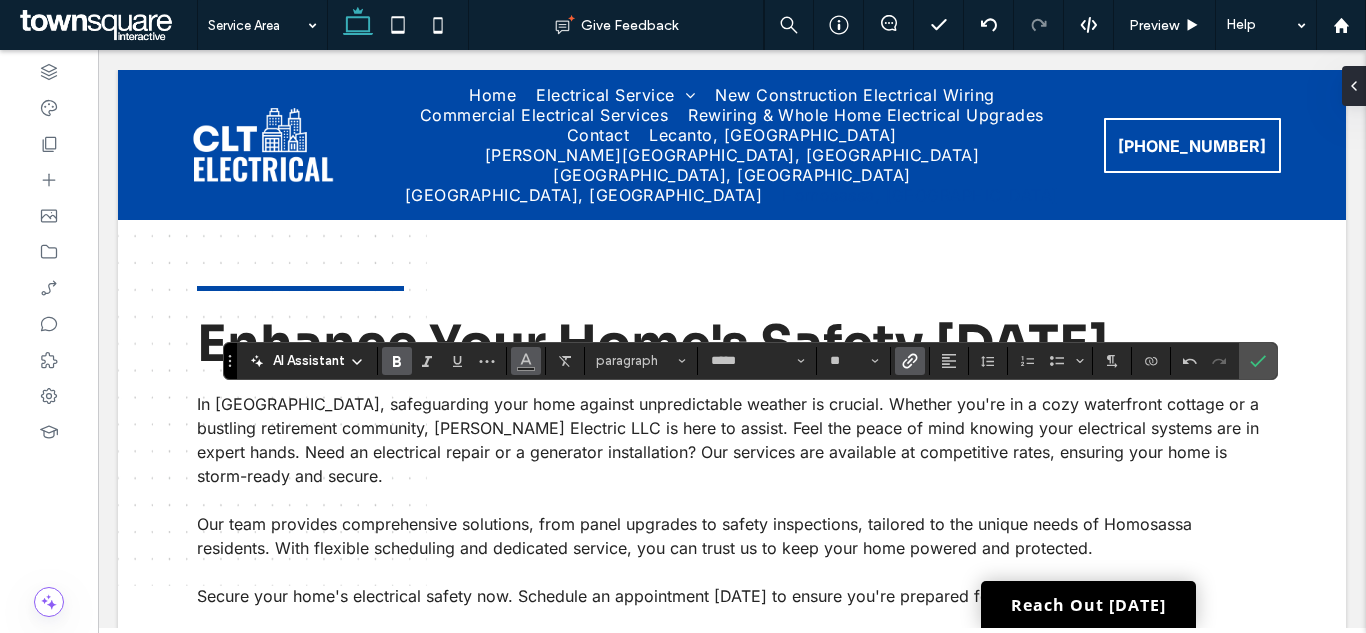 click 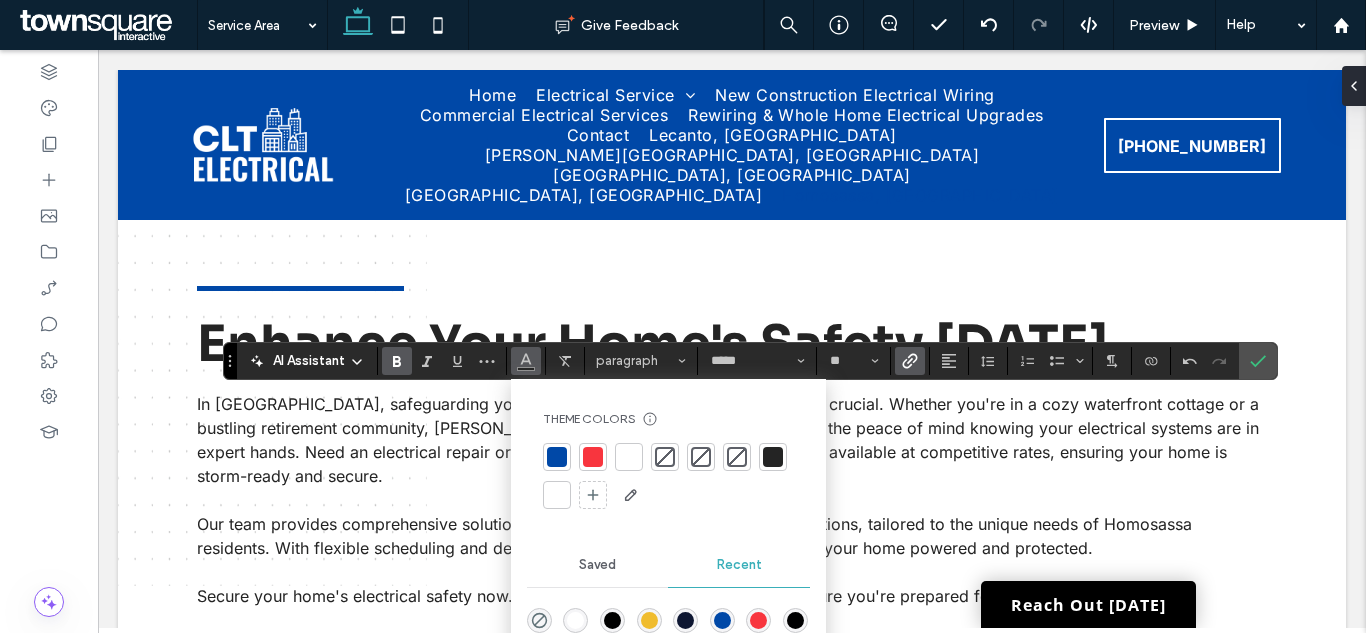 click at bounding box center [557, 457] 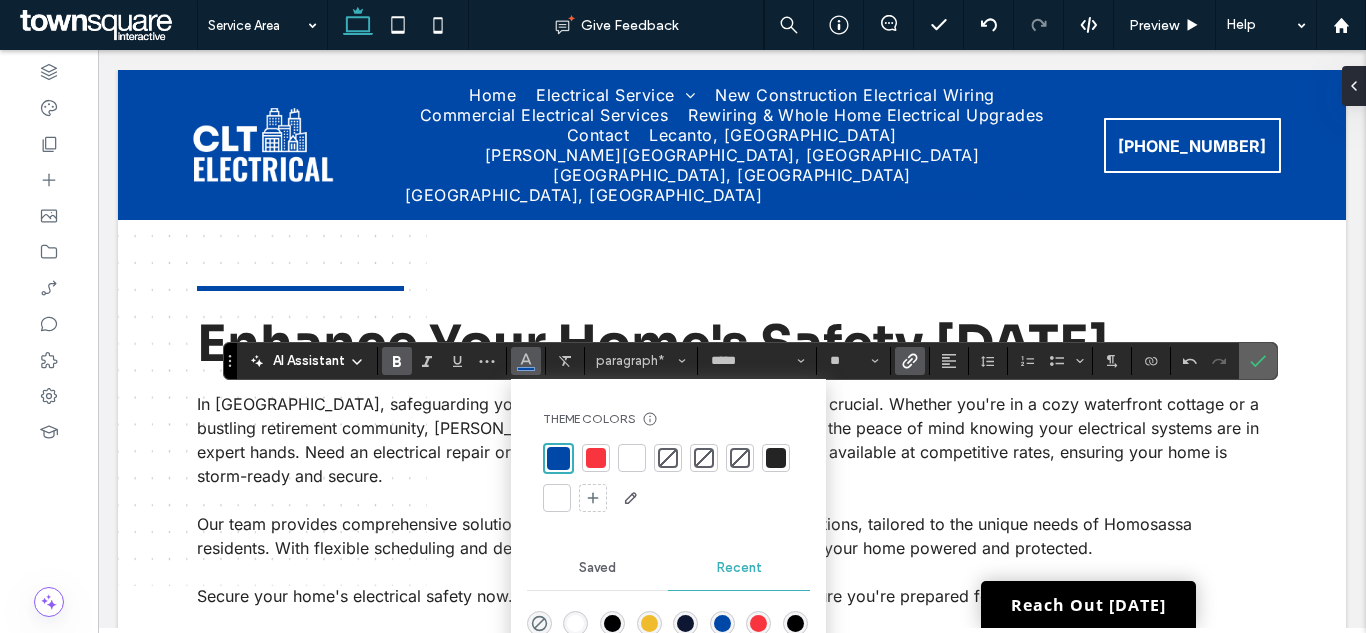 click 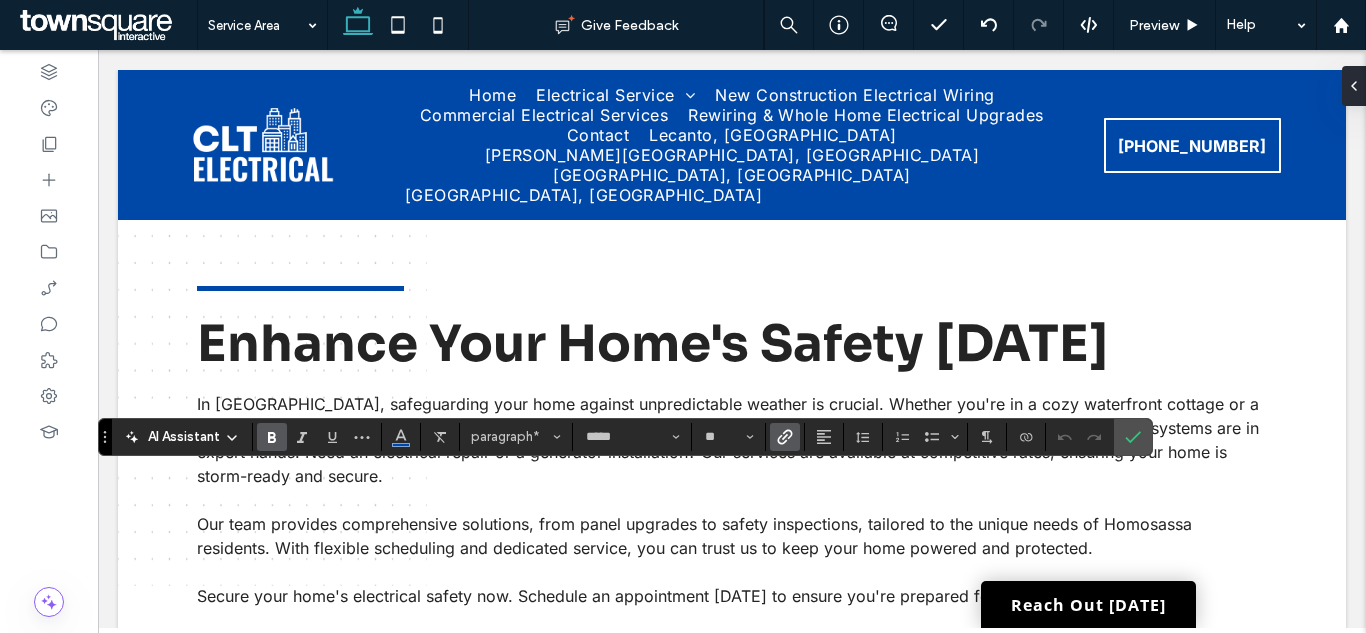 click 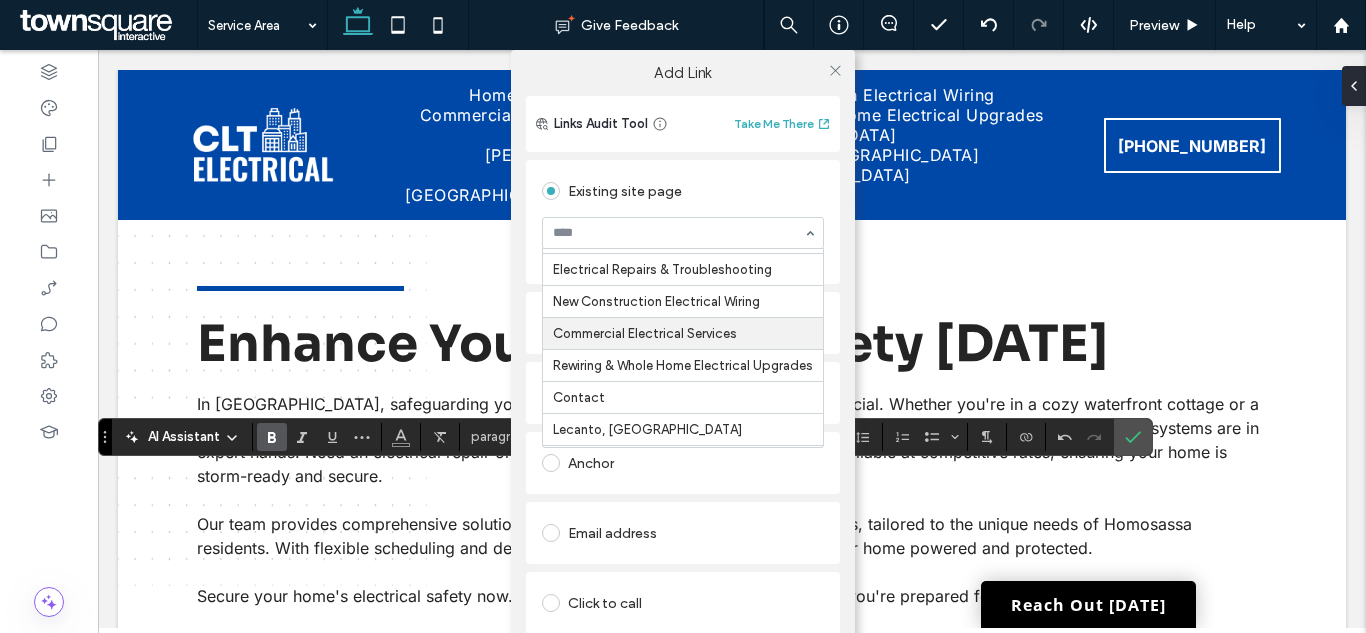 scroll, scrollTop: 249, scrollLeft: 0, axis: vertical 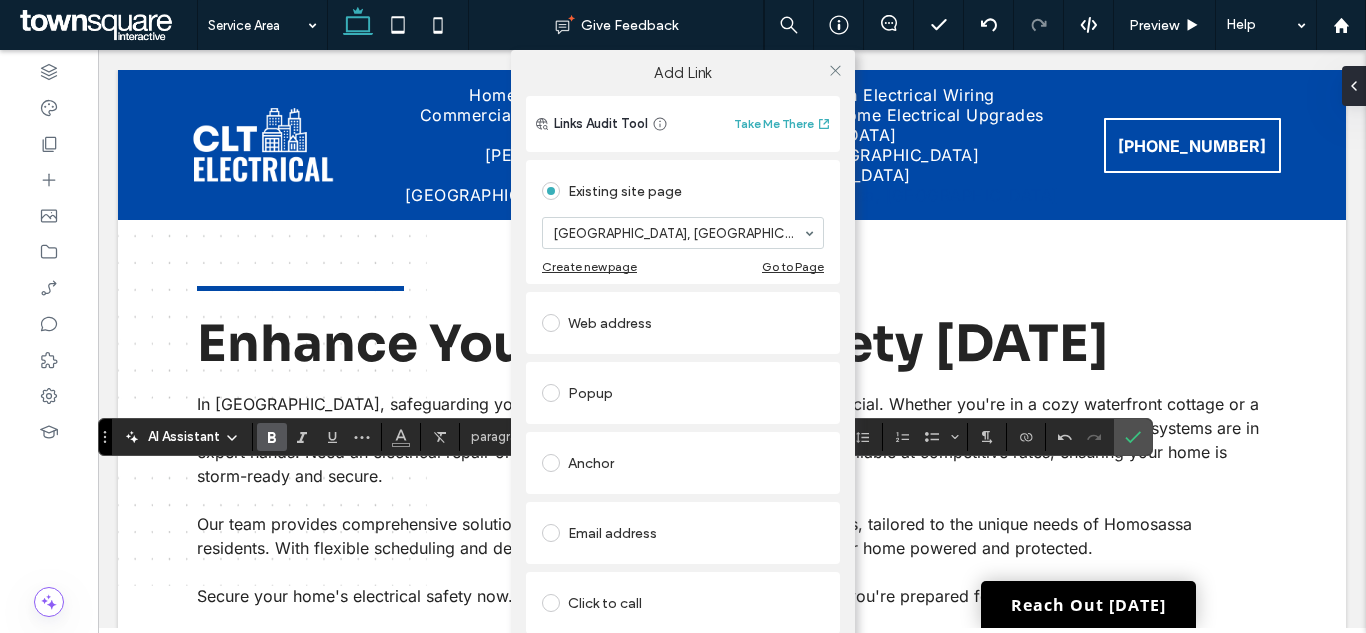 click on "Add Link Links Audit Tool Take Me There Existing site page Crystal River, FL Create new page Go to Page Web address Popup Anchor Email address Click to call File for download Remove link" at bounding box center (683, 366) 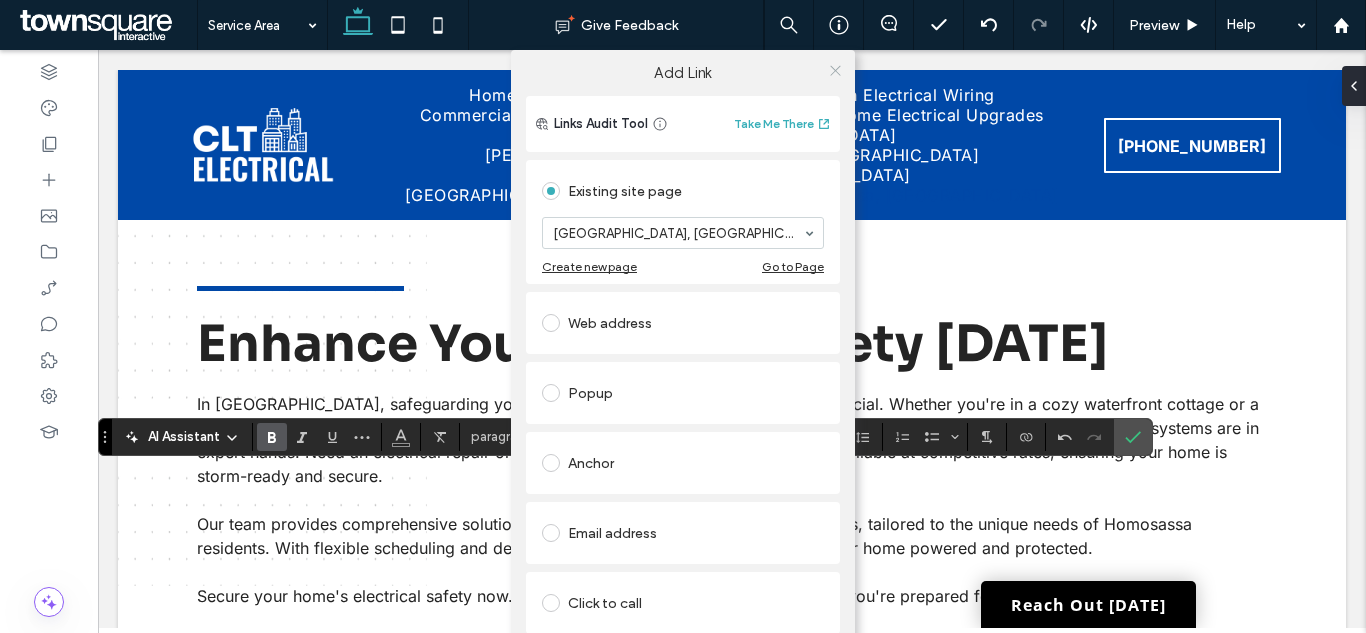 click at bounding box center [835, 70] 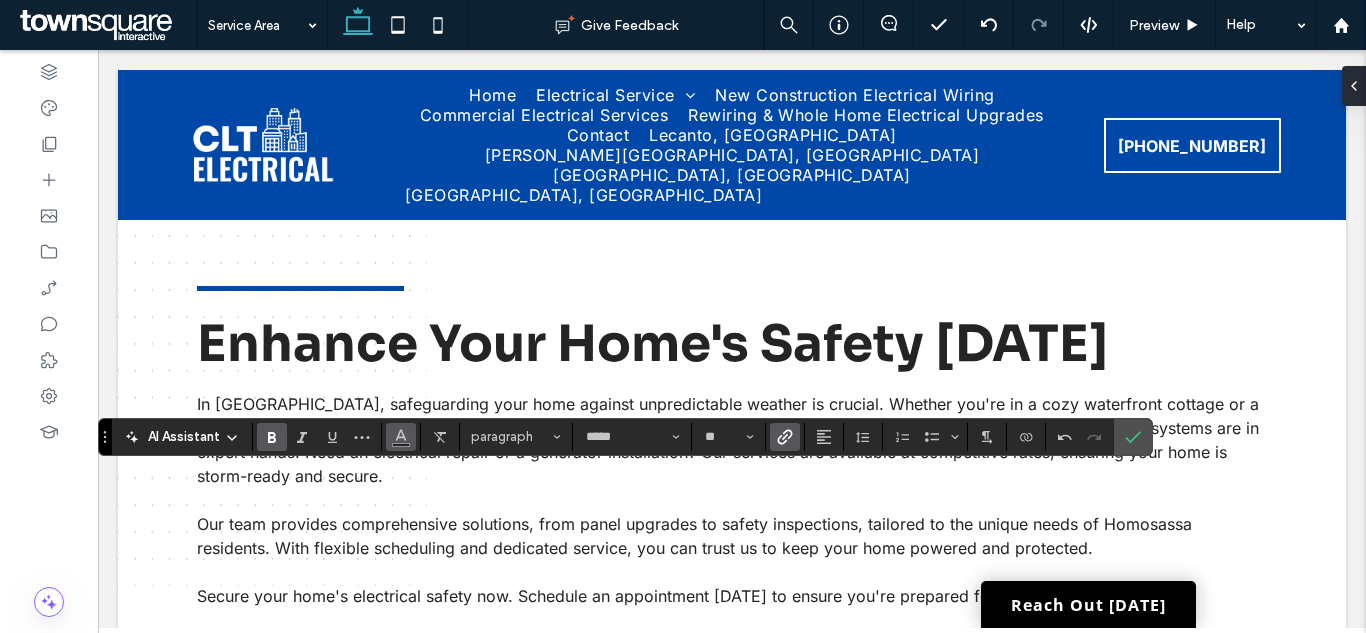click 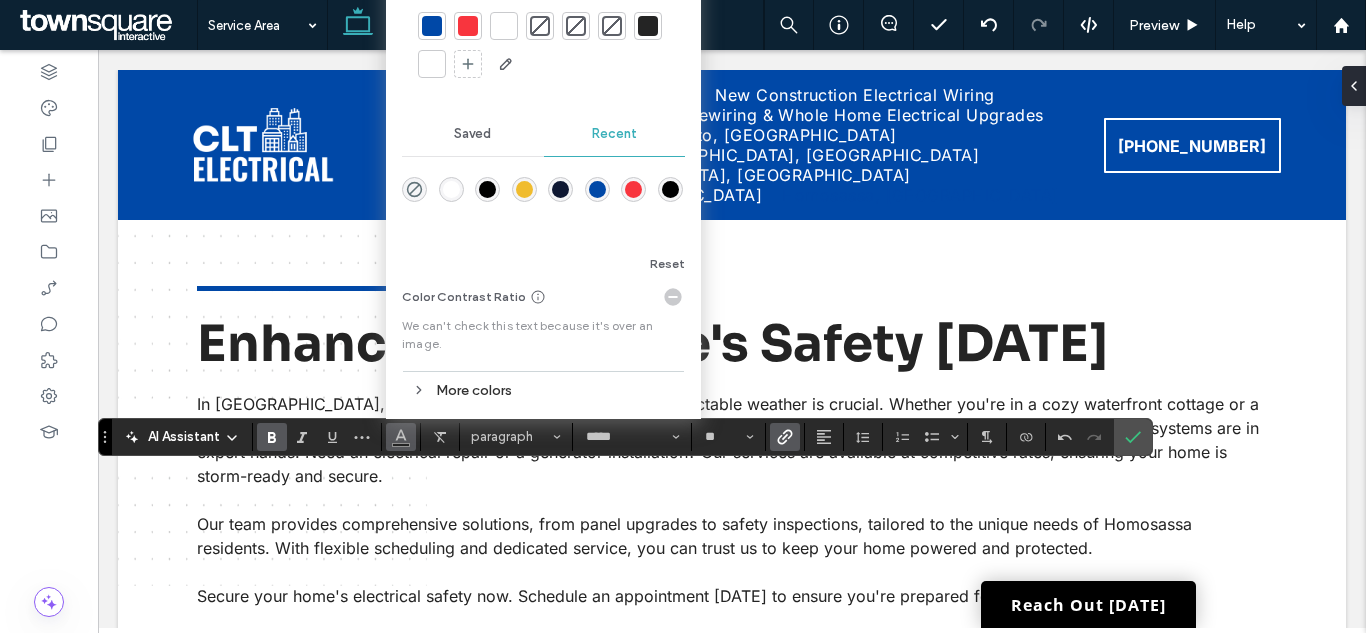 click at bounding box center [432, 26] 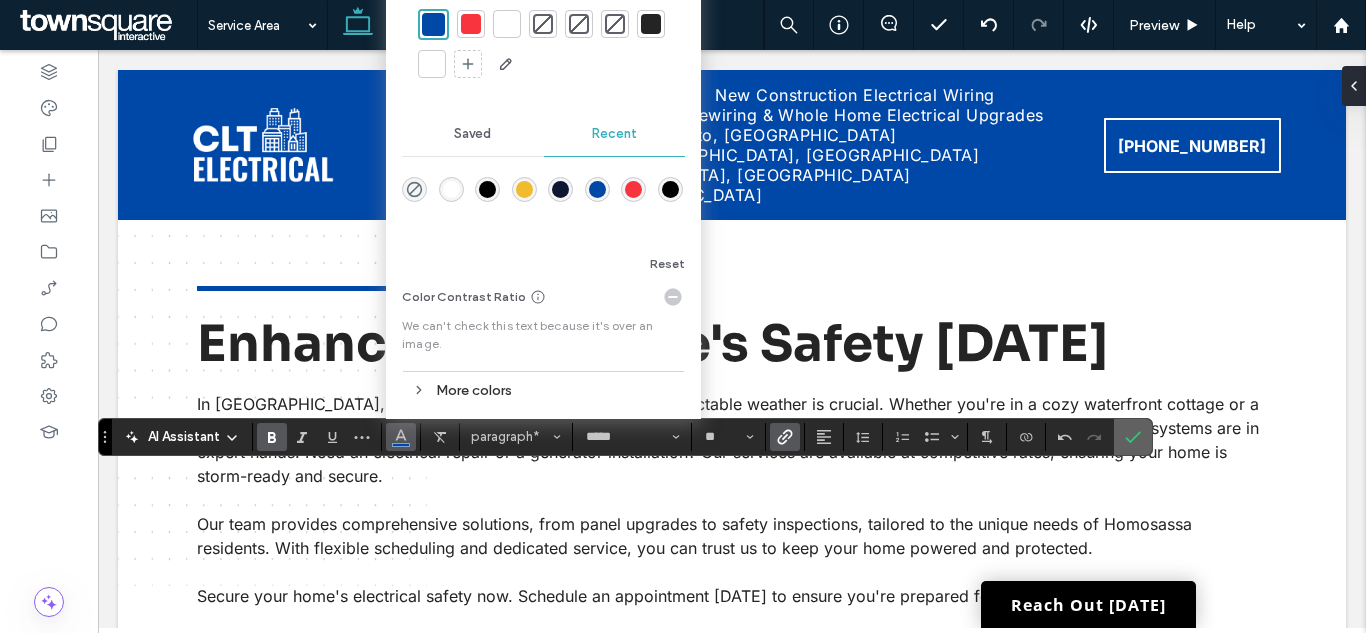 click 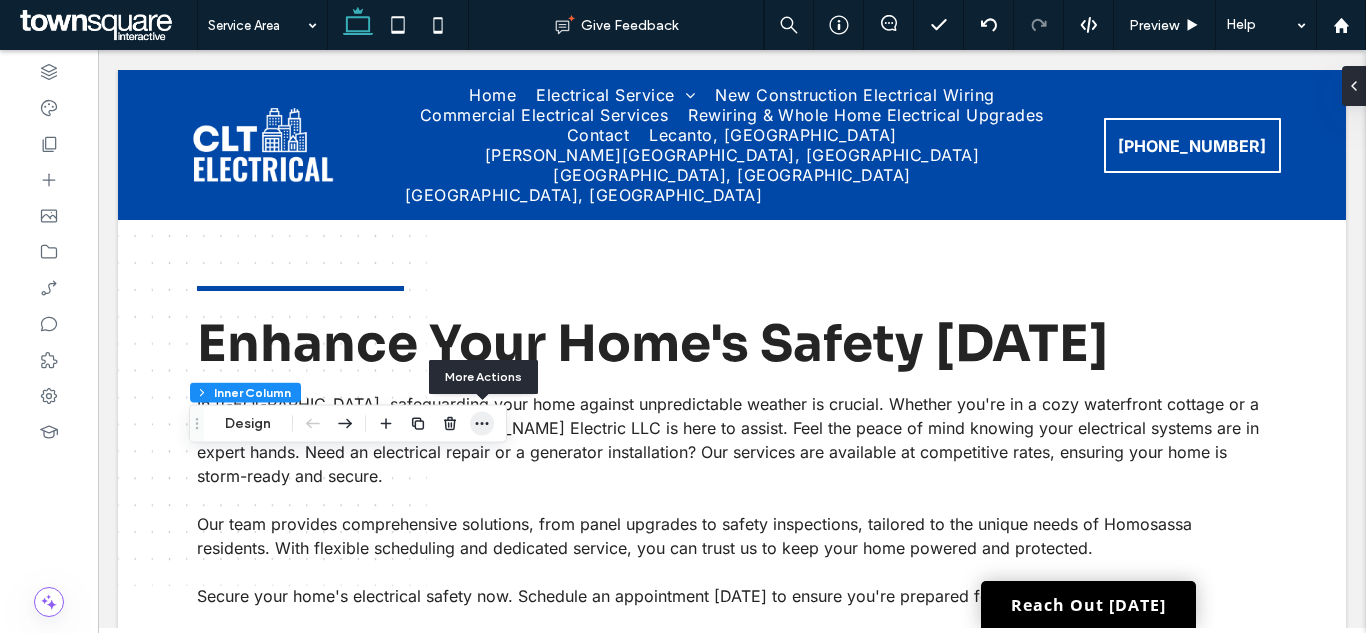 click 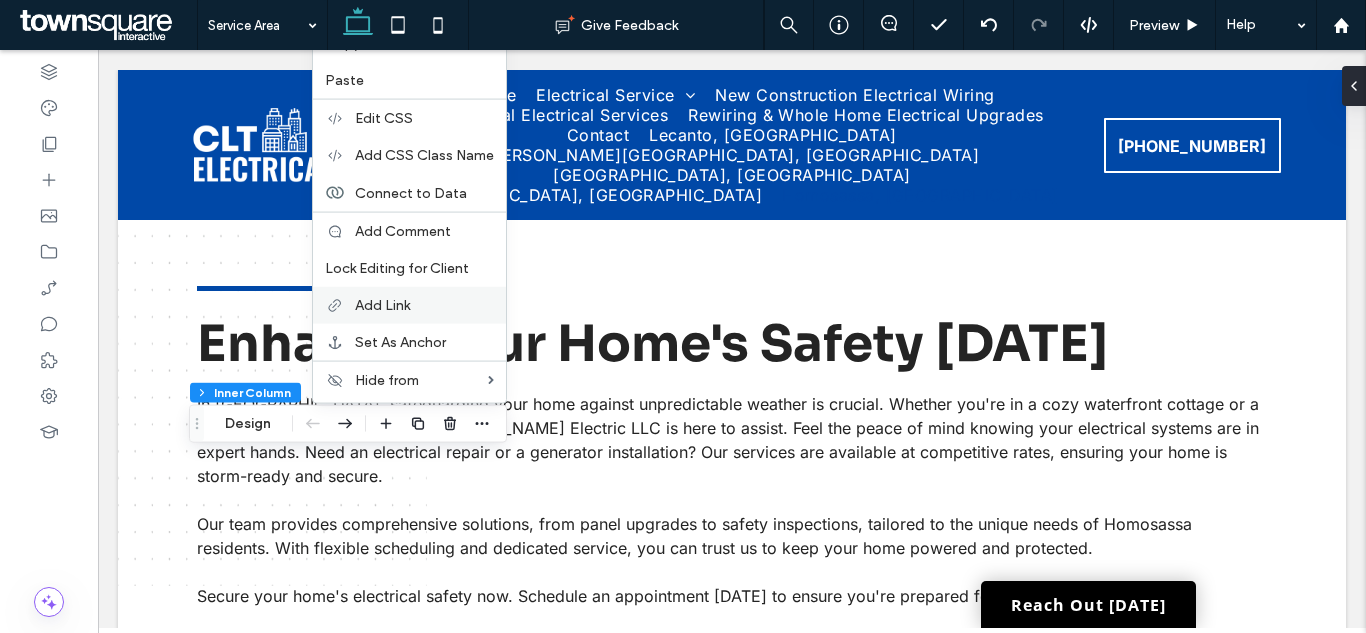 click on "Add Link" at bounding box center (424, 305) 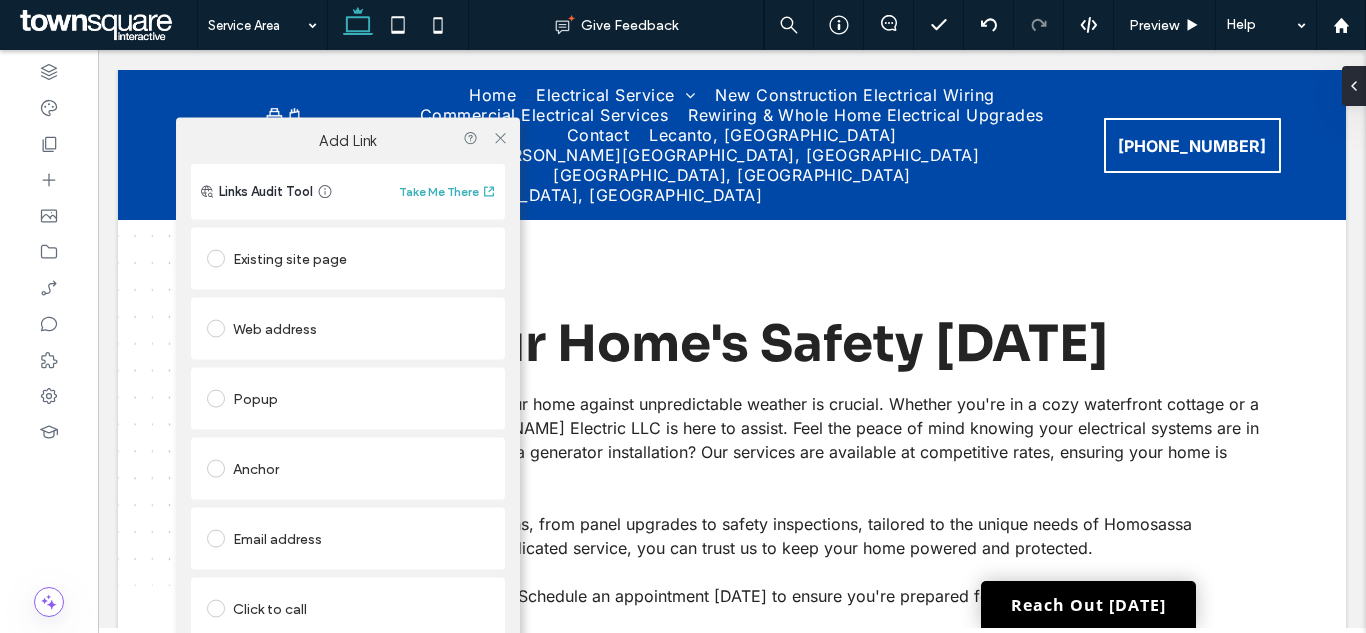 click on "Existing site page" at bounding box center (348, 259) 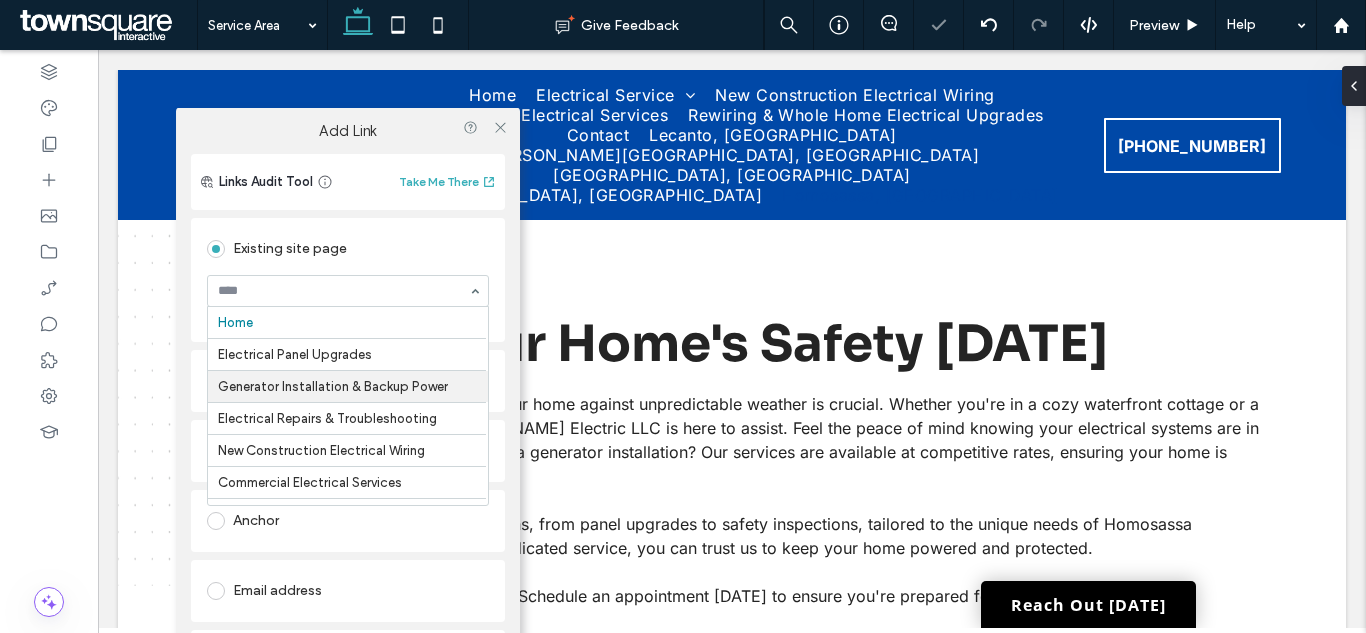 scroll, scrollTop: 249, scrollLeft: 0, axis: vertical 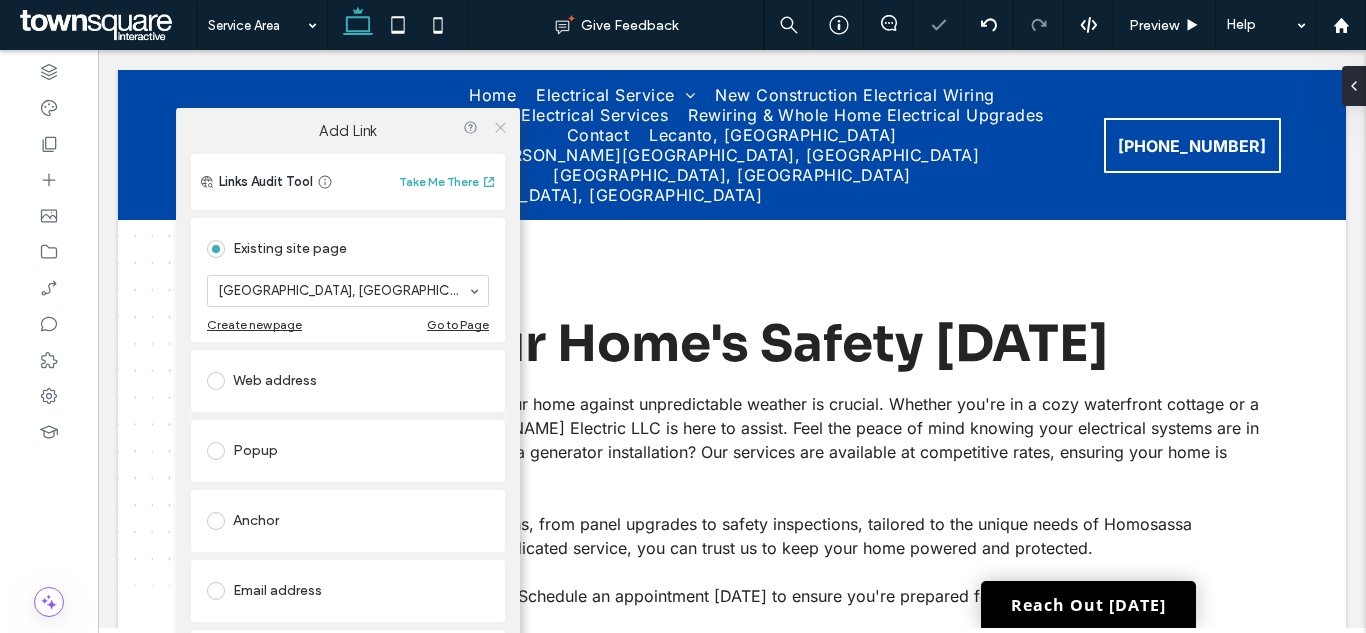click 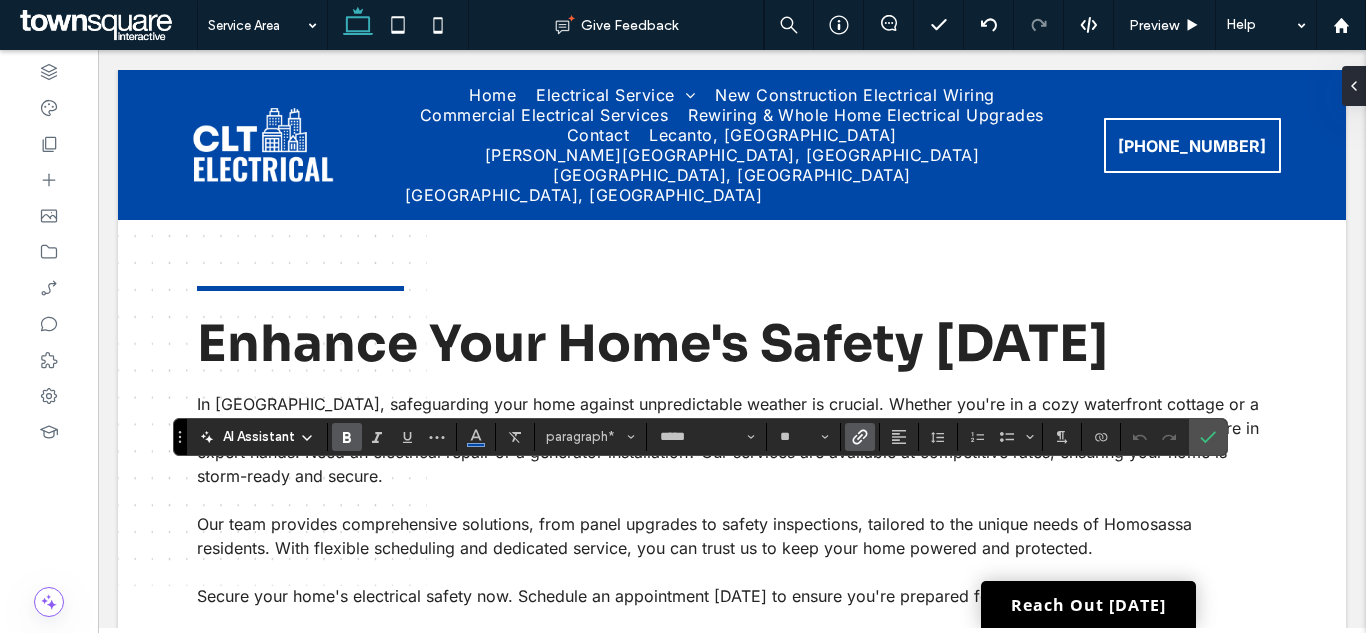 click 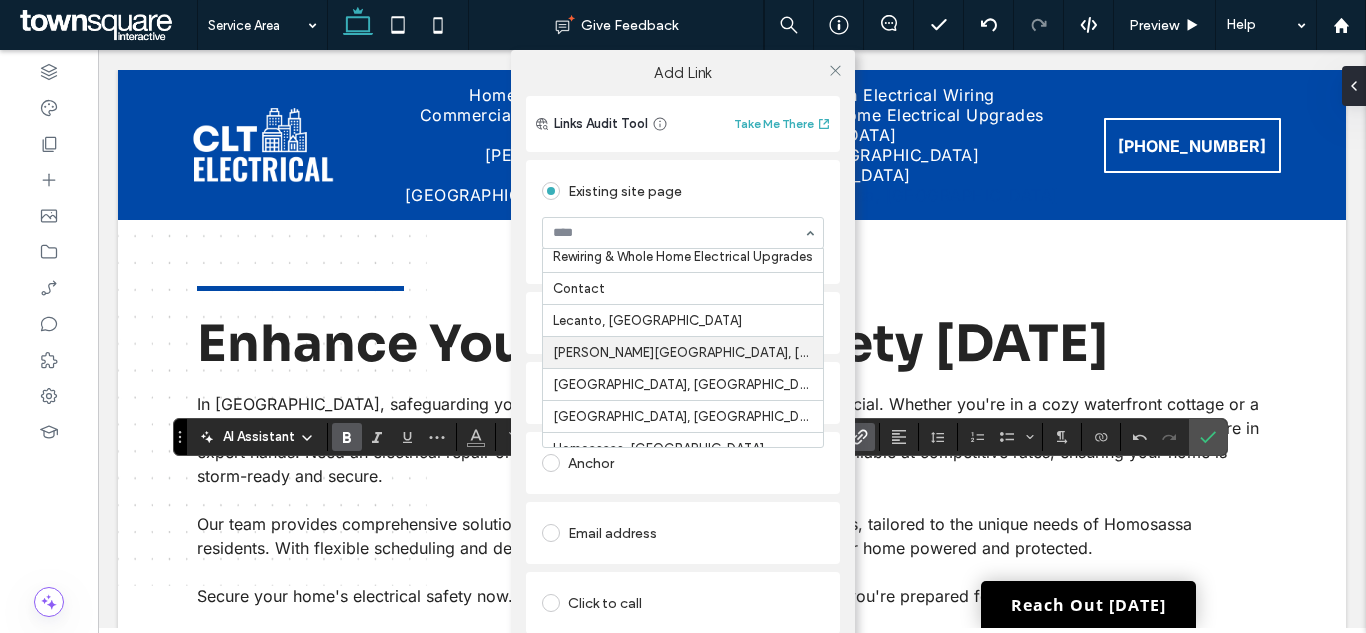 scroll, scrollTop: 249, scrollLeft: 0, axis: vertical 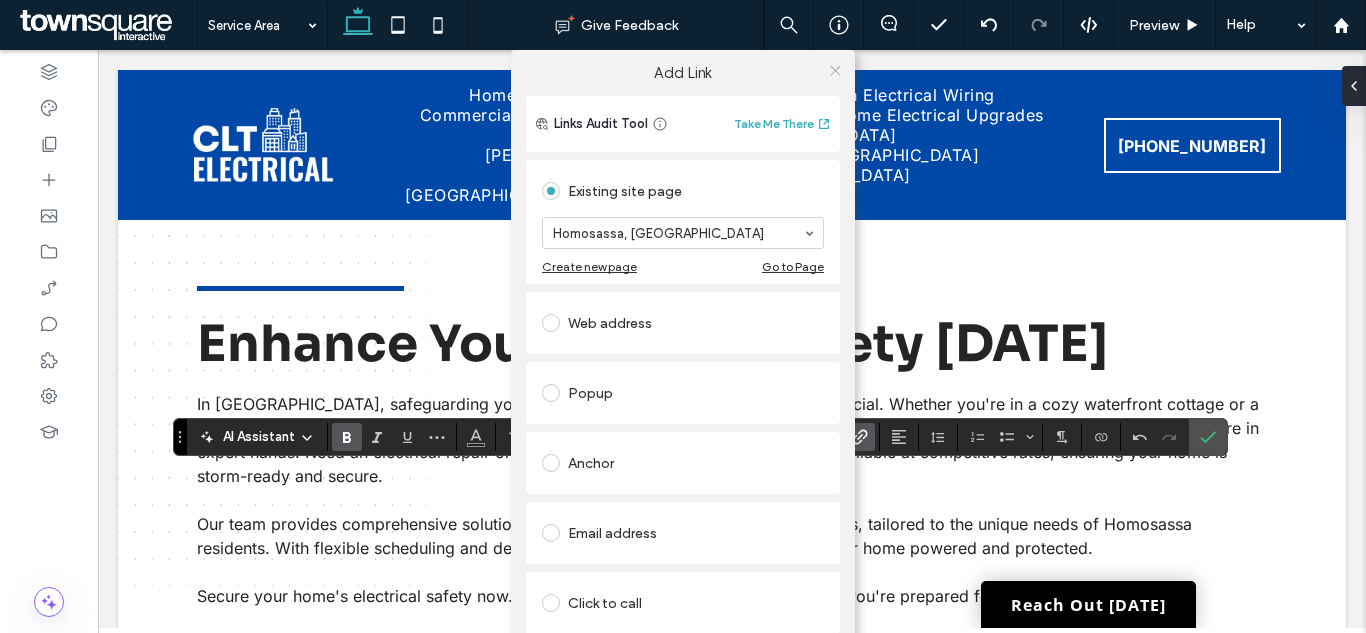 click 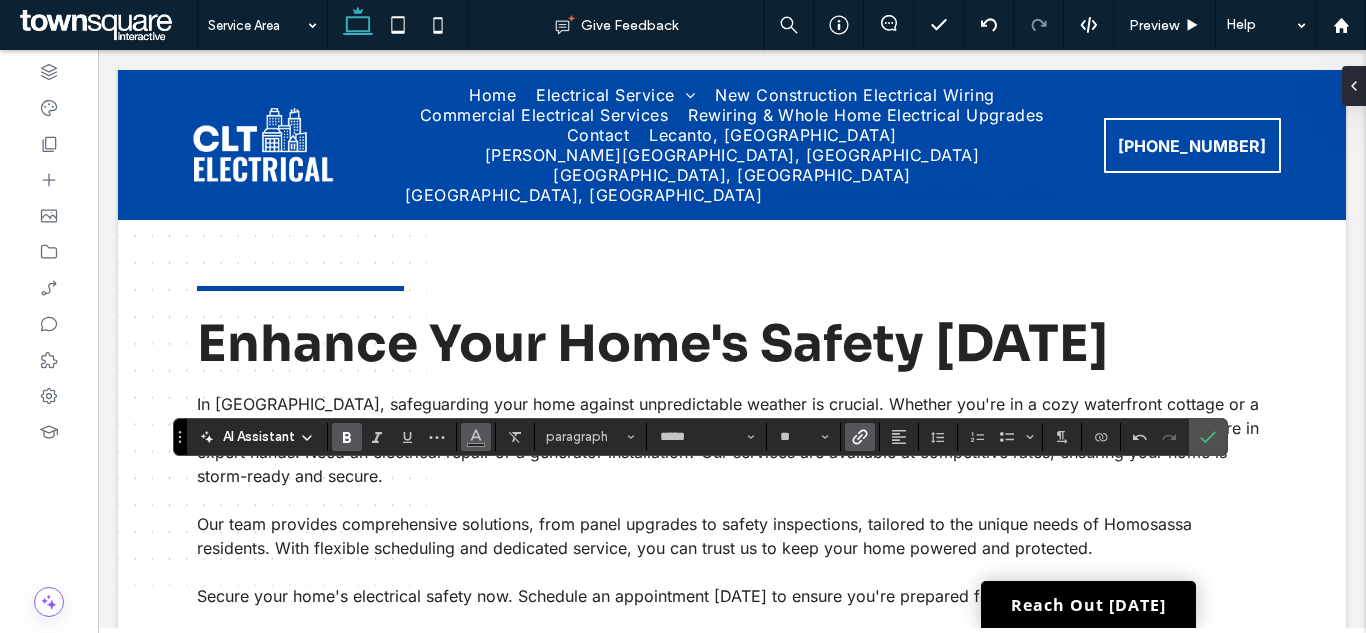 click 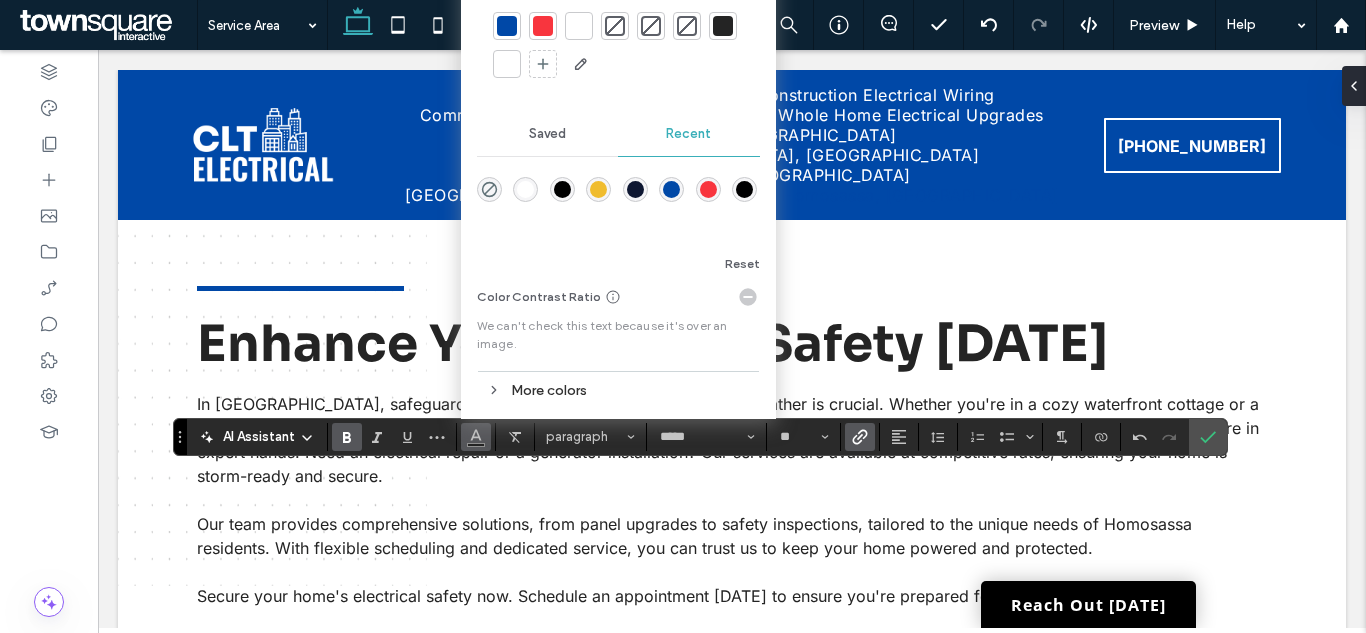 click at bounding box center (507, 26) 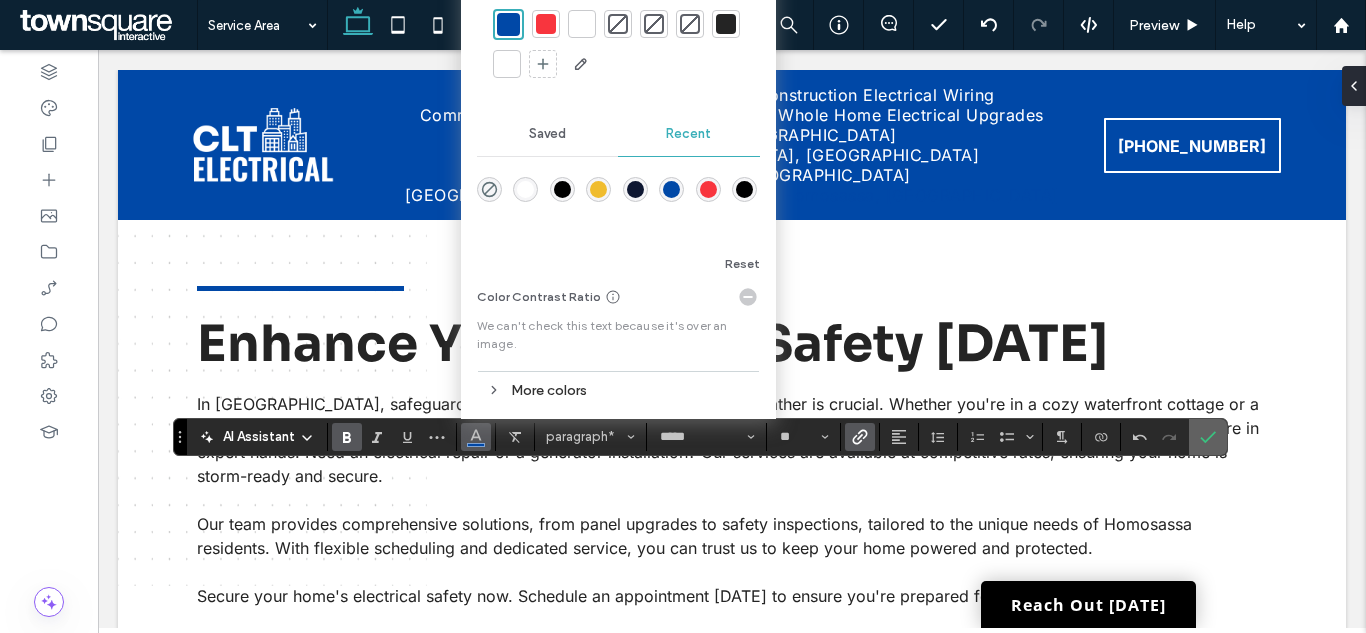 click 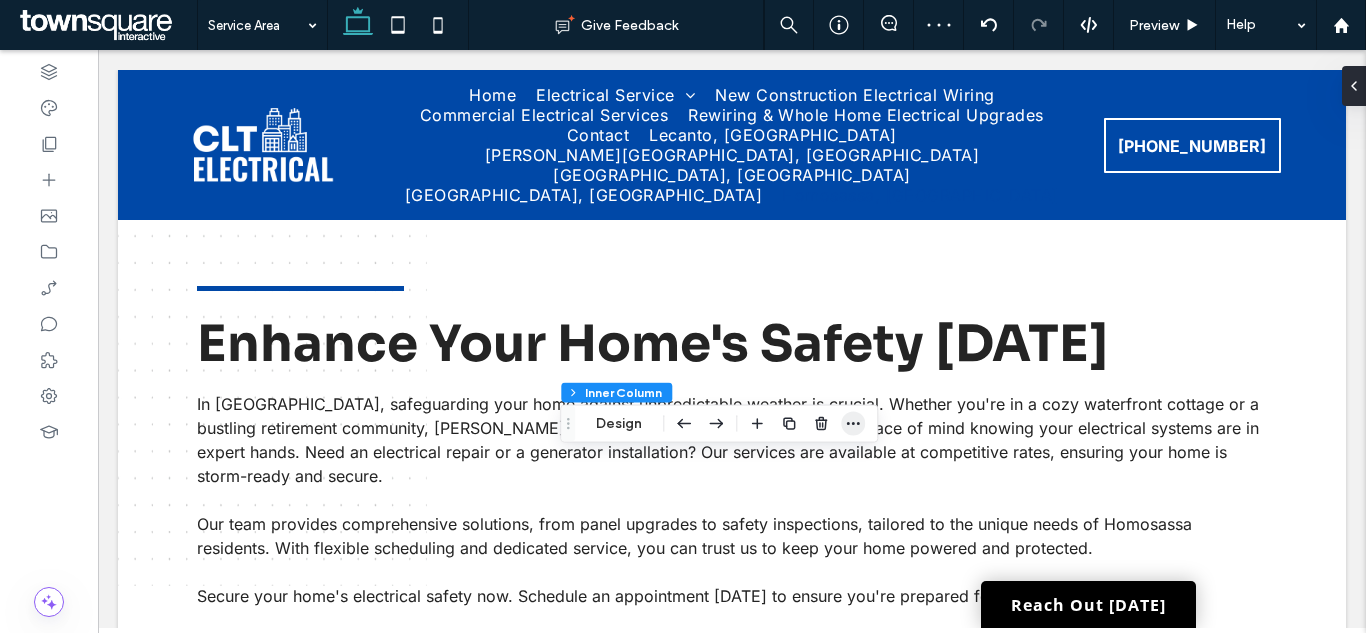 click 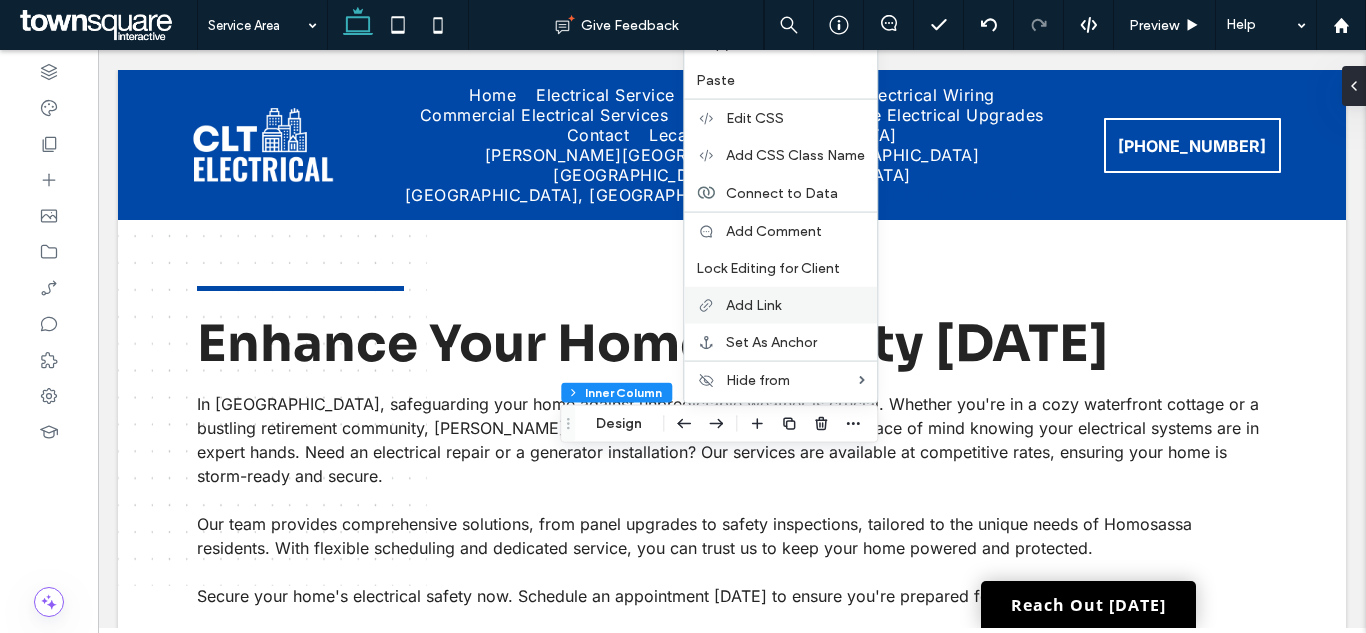 click on "Add Link" at bounding box center [780, 305] 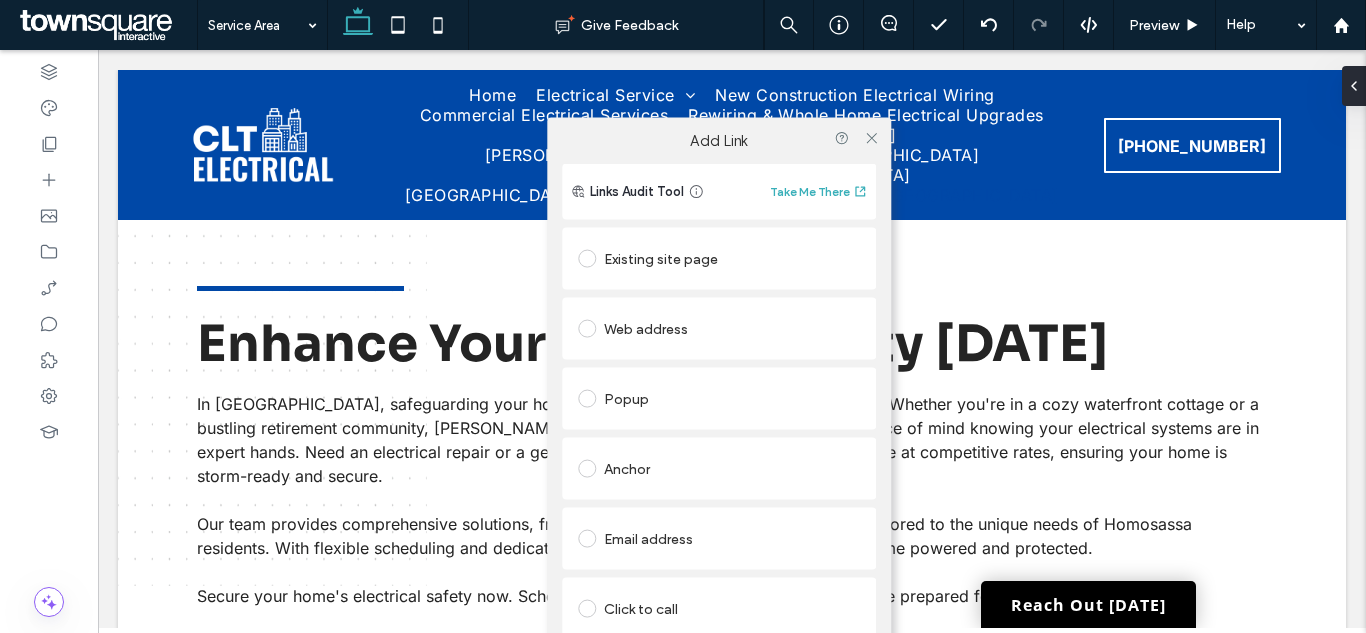 click on "Existing site page" at bounding box center [719, 259] 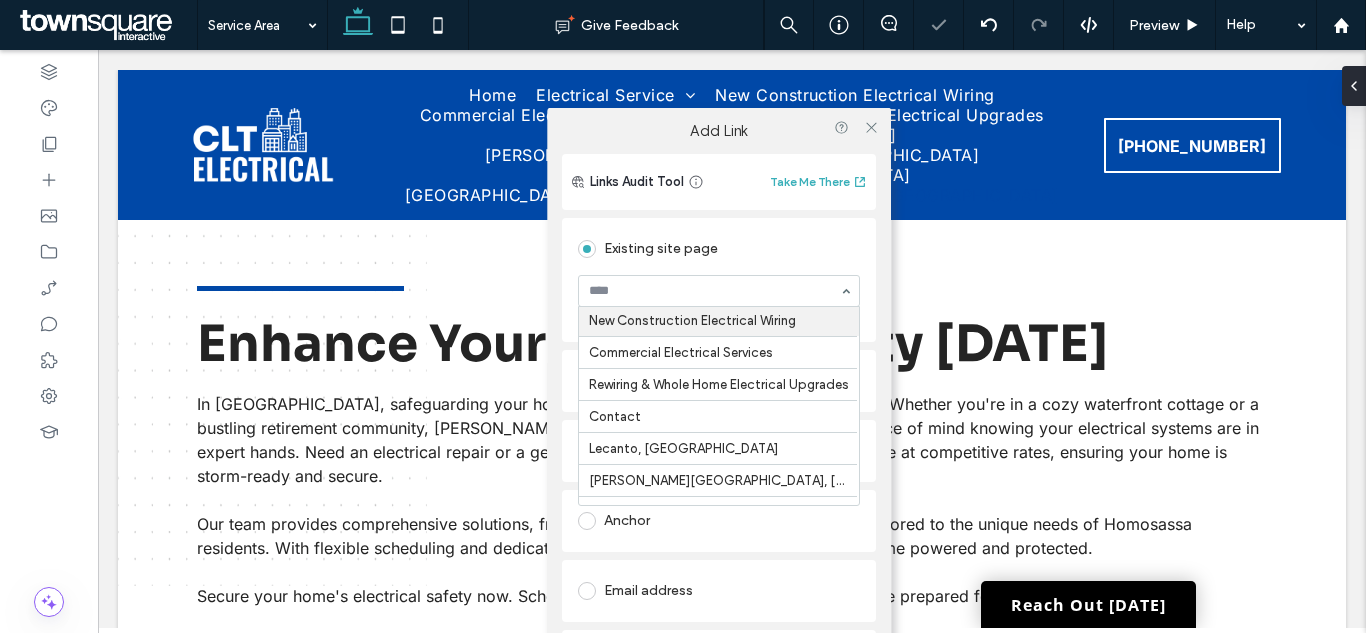 scroll, scrollTop: 249, scrollLeft: 0, axis: vertical 